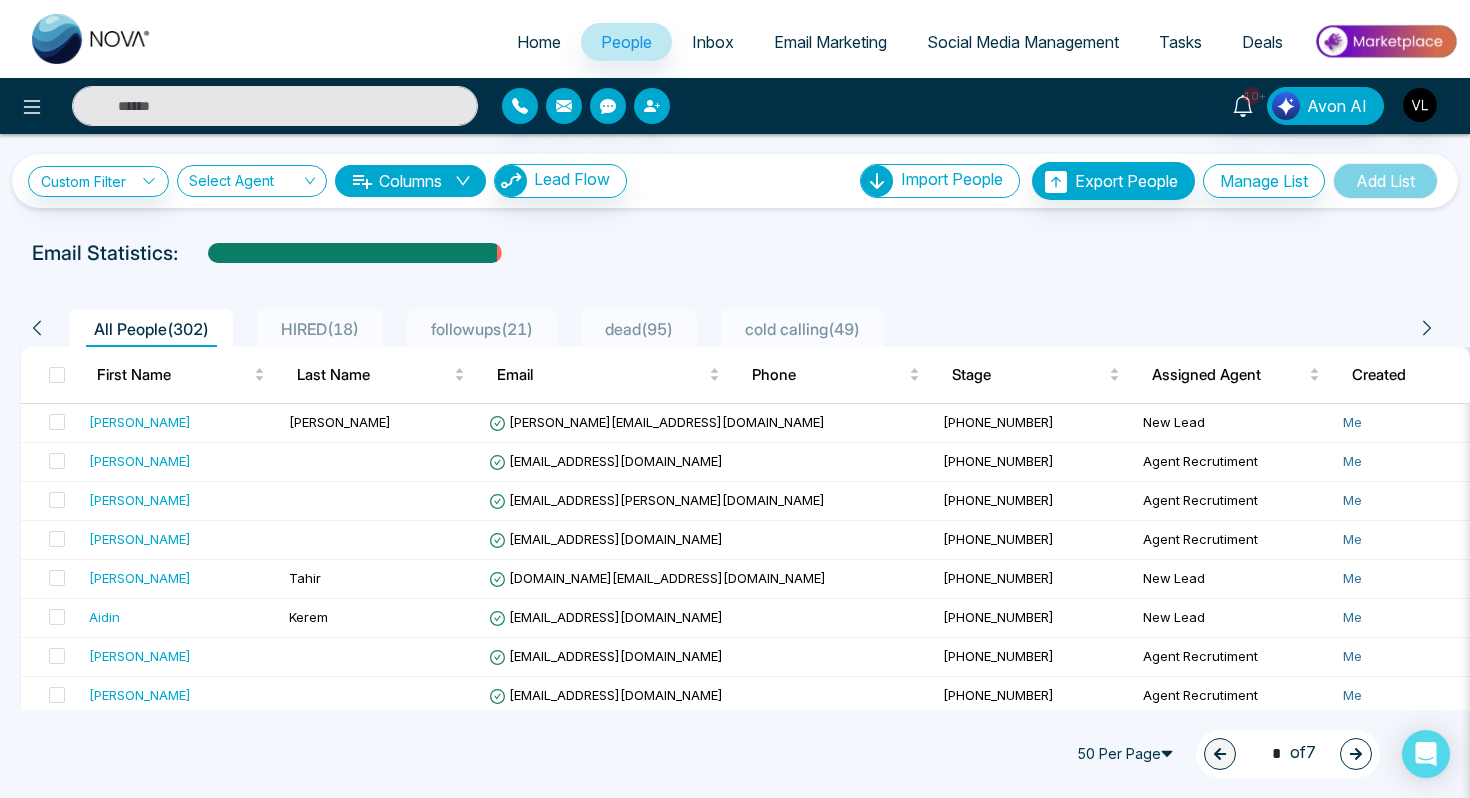 scroll, scrollTop: 0, scrollLeft: 0, axis: both 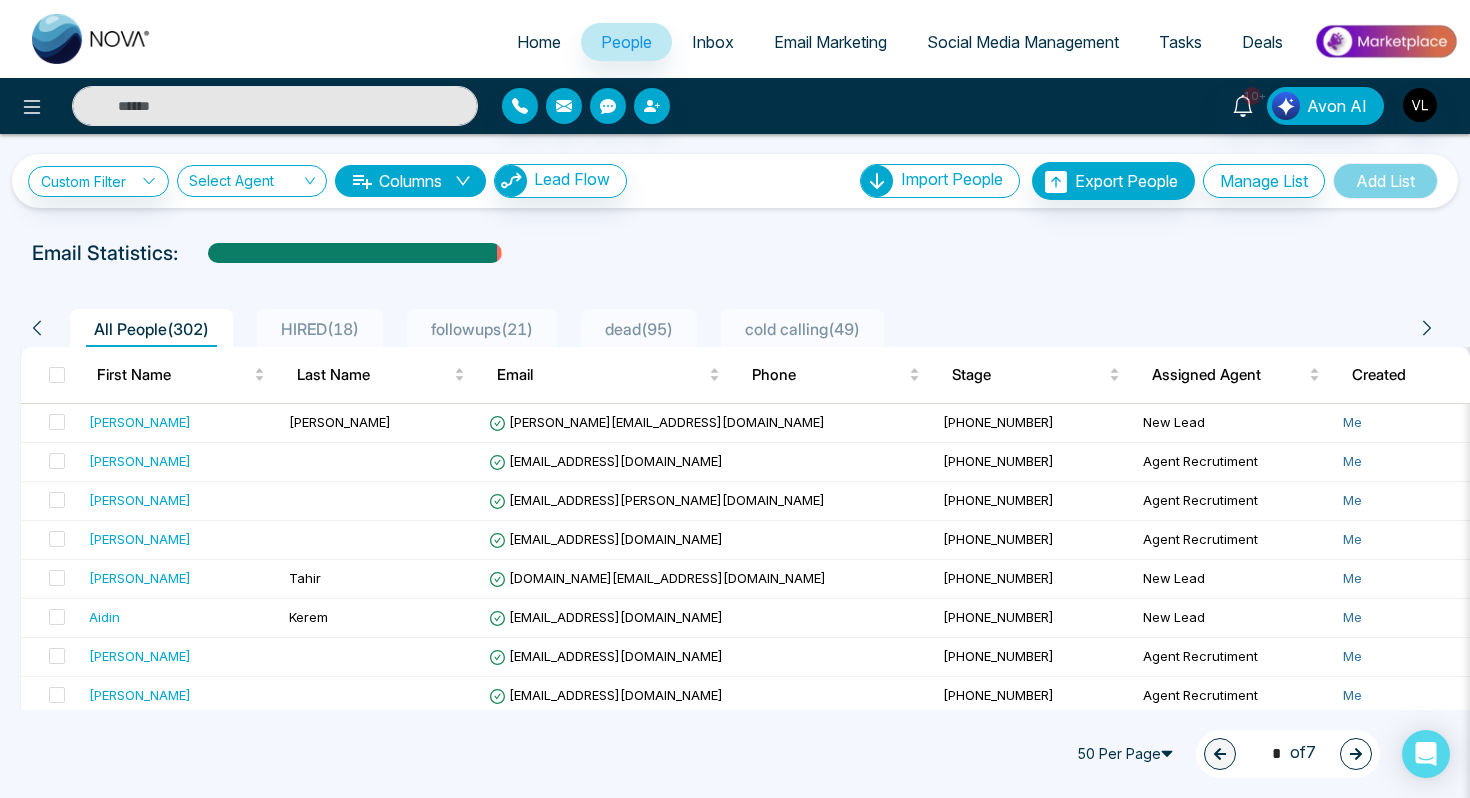 click on "10+ Avon AI" at bounding box center (735, 106) 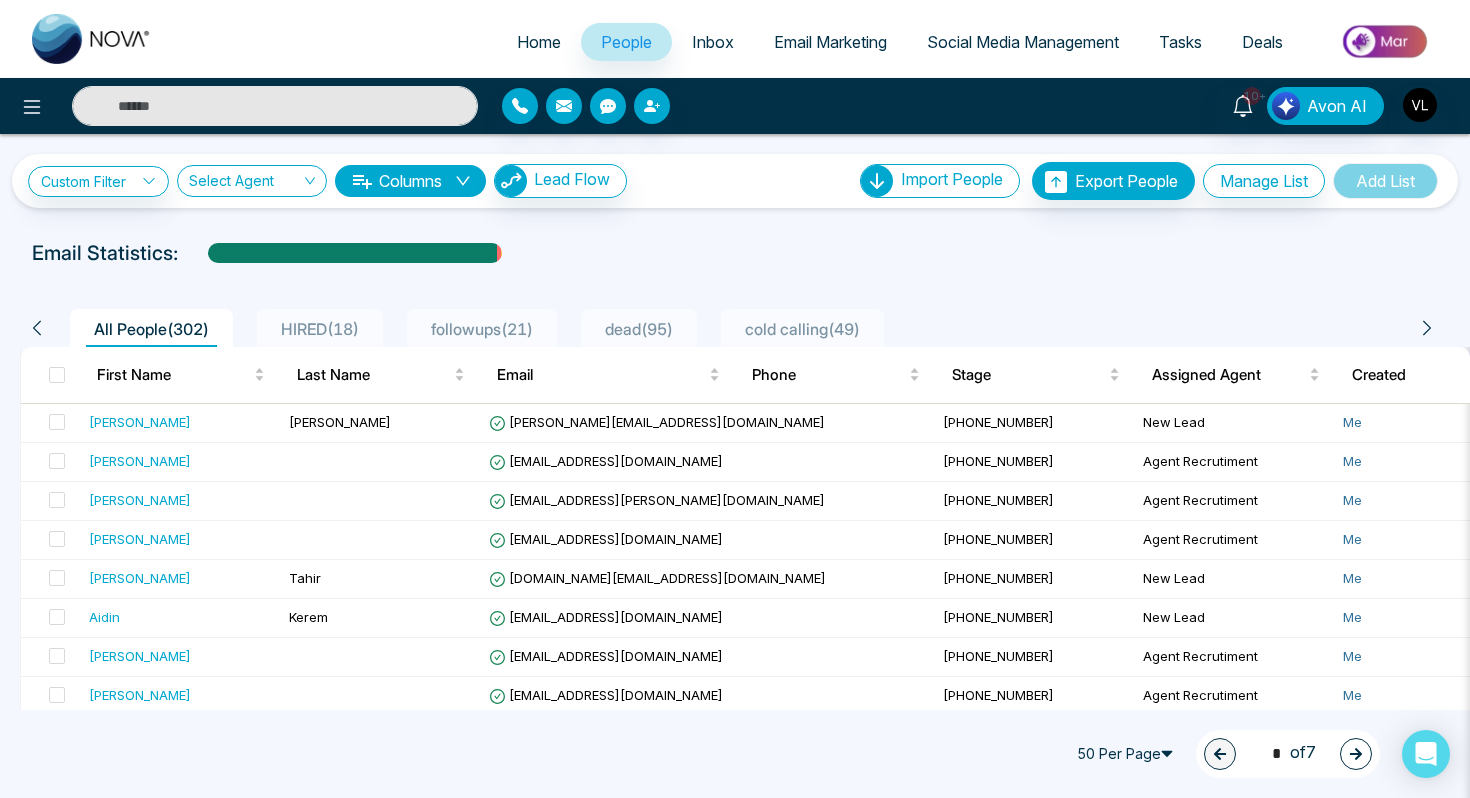 click at bounding box center (275, 106) 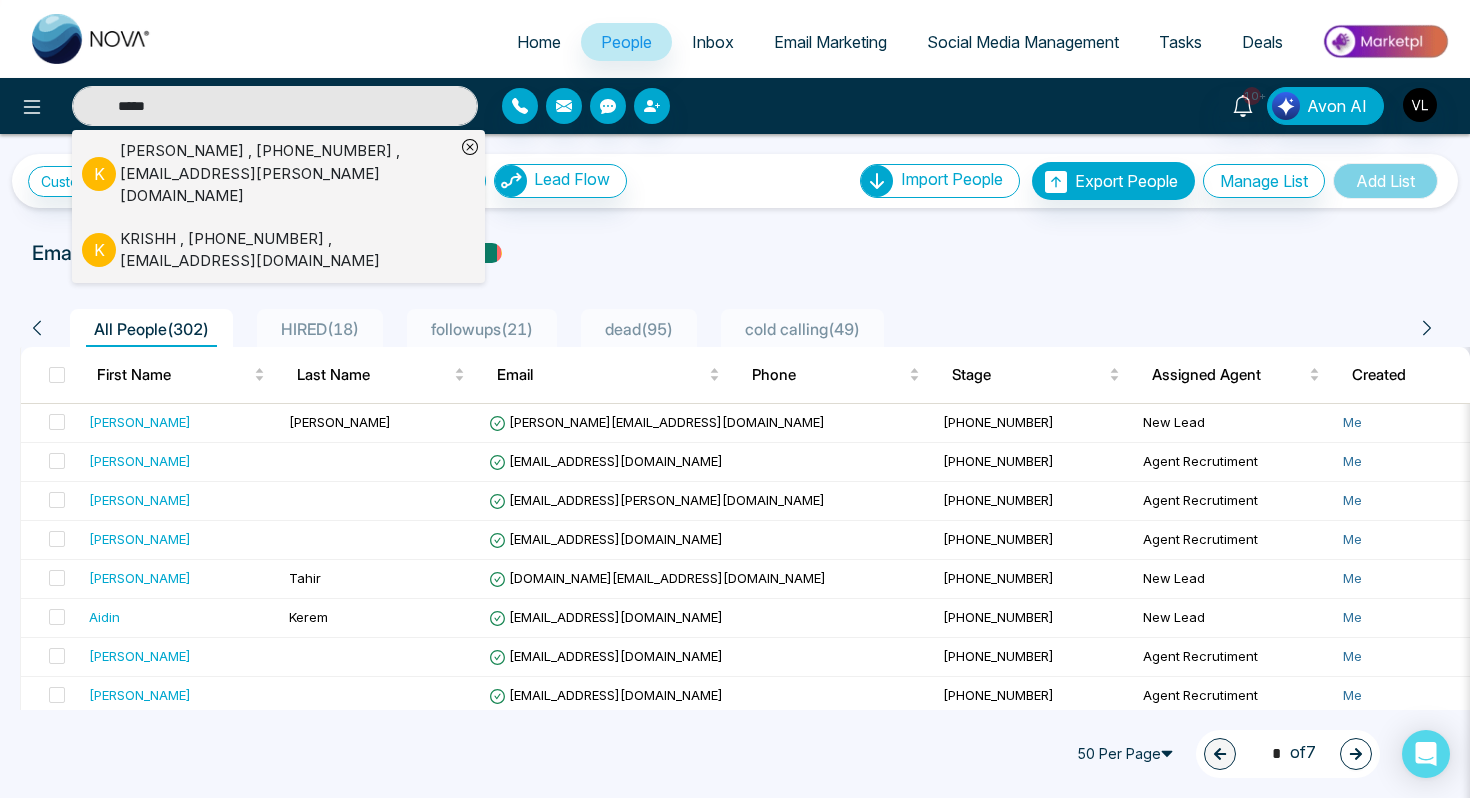 type on "*****" 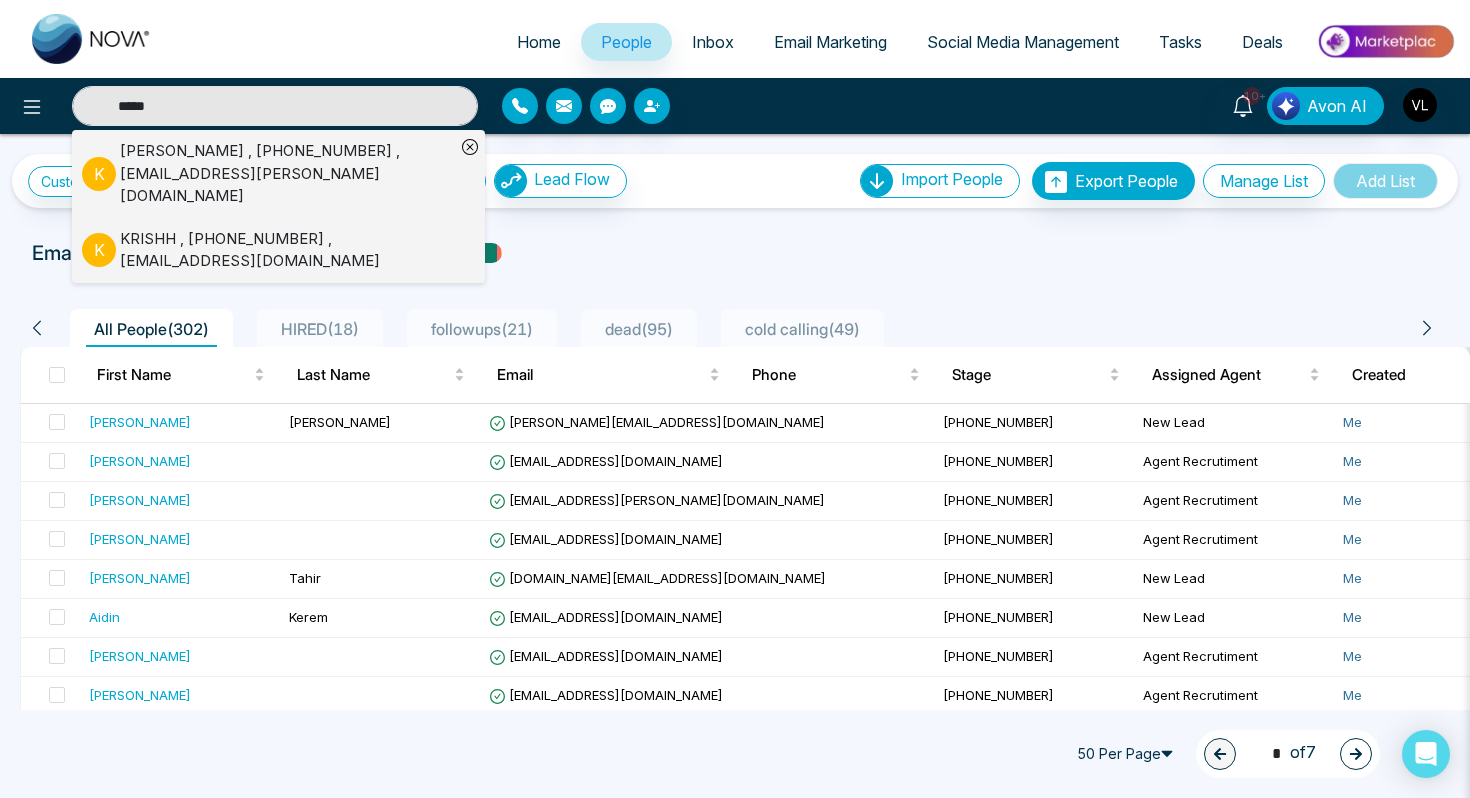 click on "[PERSON_NAME]     , [PHONE_NUMBER]   , [EMAIL_ADDRESS][PERSON_NAME][DOMAIN_NAME]" at bounding box center (287, 174) 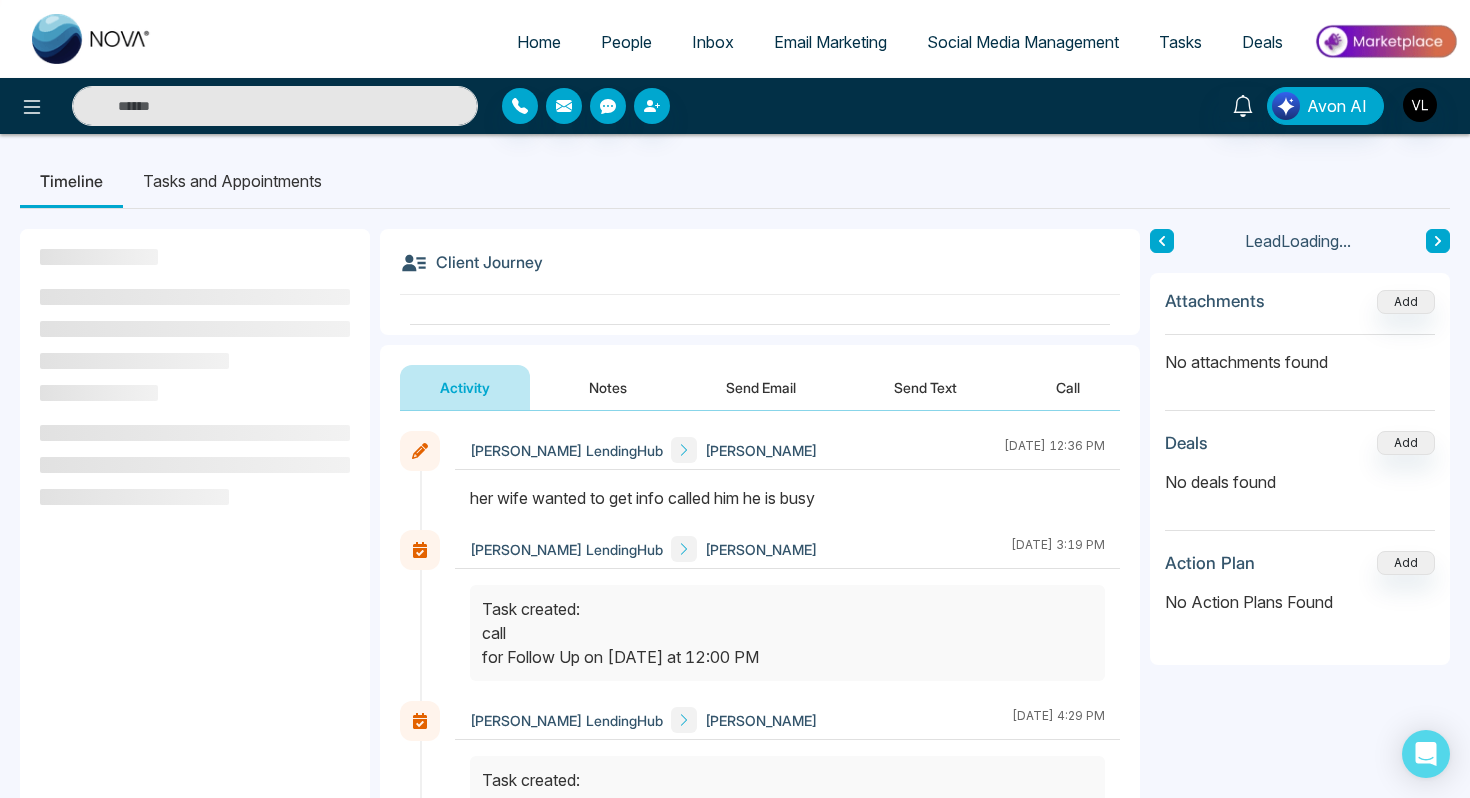 click at bounding box center (275, 106) 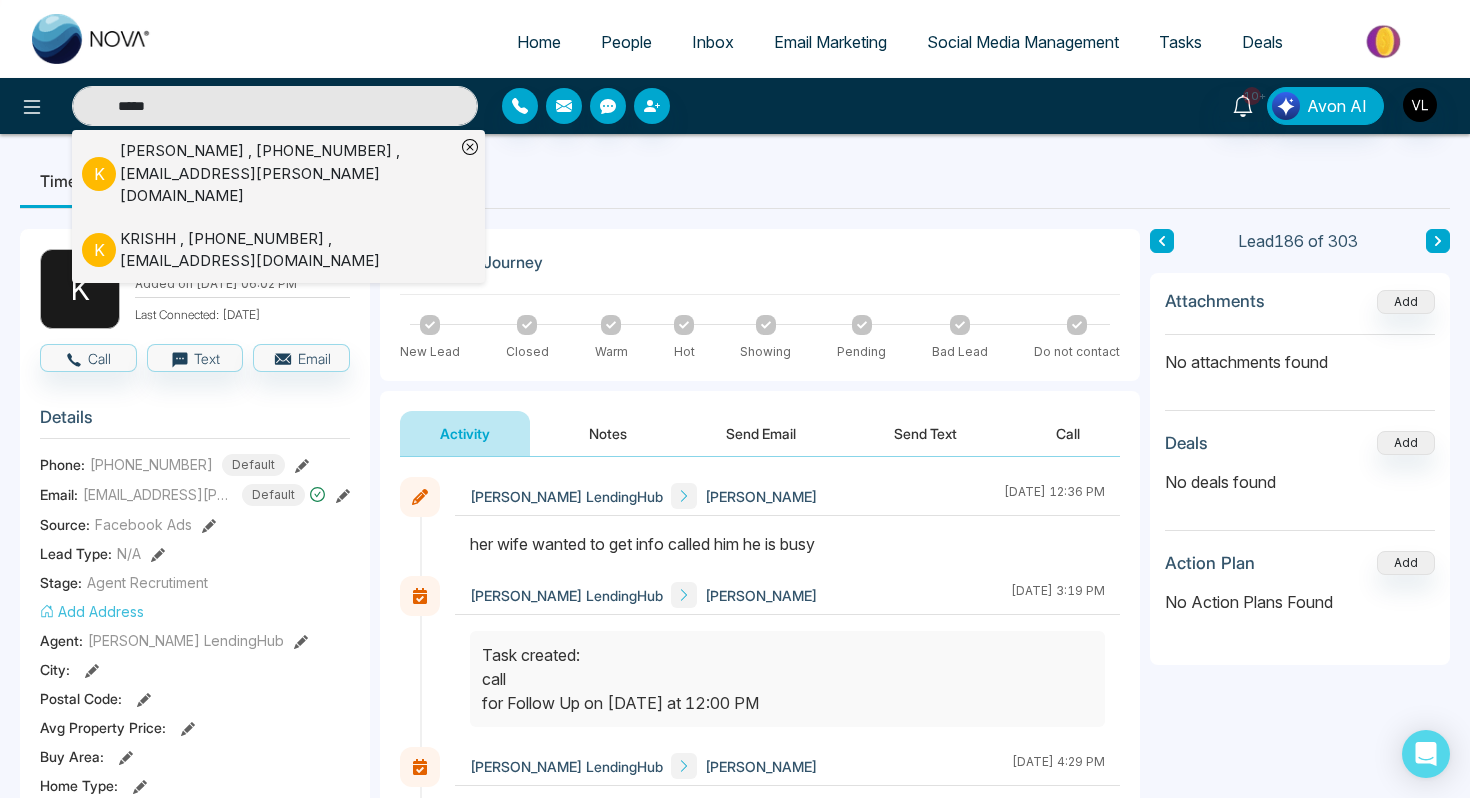 type on "*****" 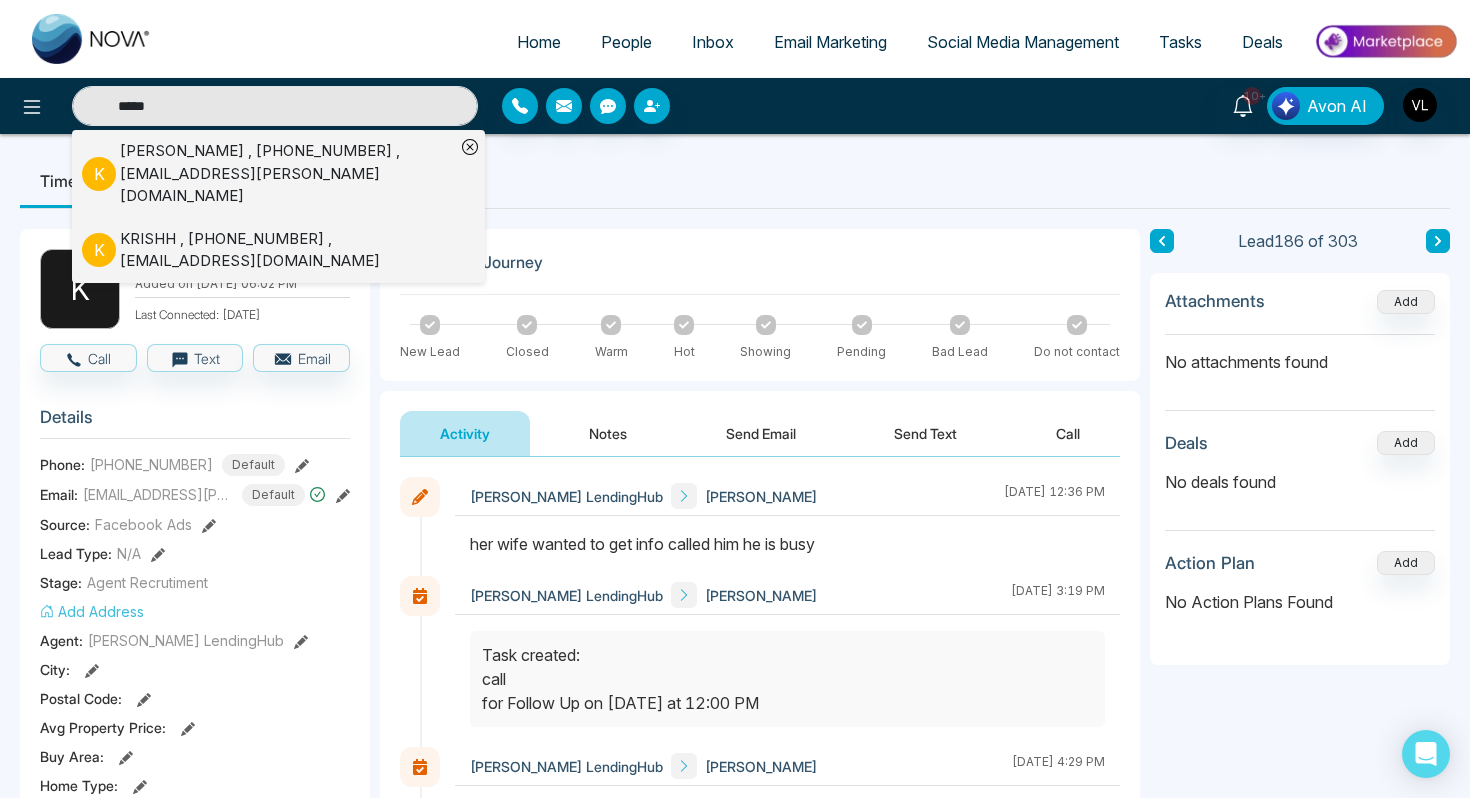 click on "KRISHH     , [PHONE_NUMBER]   , [EMAIL_ADDRESS][DOMAIN_NAME]" at bounding box center (287, 250) 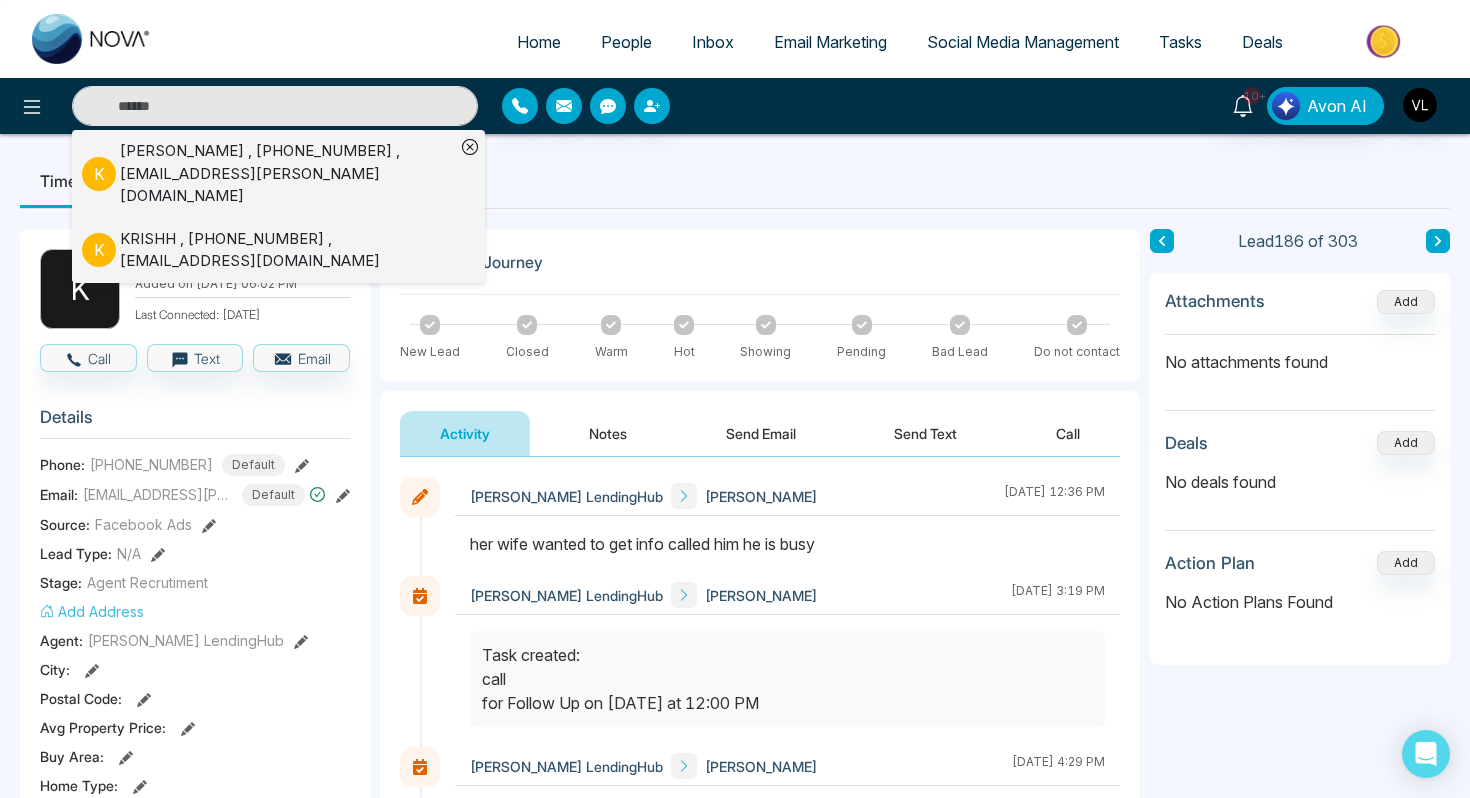 type on "*****" 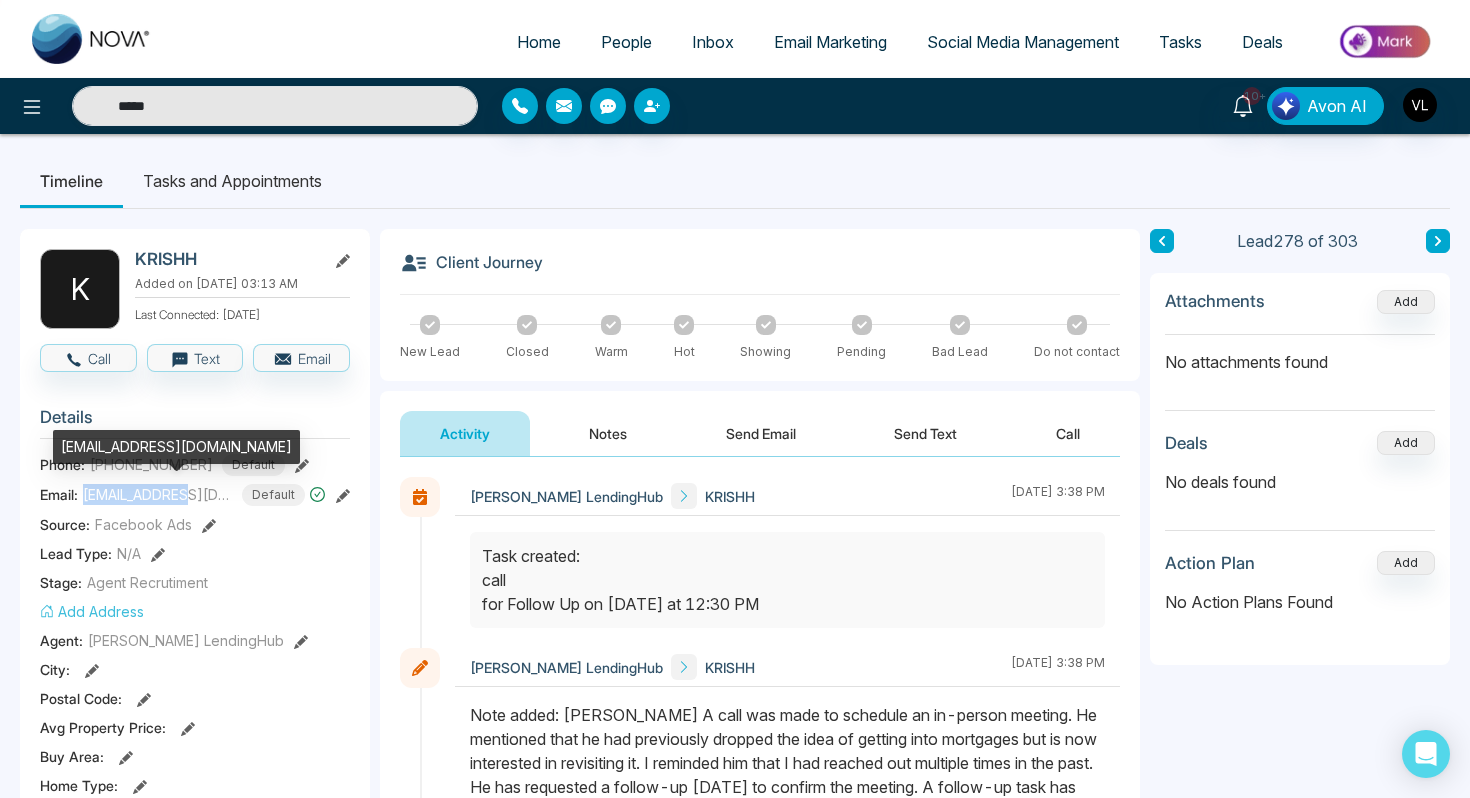 drag, startPoint x: 179, startPoint y: 492, endPoint x: 85, endPoint y: 490, distance: 94.02127 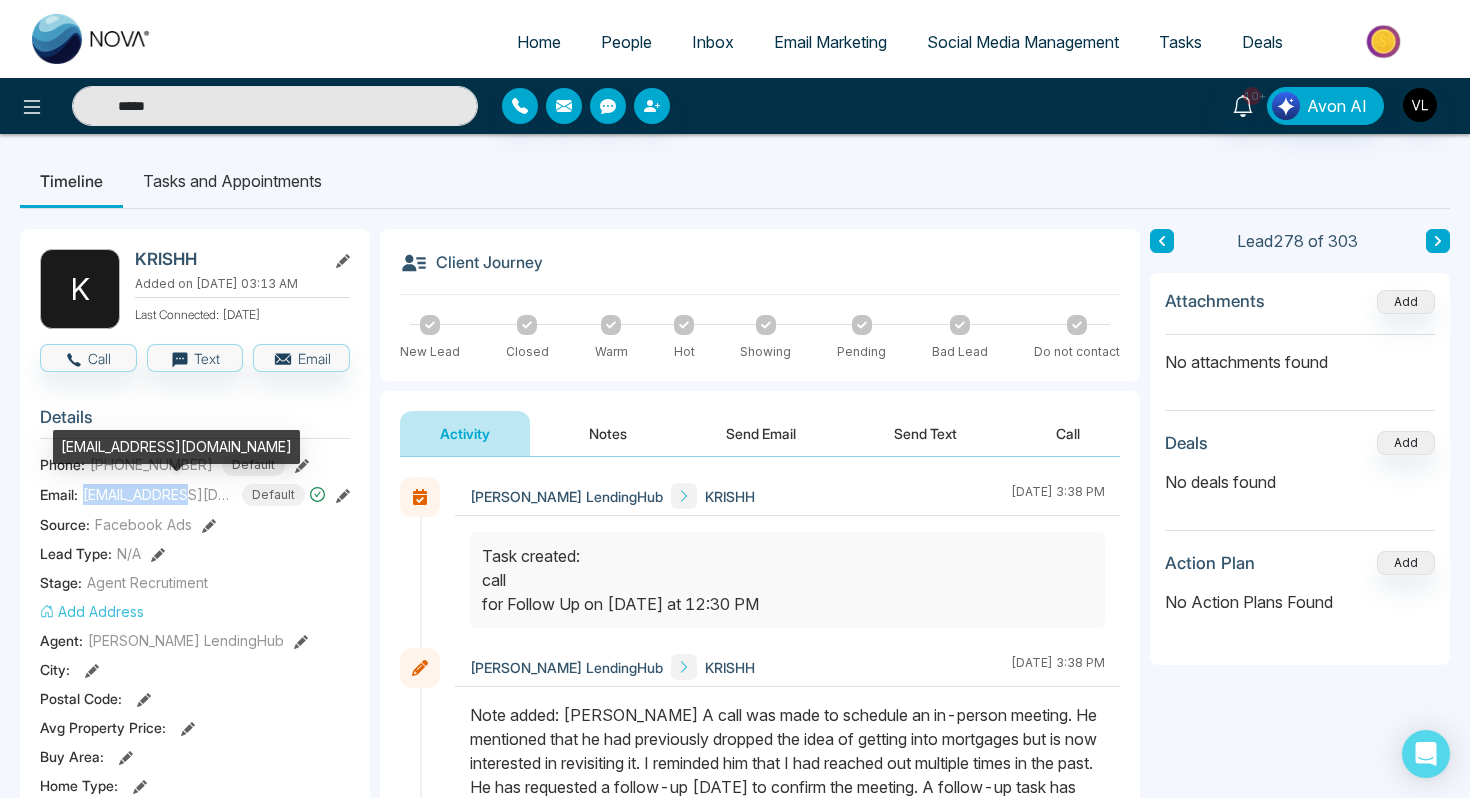 click on "[EMAIL_ADDRESS][DOMAIN_NAME]" at bounding box center (158, 494) 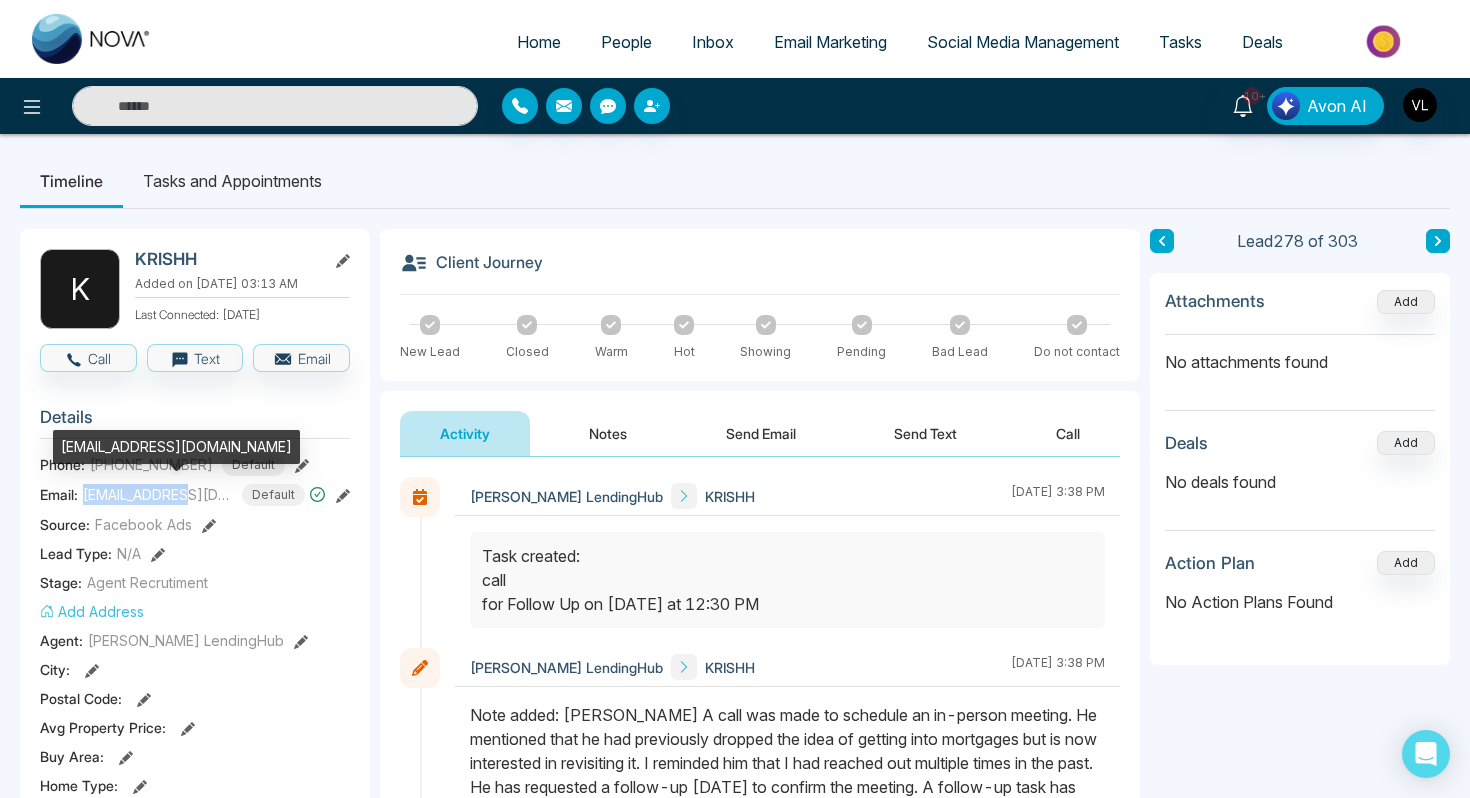 copy on "krishnachawla" 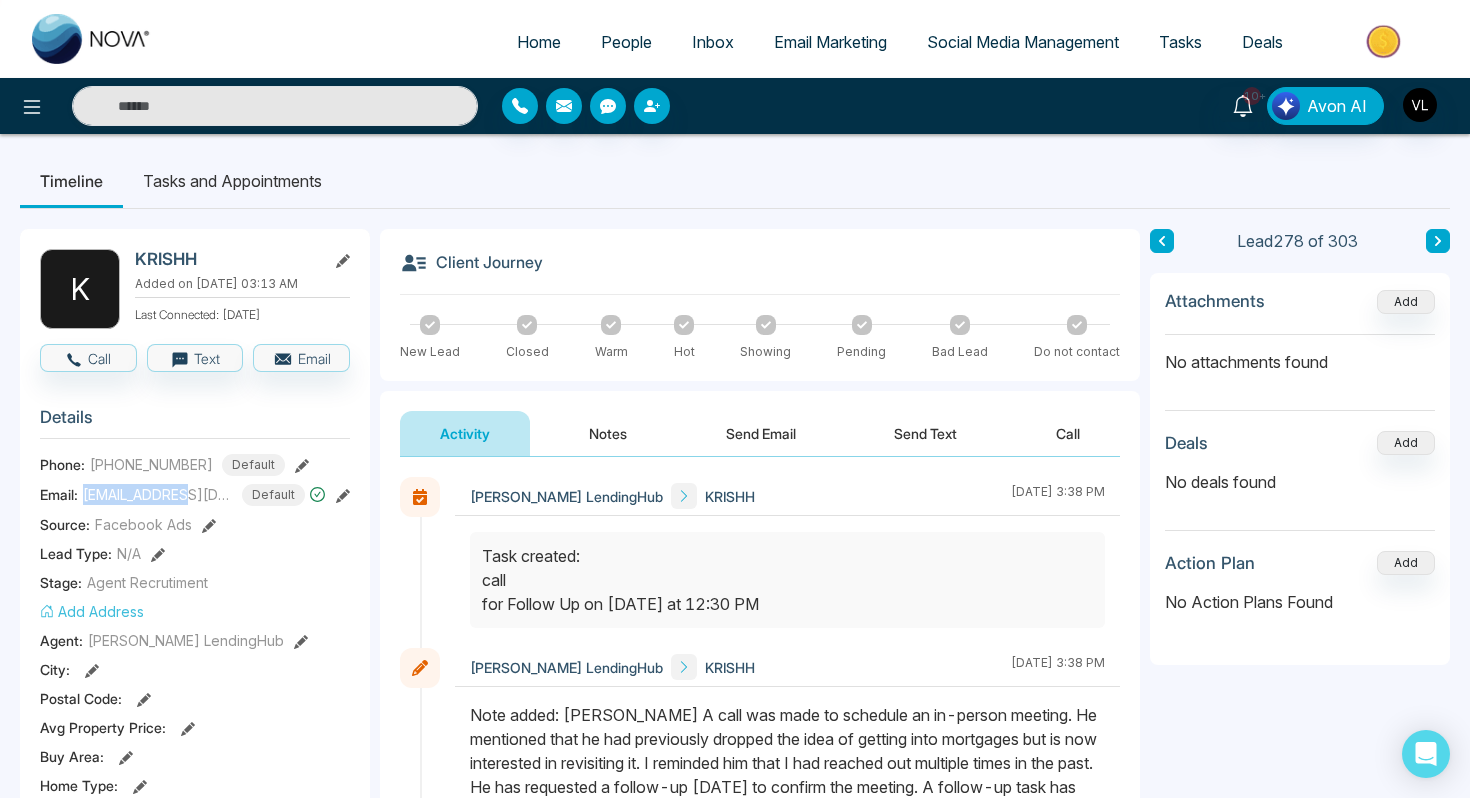 type on "*****" 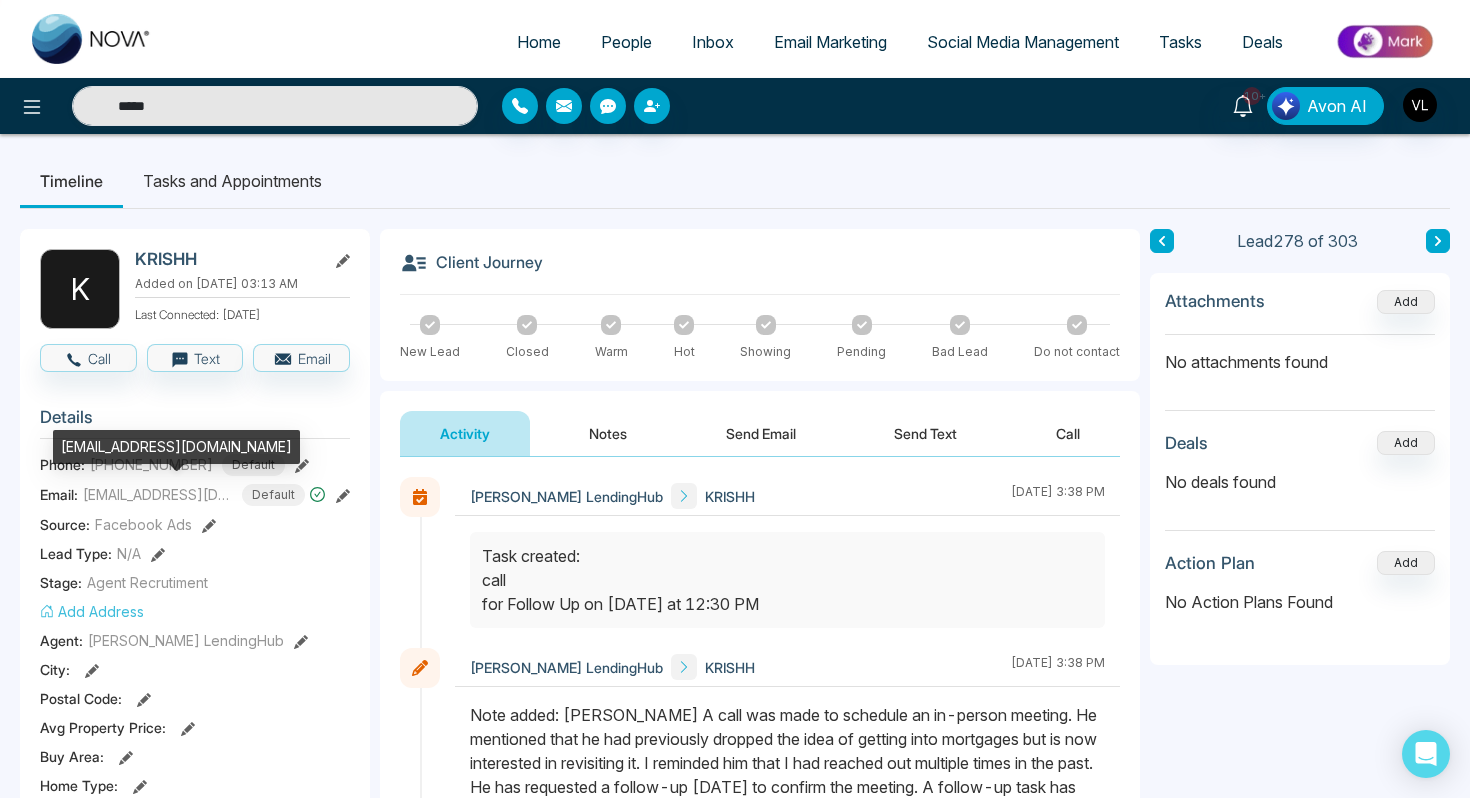 click on "[EMAIL_ADDRESS][DOMAIN_NAME]" at bounding box center [176, 447] 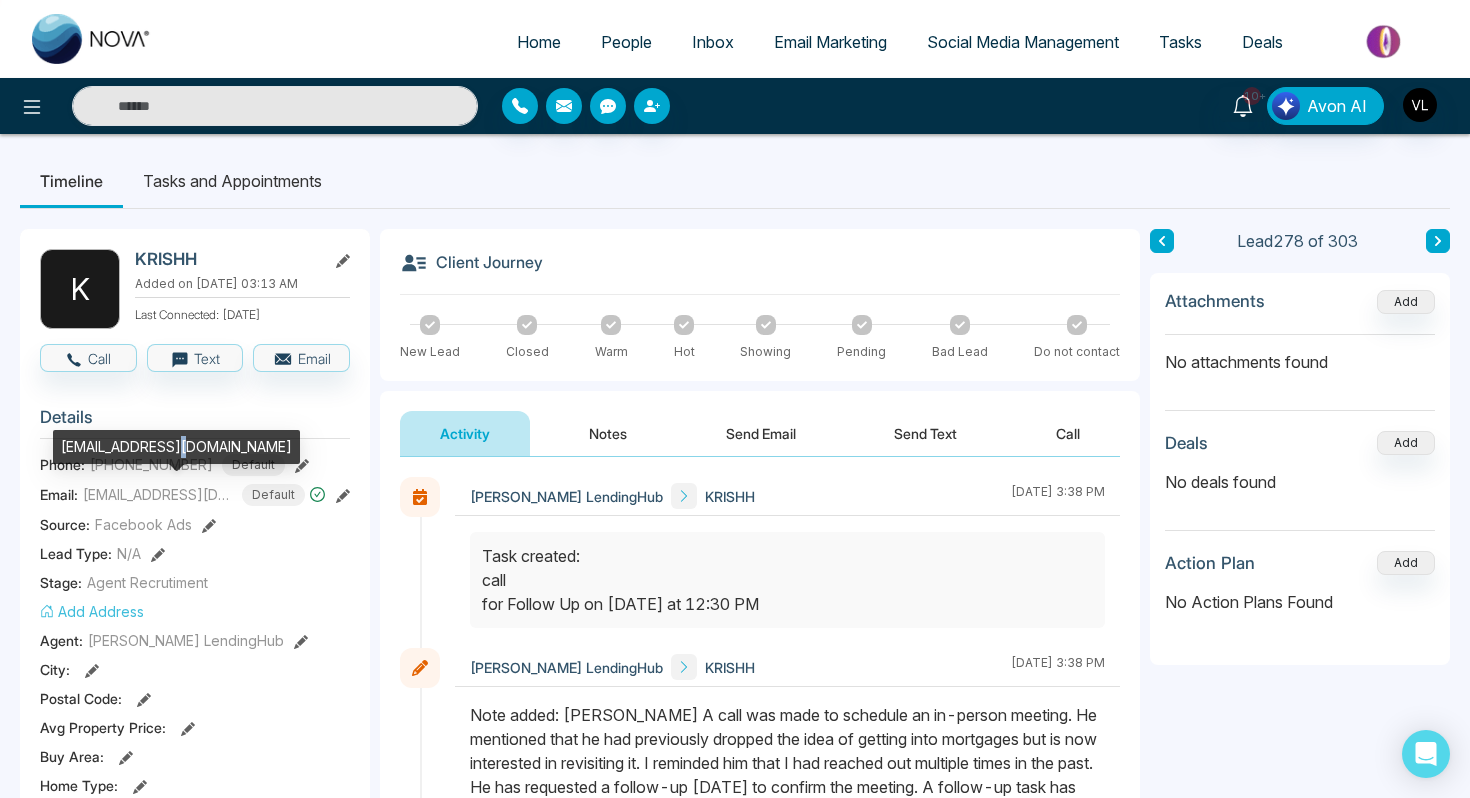 click on "[EMAIL_ADDRESS][DOMAIN_NAME]" at bounding box center (176, 447) 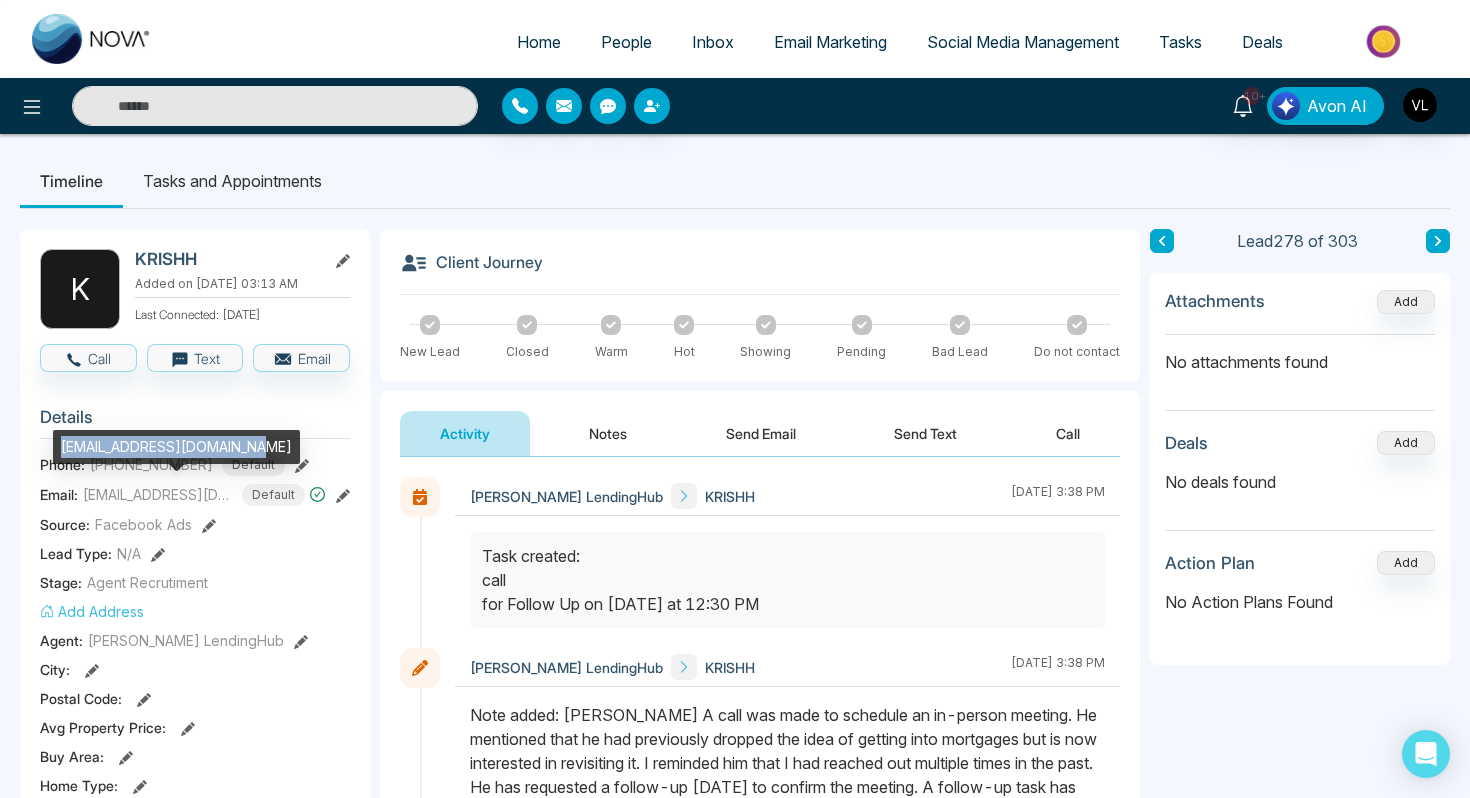 click on "[EMAIL_ADDRESS][DOMAIN_NAME]" at bounding box center (176, 447) 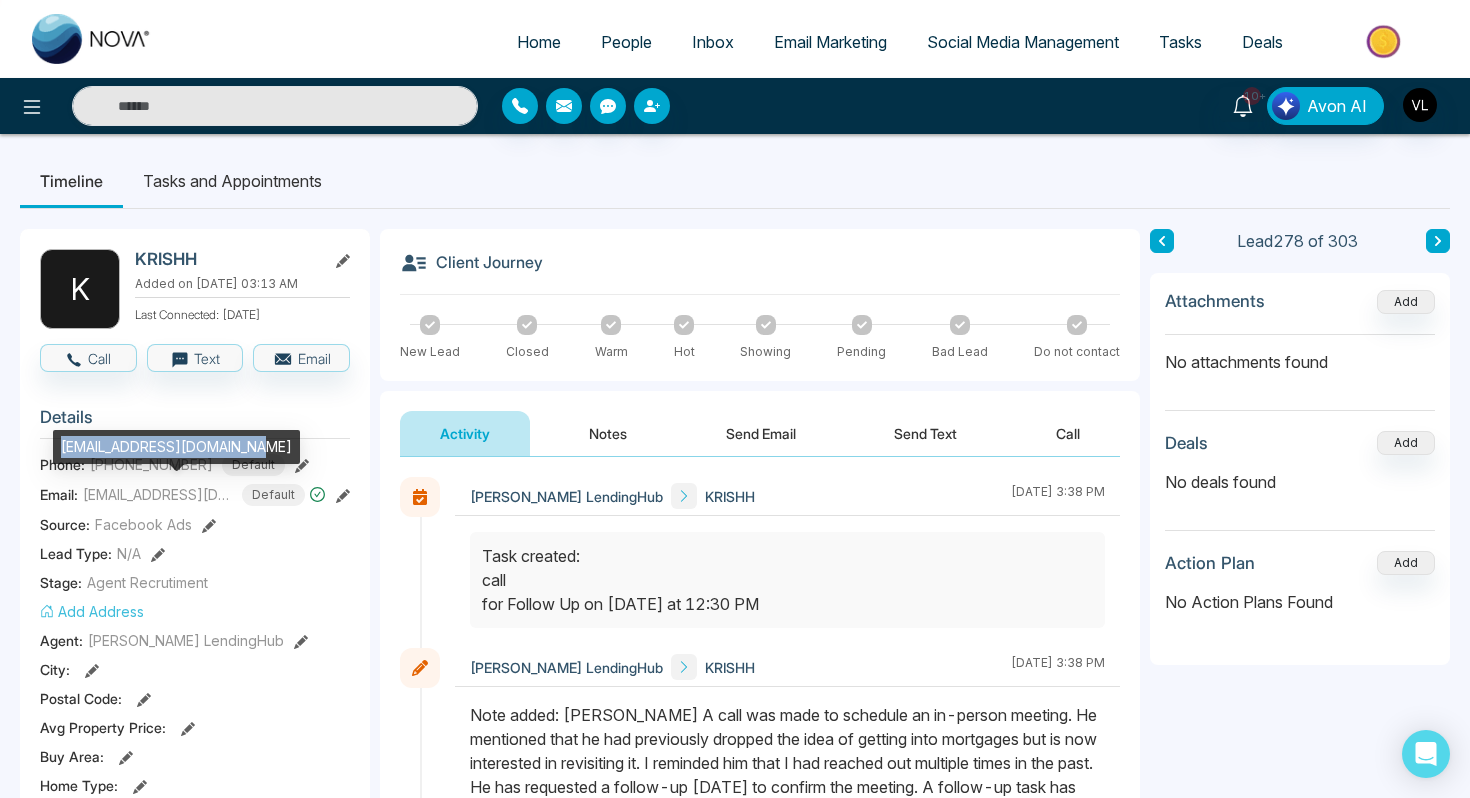 copy on "[EMAIL_ADDRESS][DOMAIN_NAME]" 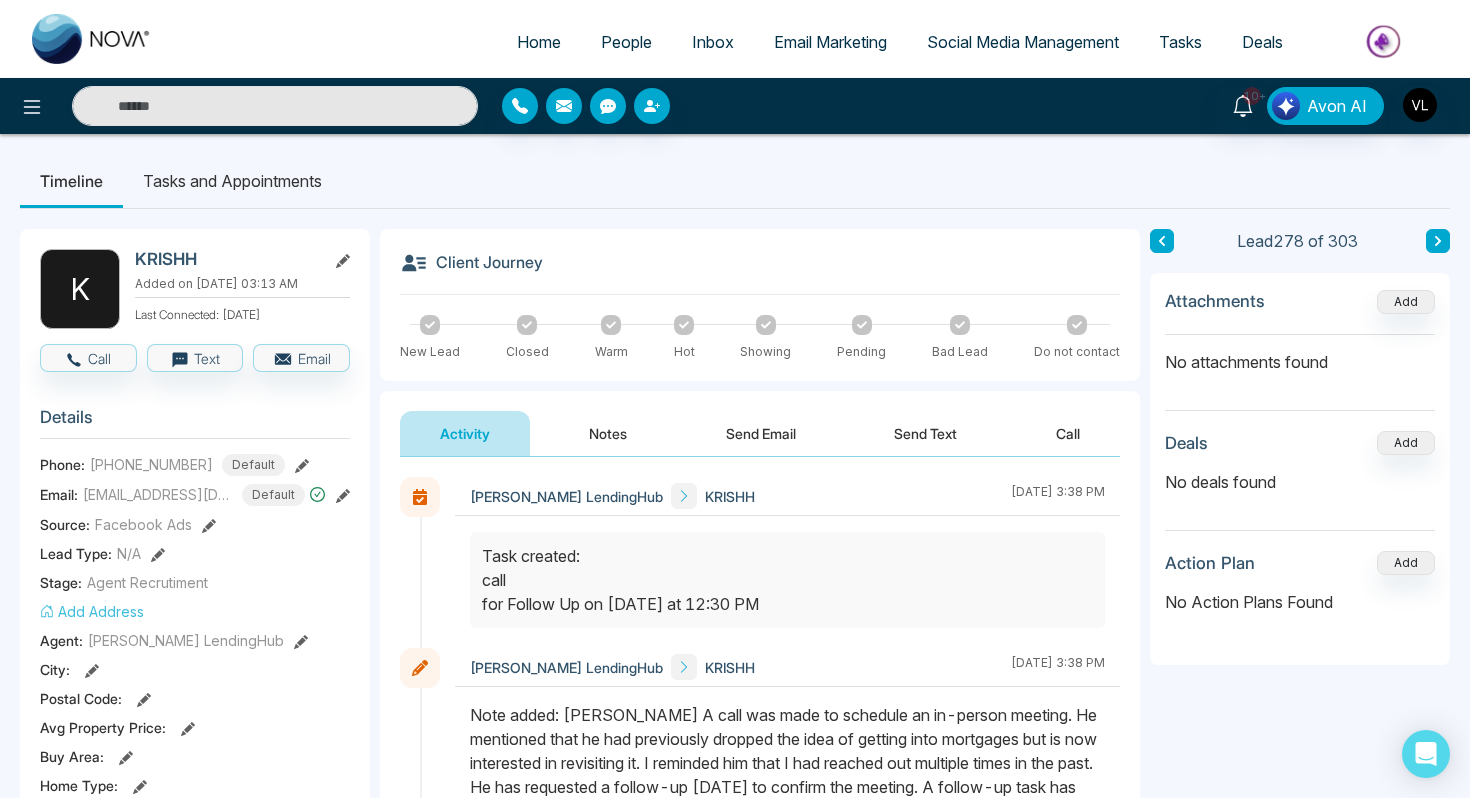type on "*****" 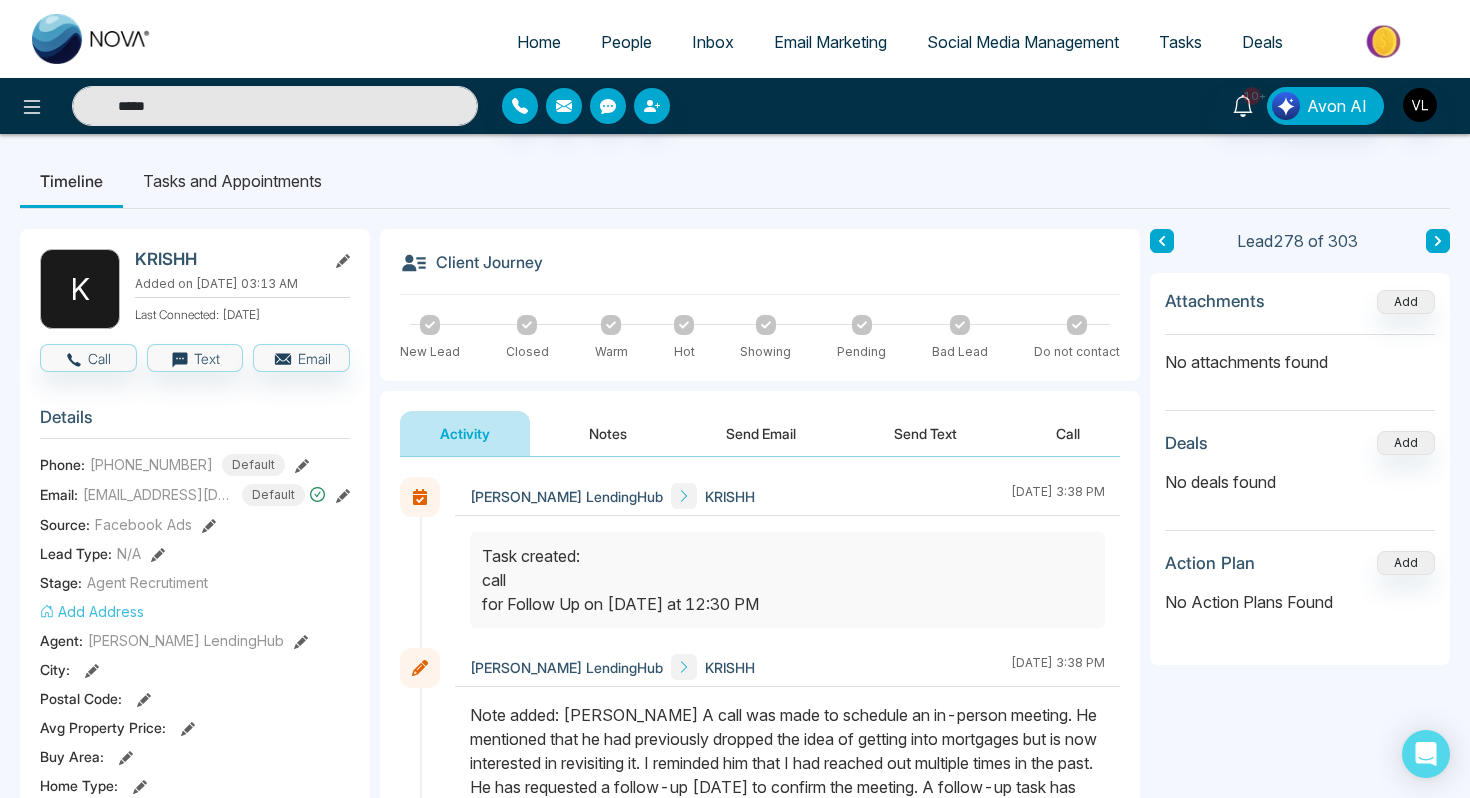 click on "[PHONE_NUMBER]" at bounding box center [151, 464] 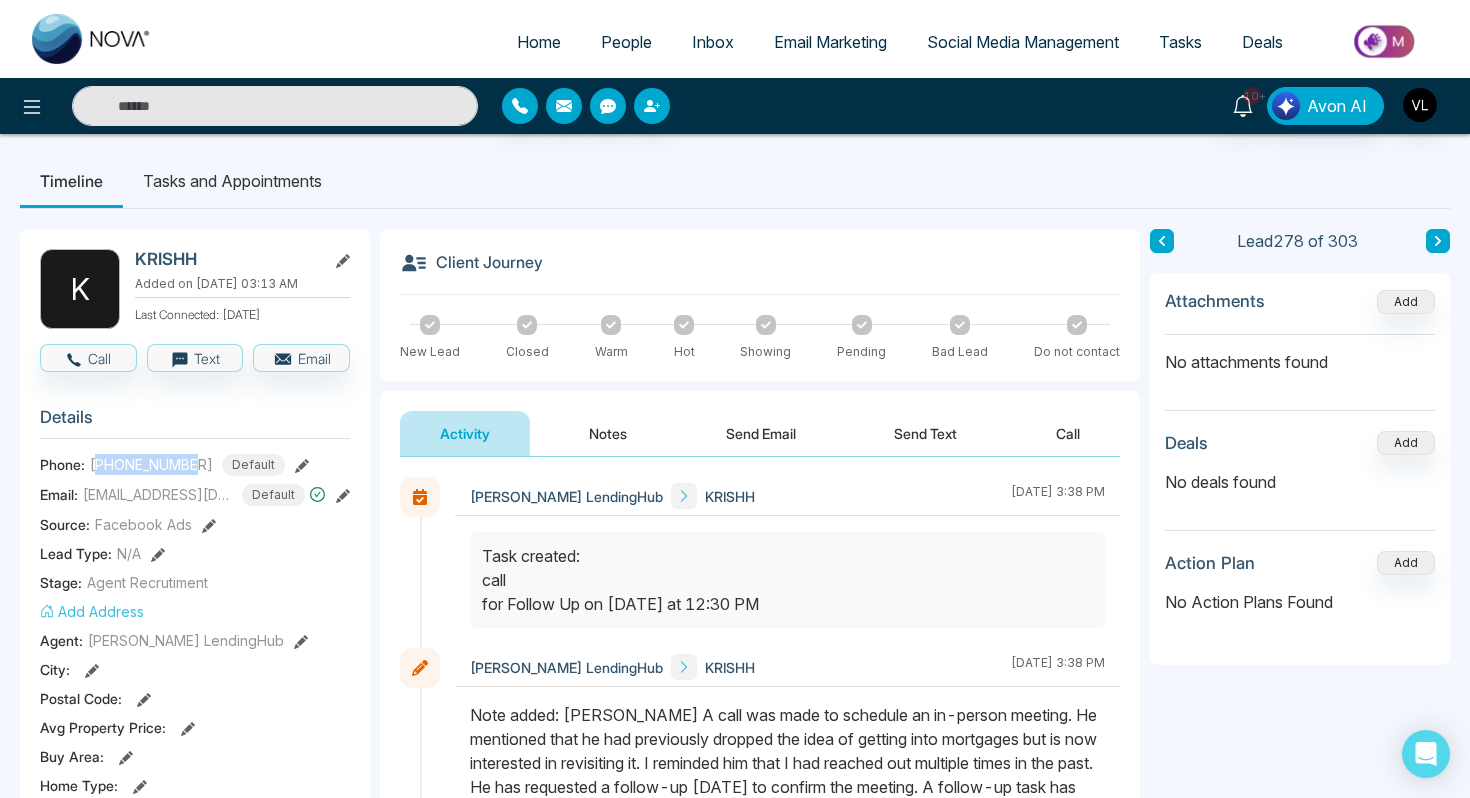 click on "[PHONE_NUMBER]" at bounding box center (151, 464) 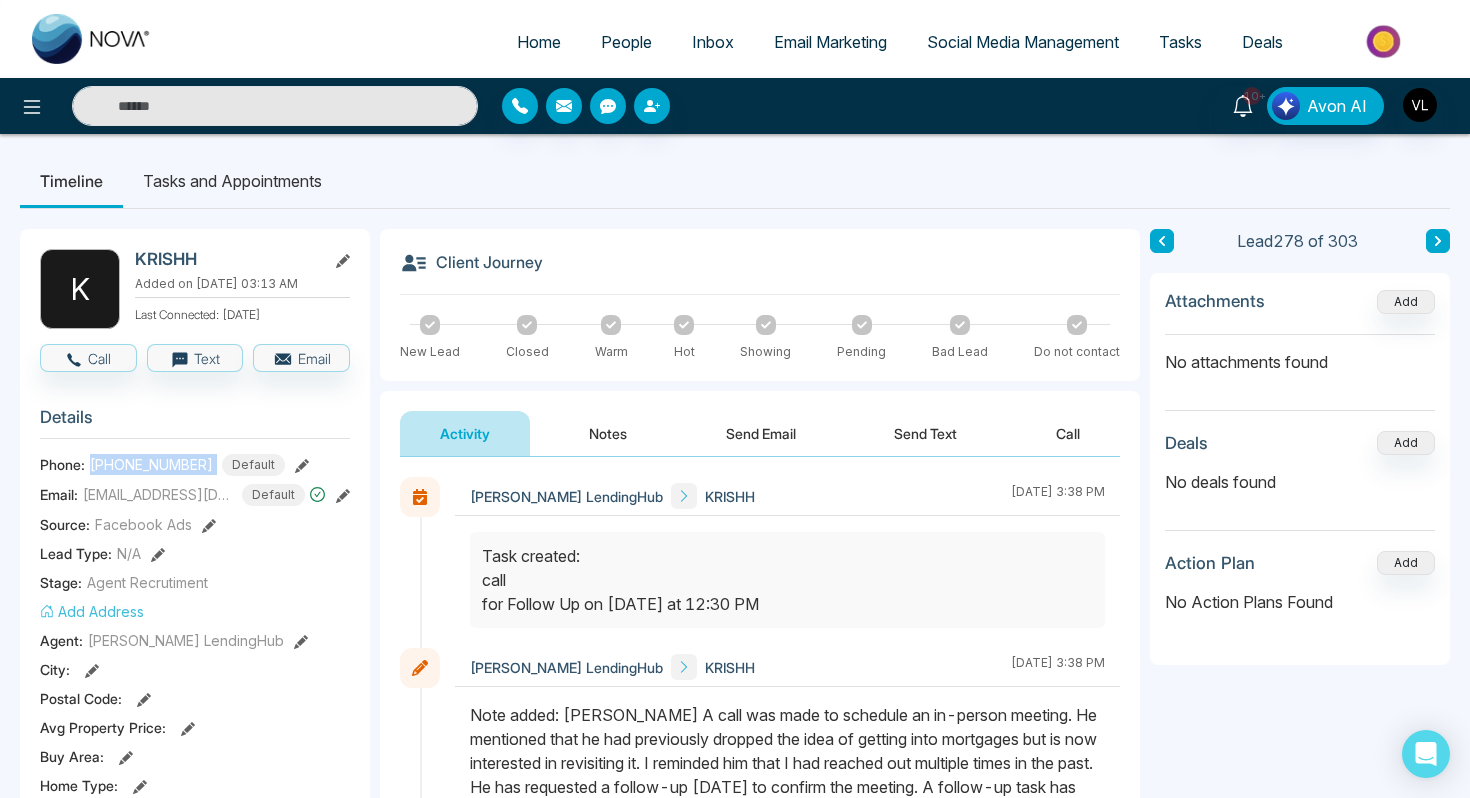 click on "[PHONE_NUMBER]" at bounding box center (151, 464) 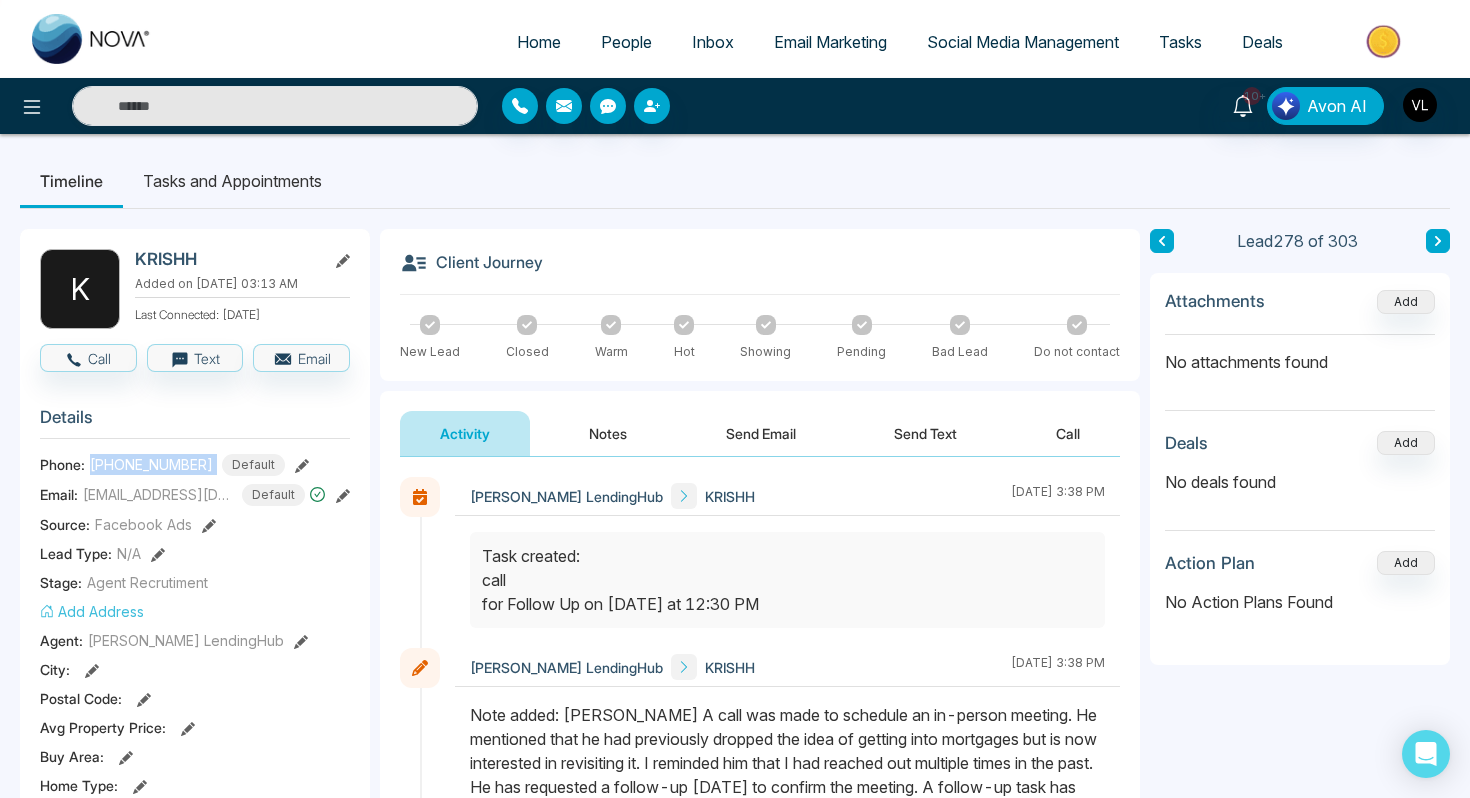 copy on "[PHONE_NUMBER]" 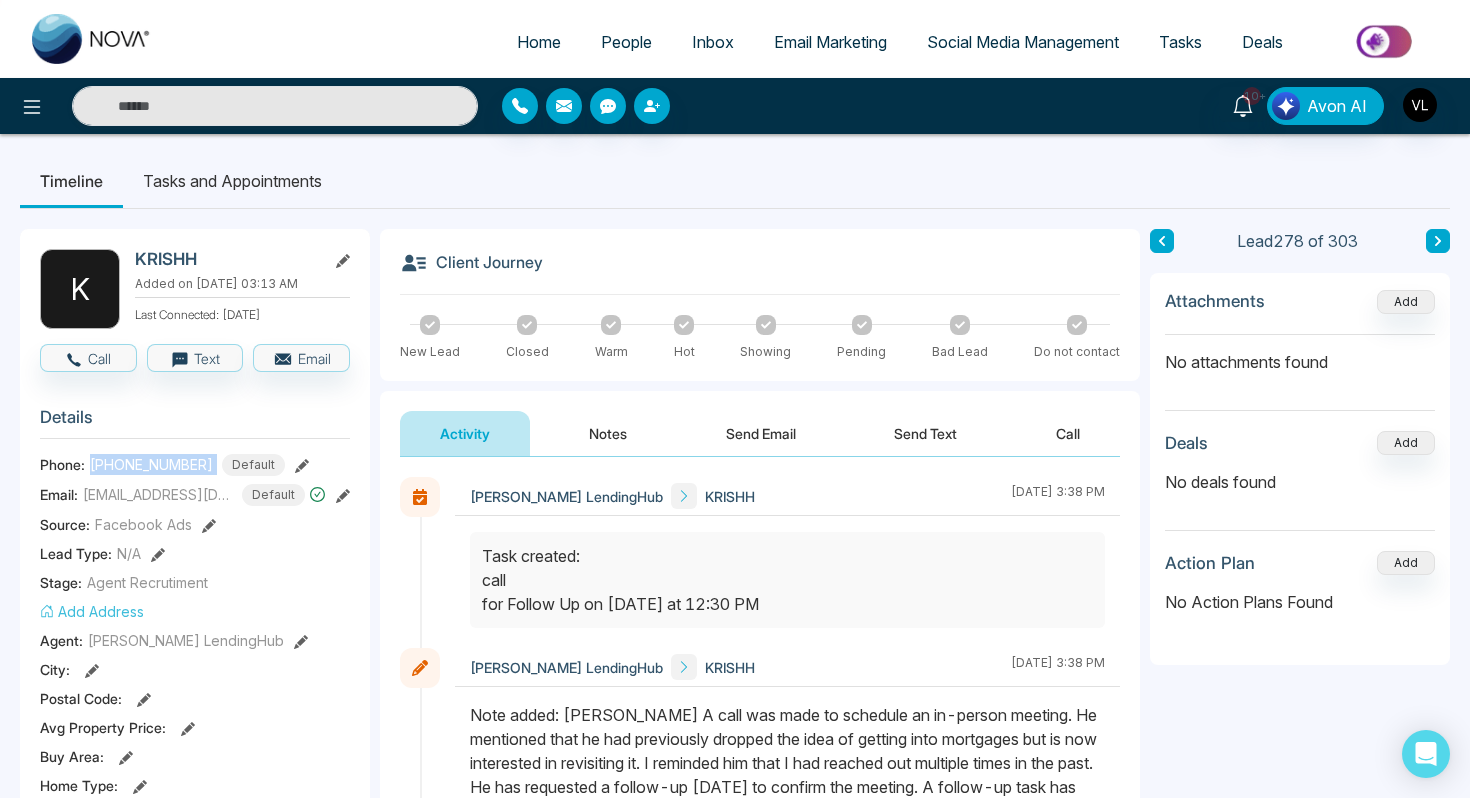 type on "*****" 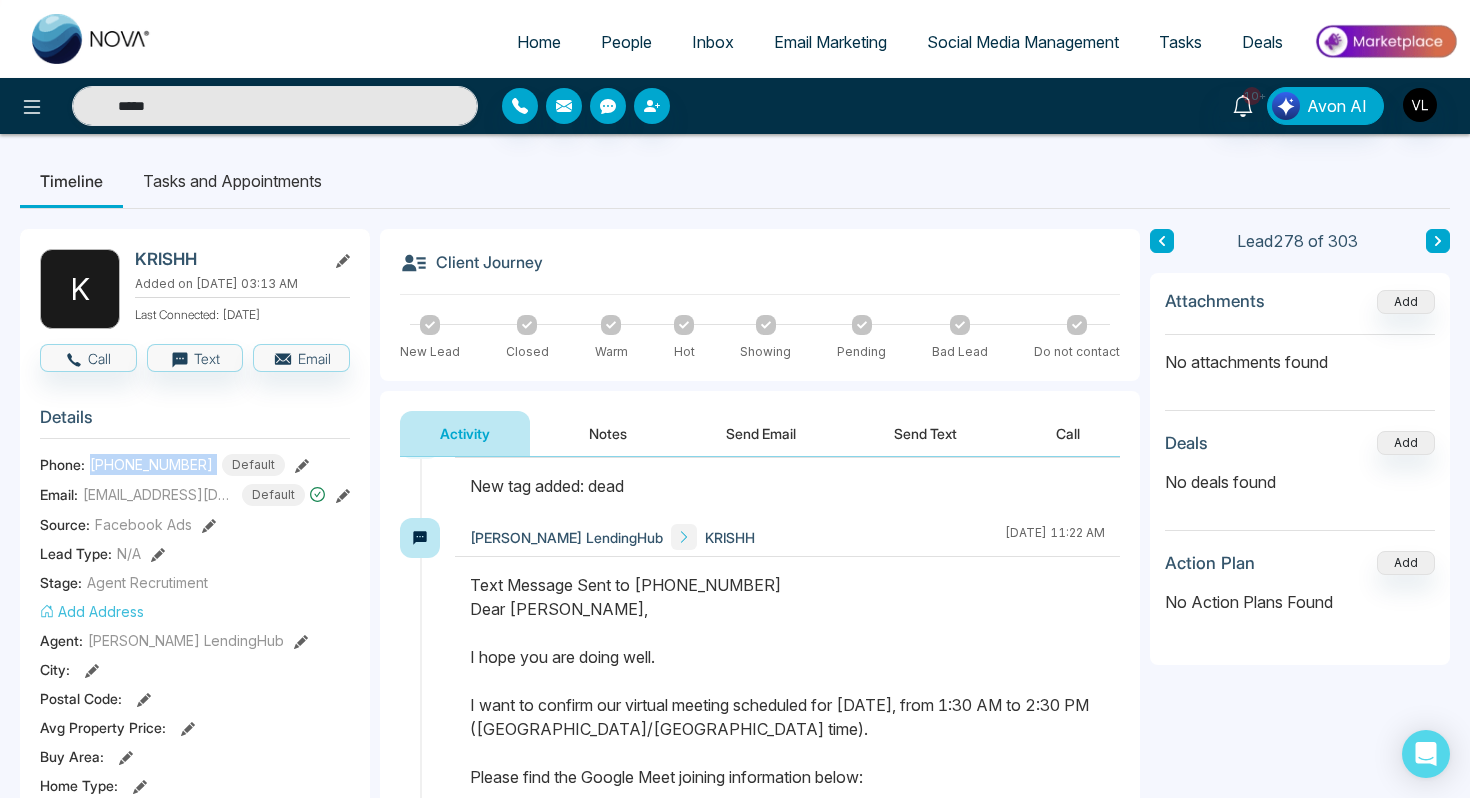 scroll, scrollTop: 464, scrollLeft: 0, axis: vertical 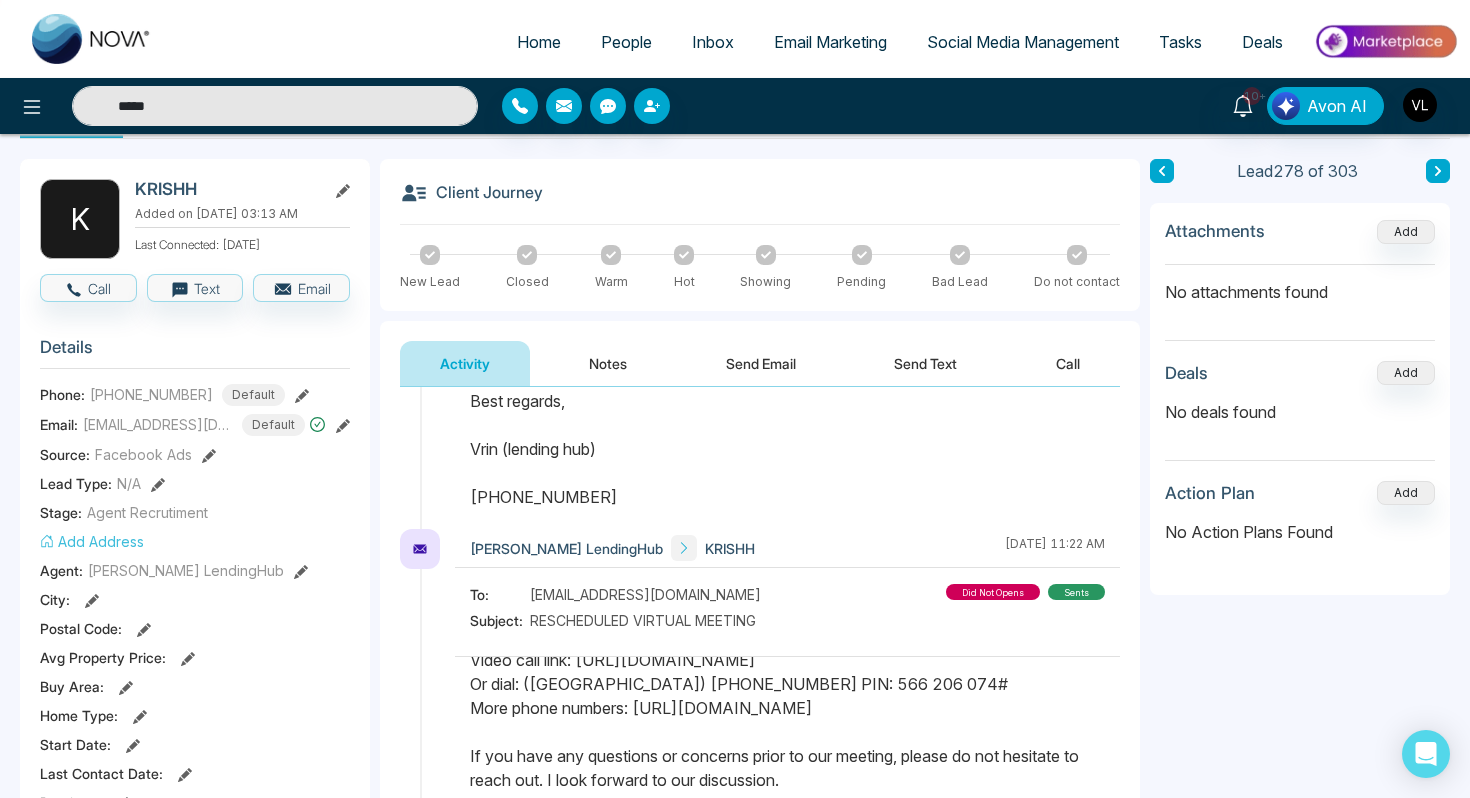 click on "*****" at bounding box center [275, 106] 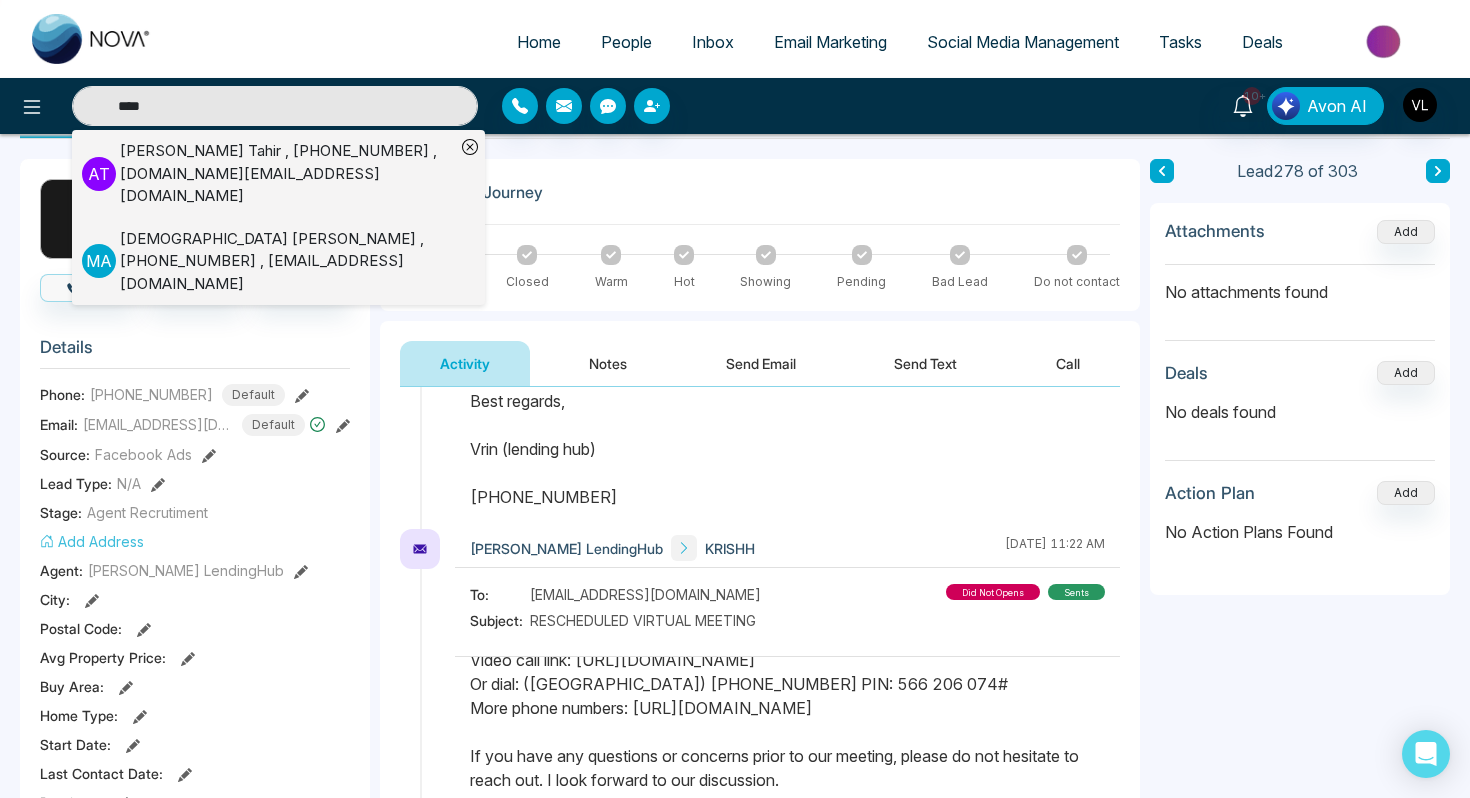 type on "****" 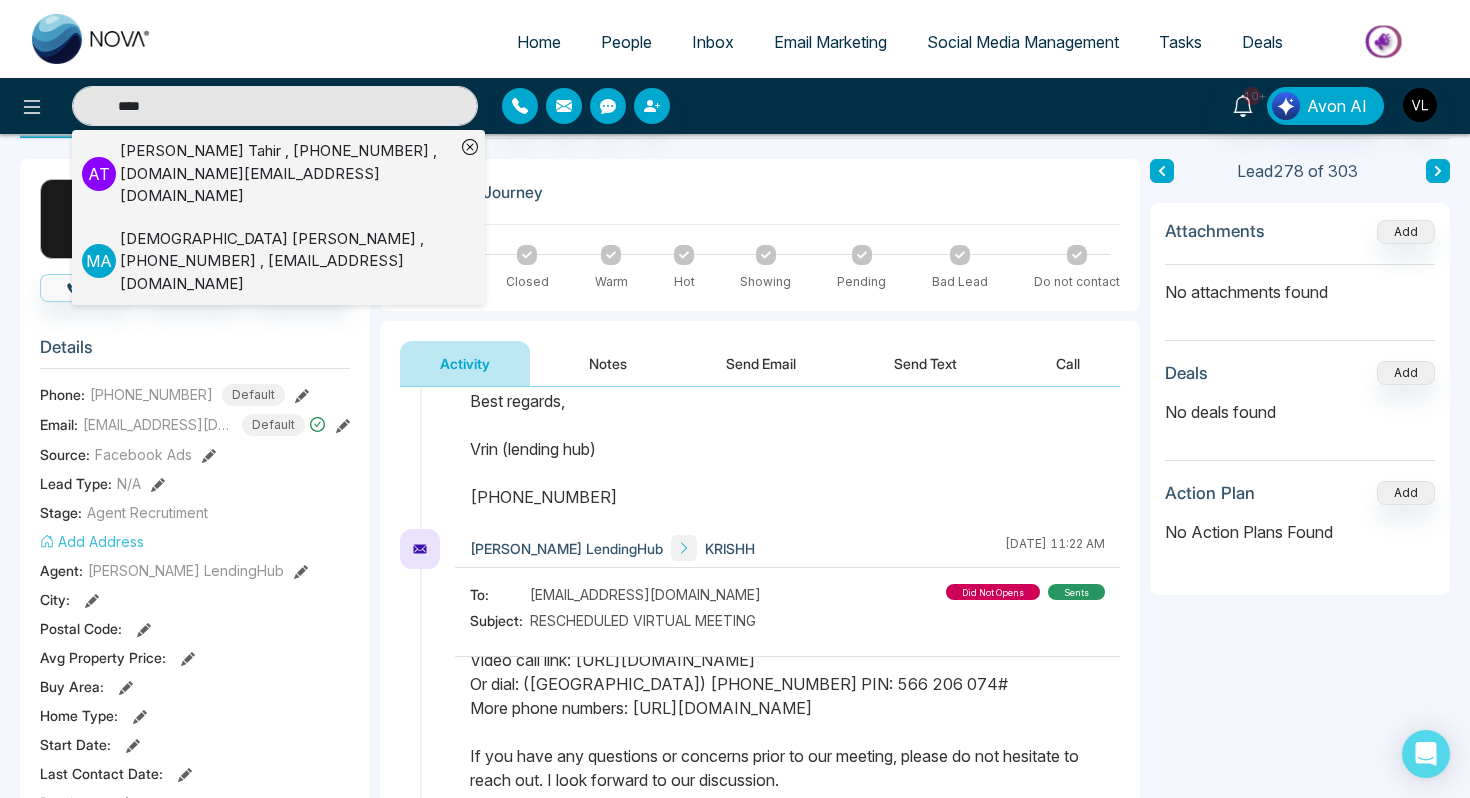 click on "[PERSON_NAME]   , [PHONE_NUMBER]   , [DOMAIN_NAME][EMAIL_ADDRESS][DOMAIN_NAME]" at bounding box center (287, 174) 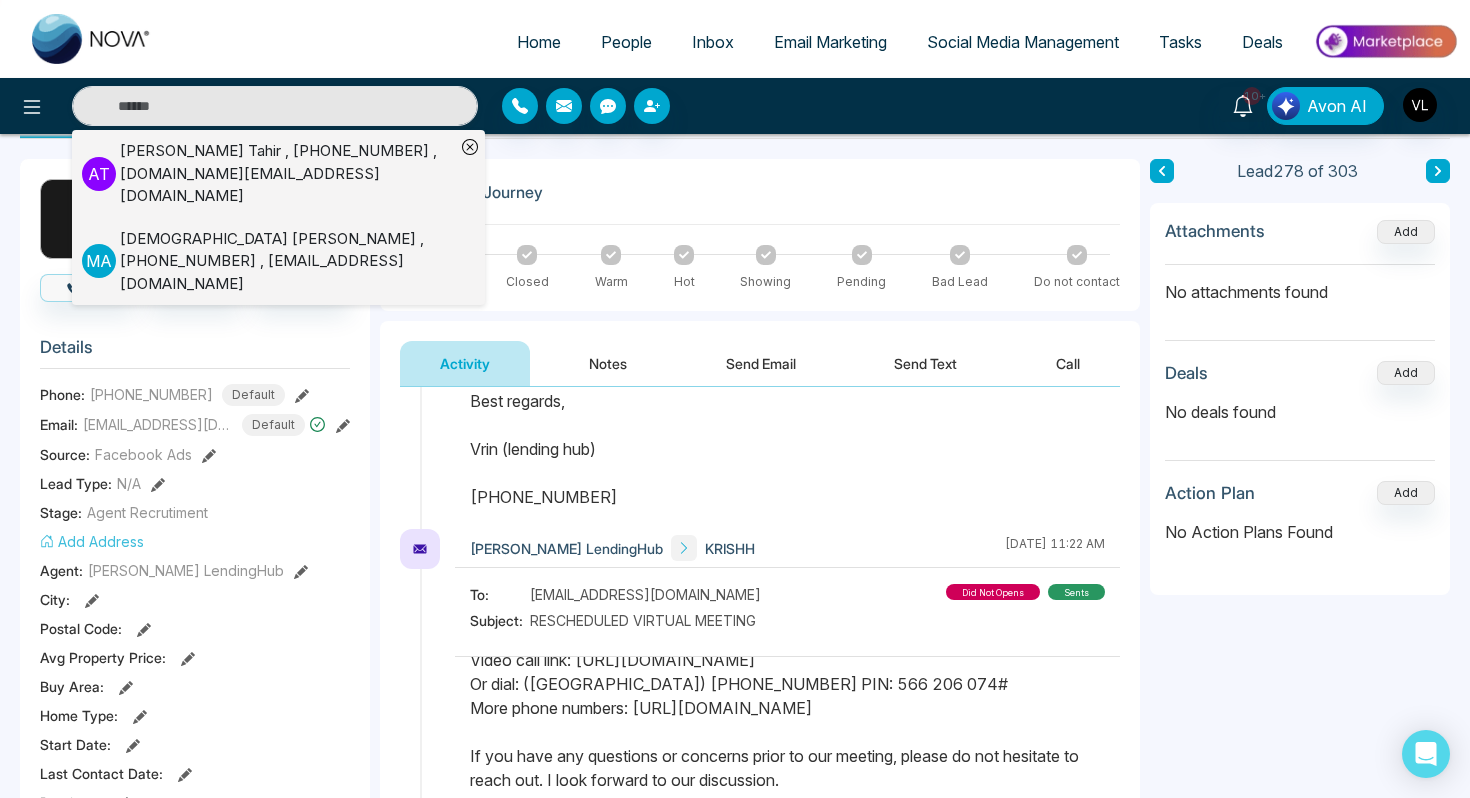 type on "****" 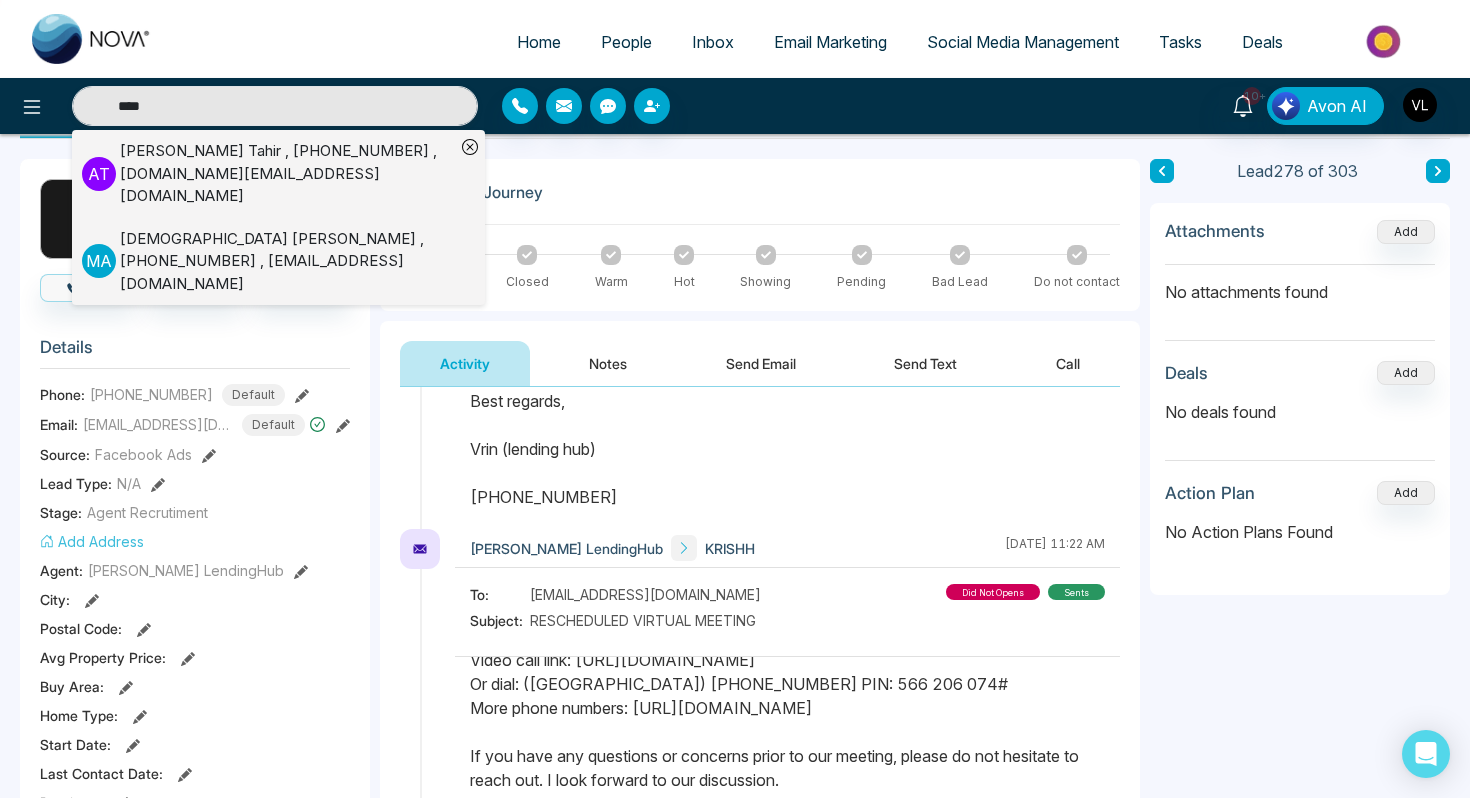 scroll, scrollTop: 0, scrollLeft: 0, axis: both 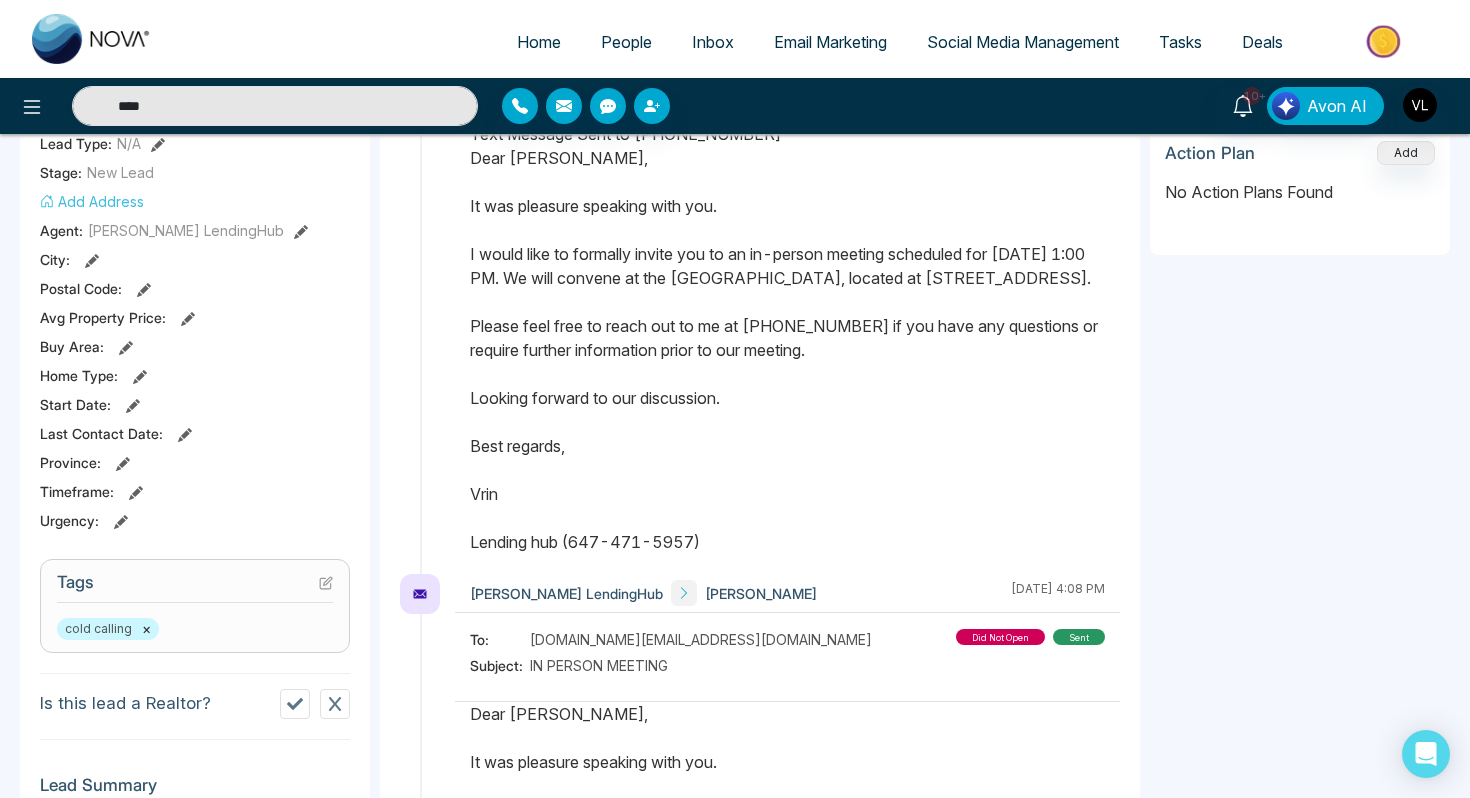 drag, startPoint x: 473, startPoint y: 325, endPoint x: 708, endPoint y: 575, distance: 343.11078 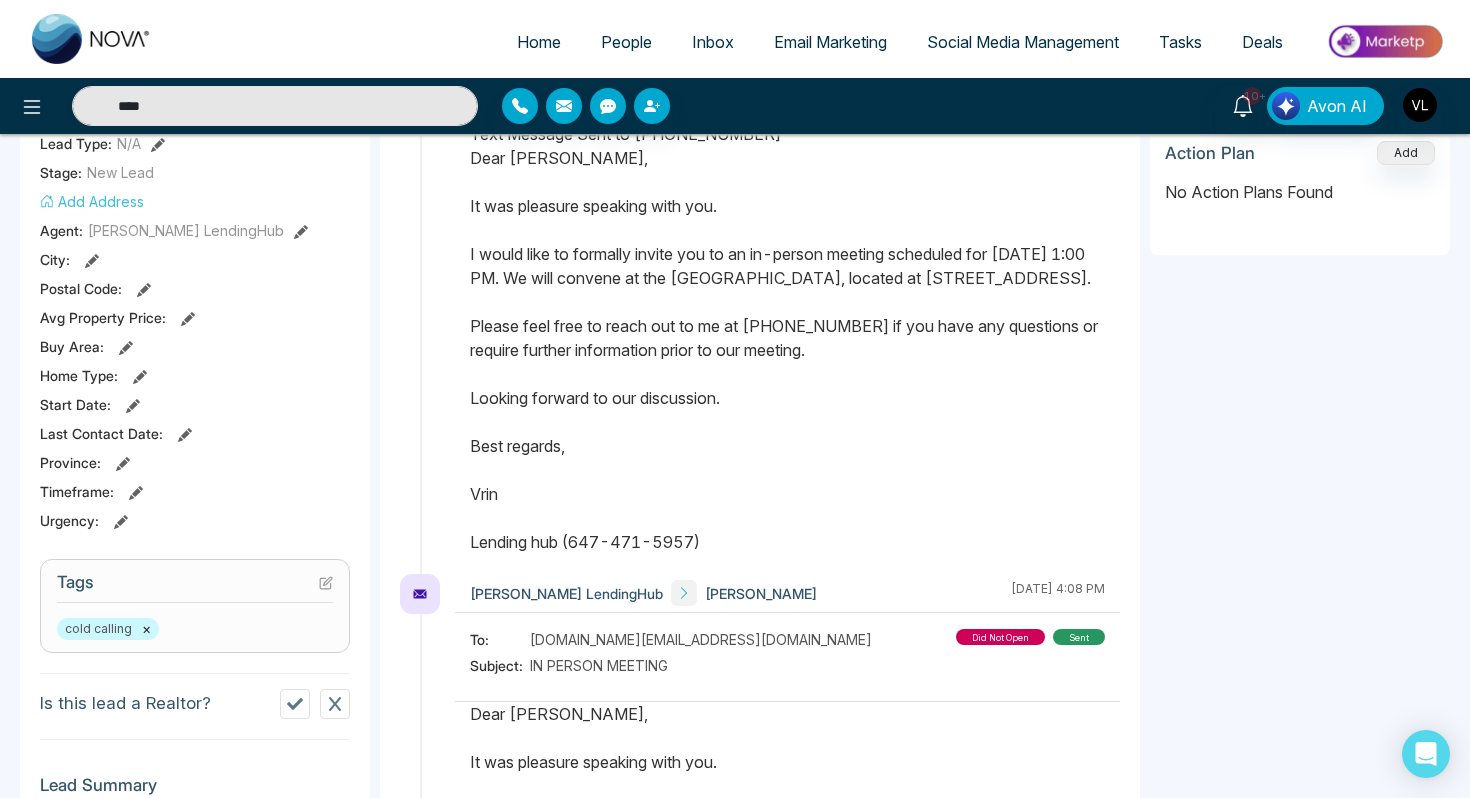 click on "Text Message Sent to [PHONE_NUMBER]  Dear [PERSON_NAME],
It was pleasure speaking with you.
I would like to formally invite you to an in-person meeting scheduled for [DATE] 1:00 PM. We will convene at the [GEOGRAPHIC_DATA], located at [STREET_ADDRESS].
Please feel free to reach out to me at [PHONE_NUMBER] if you have any questions or require further information prior to our meeting.
Looking forward to our discussion.
Best regards,
Vrin
Lending hub (647-471-5957)" at bounding box center [787, 338] 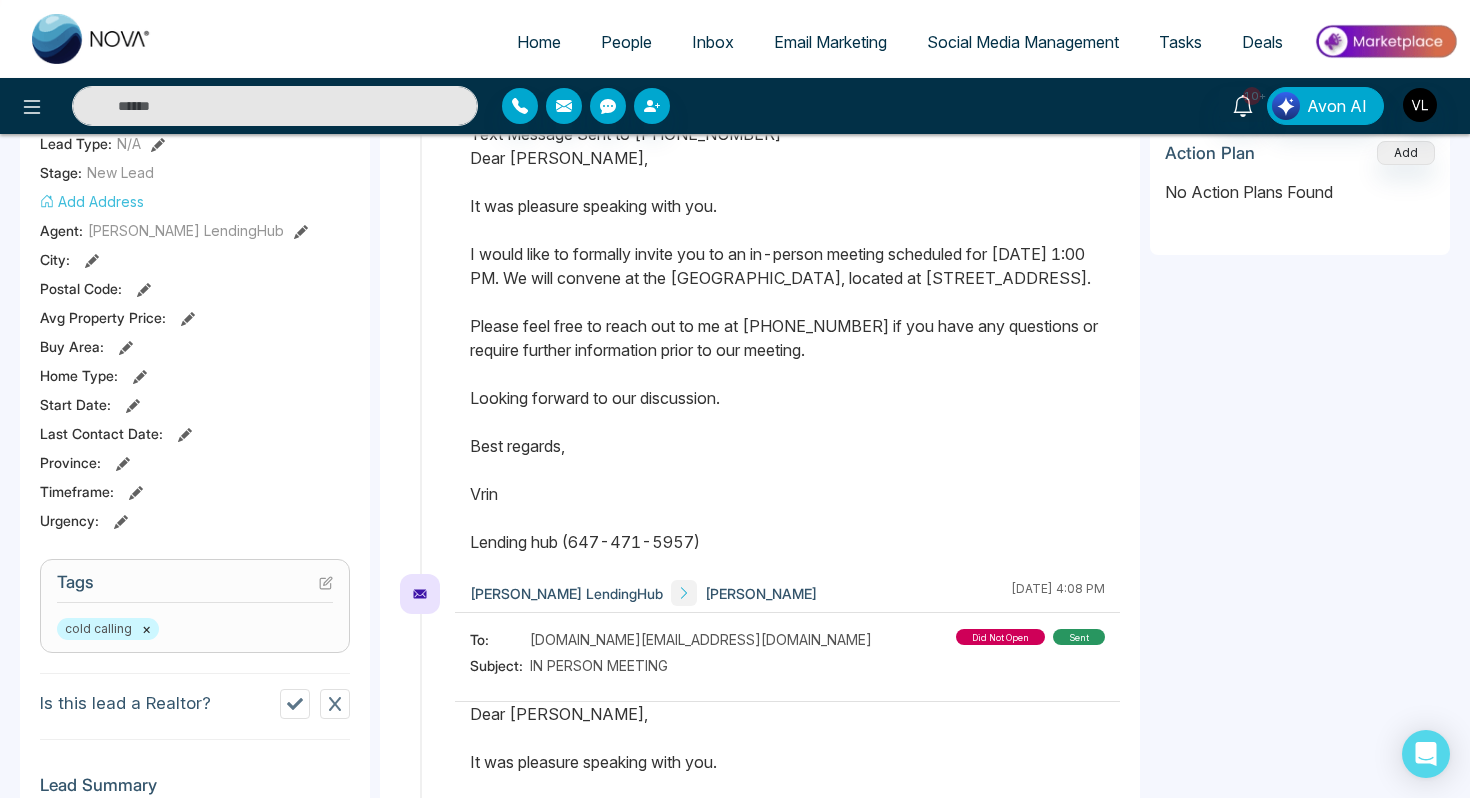 click at bounding box center [275, 106] 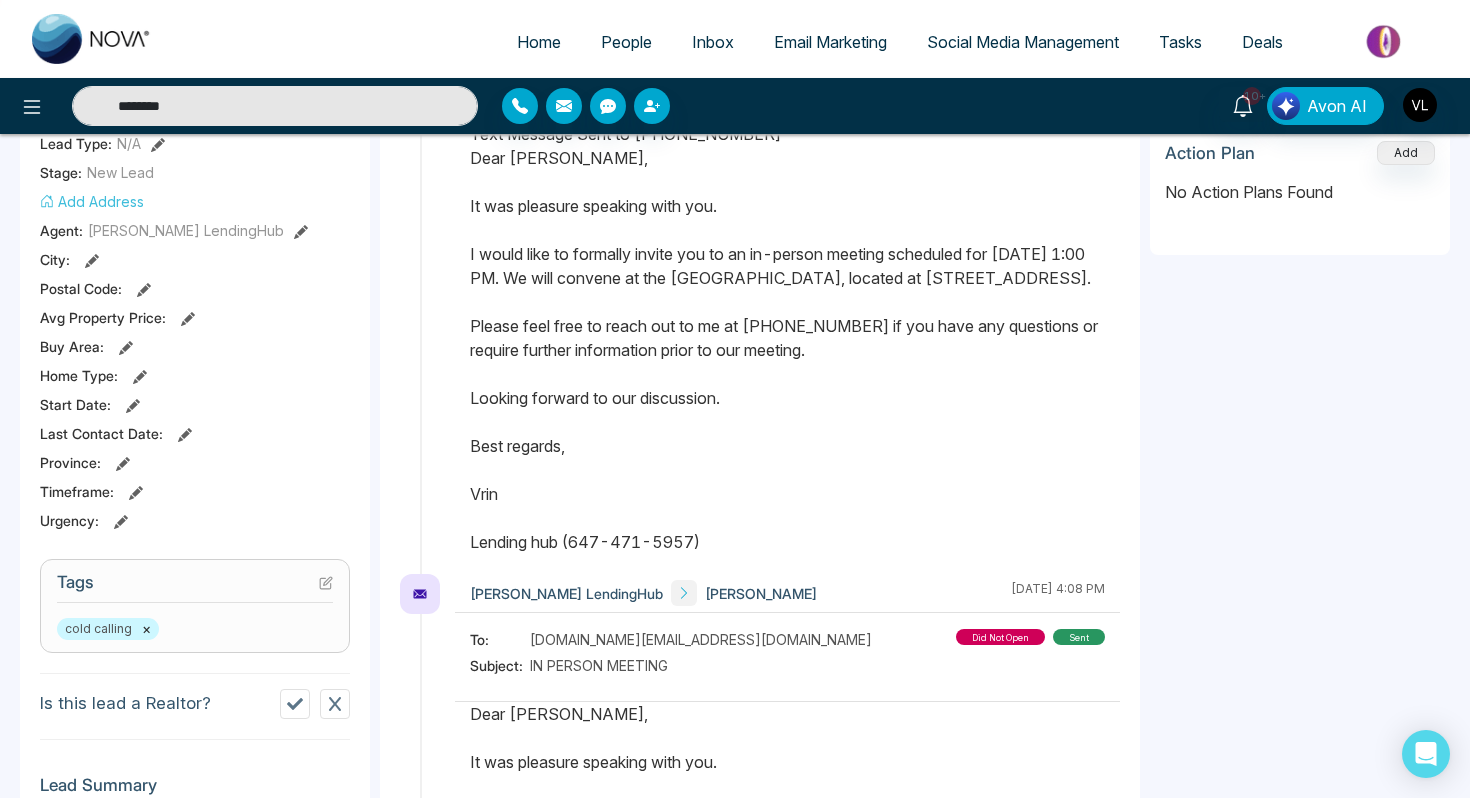 type on "*********" 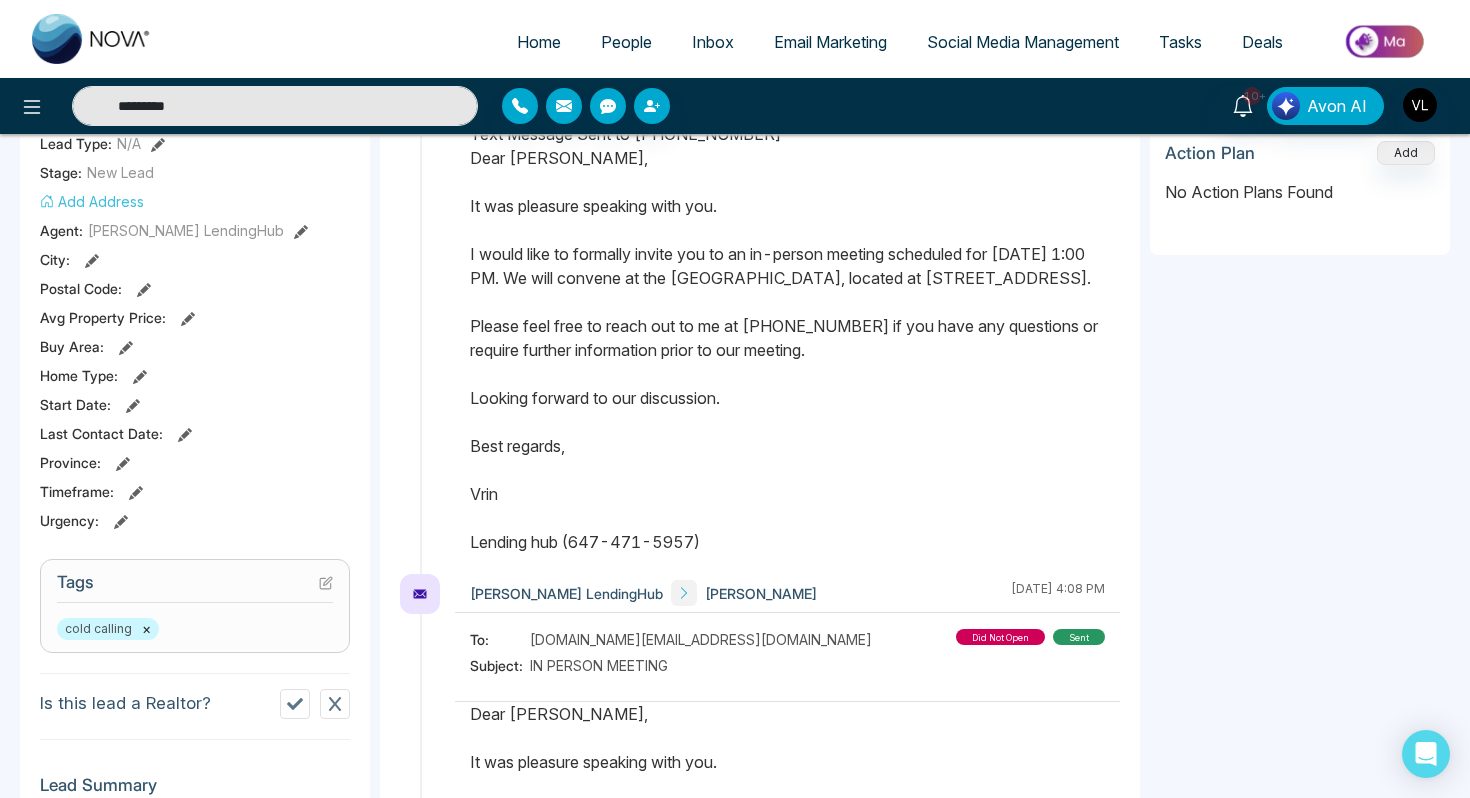 click on "*********" at bounding box center (275, 106) 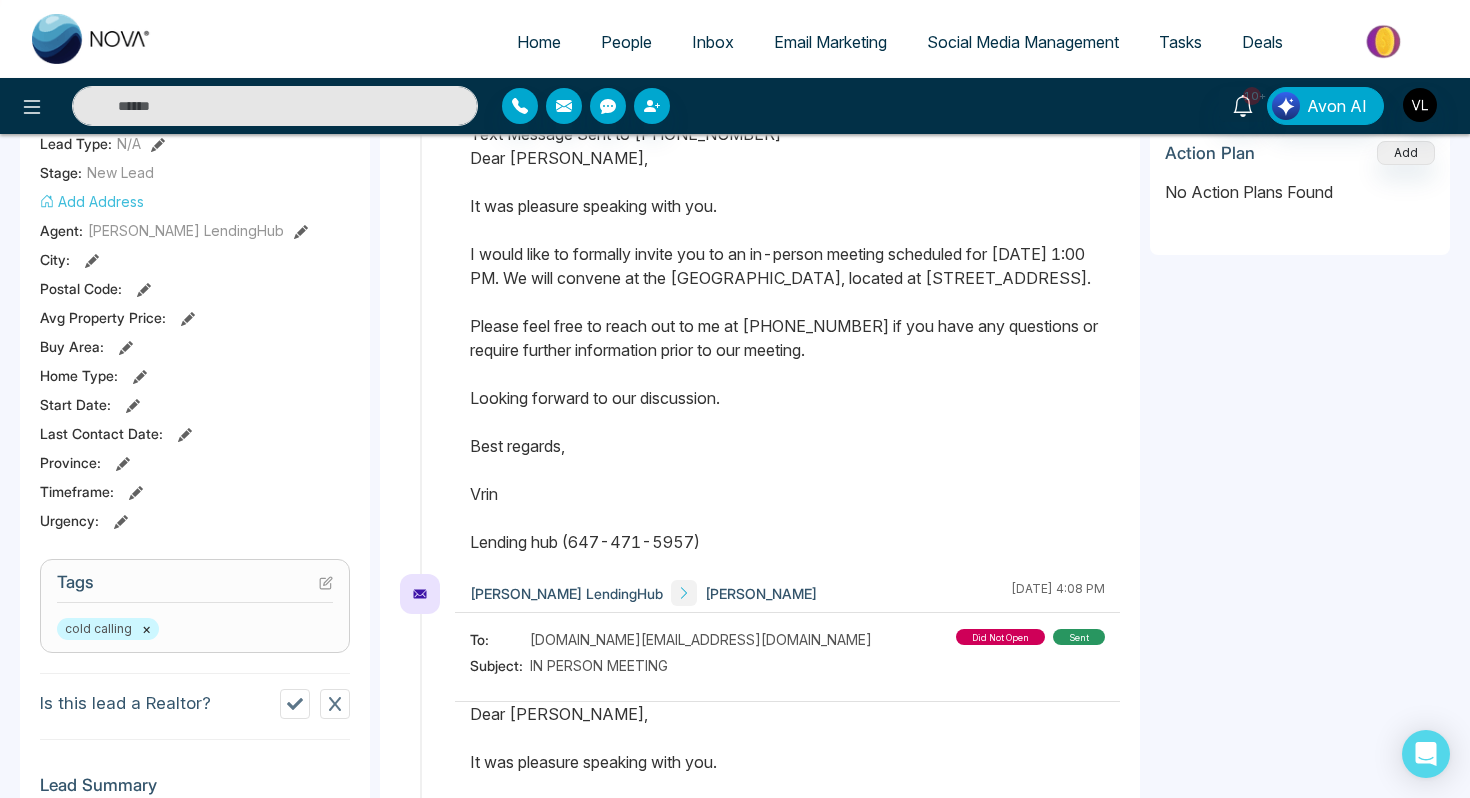 click at bounding box center [275, 106] 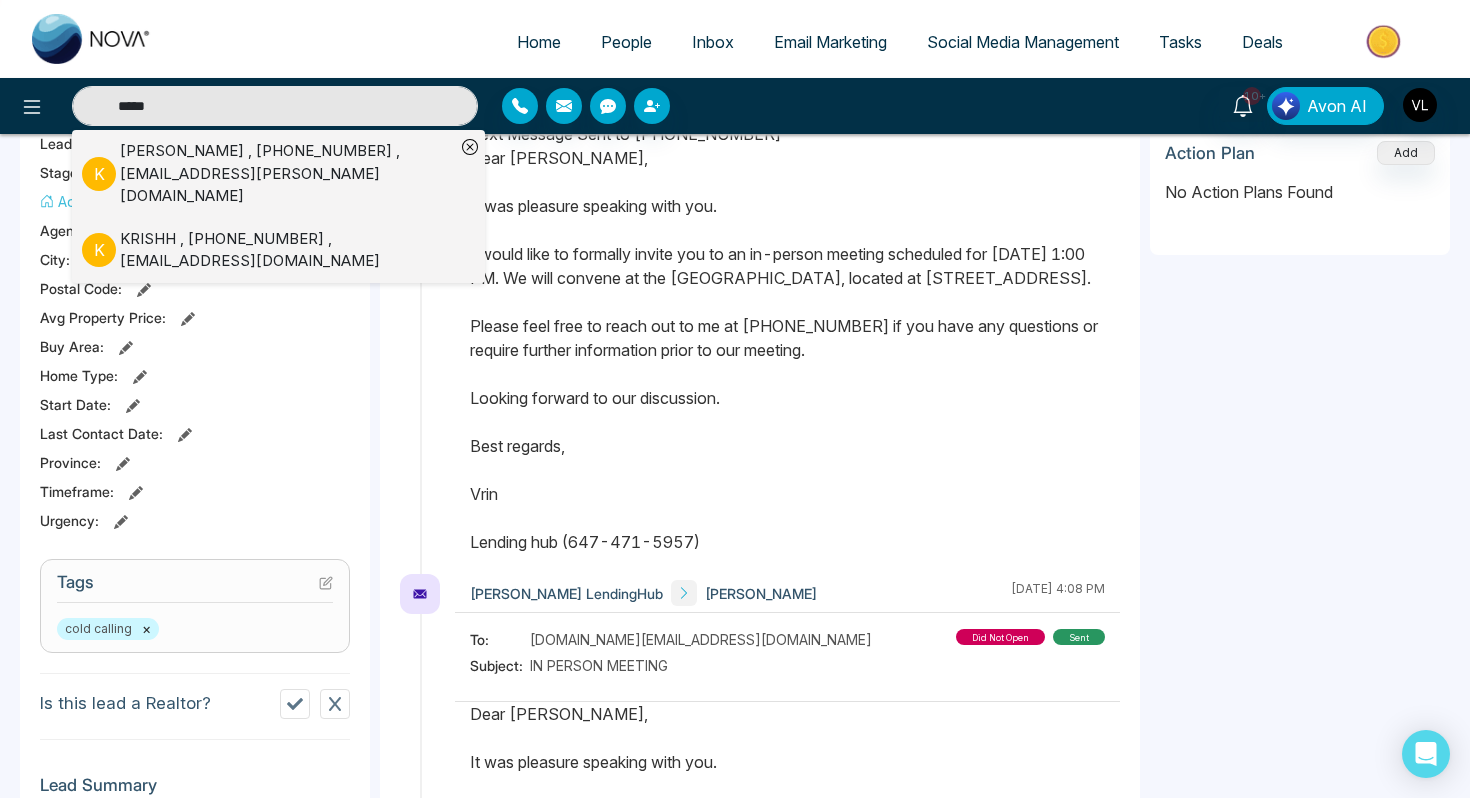 type on "*****" 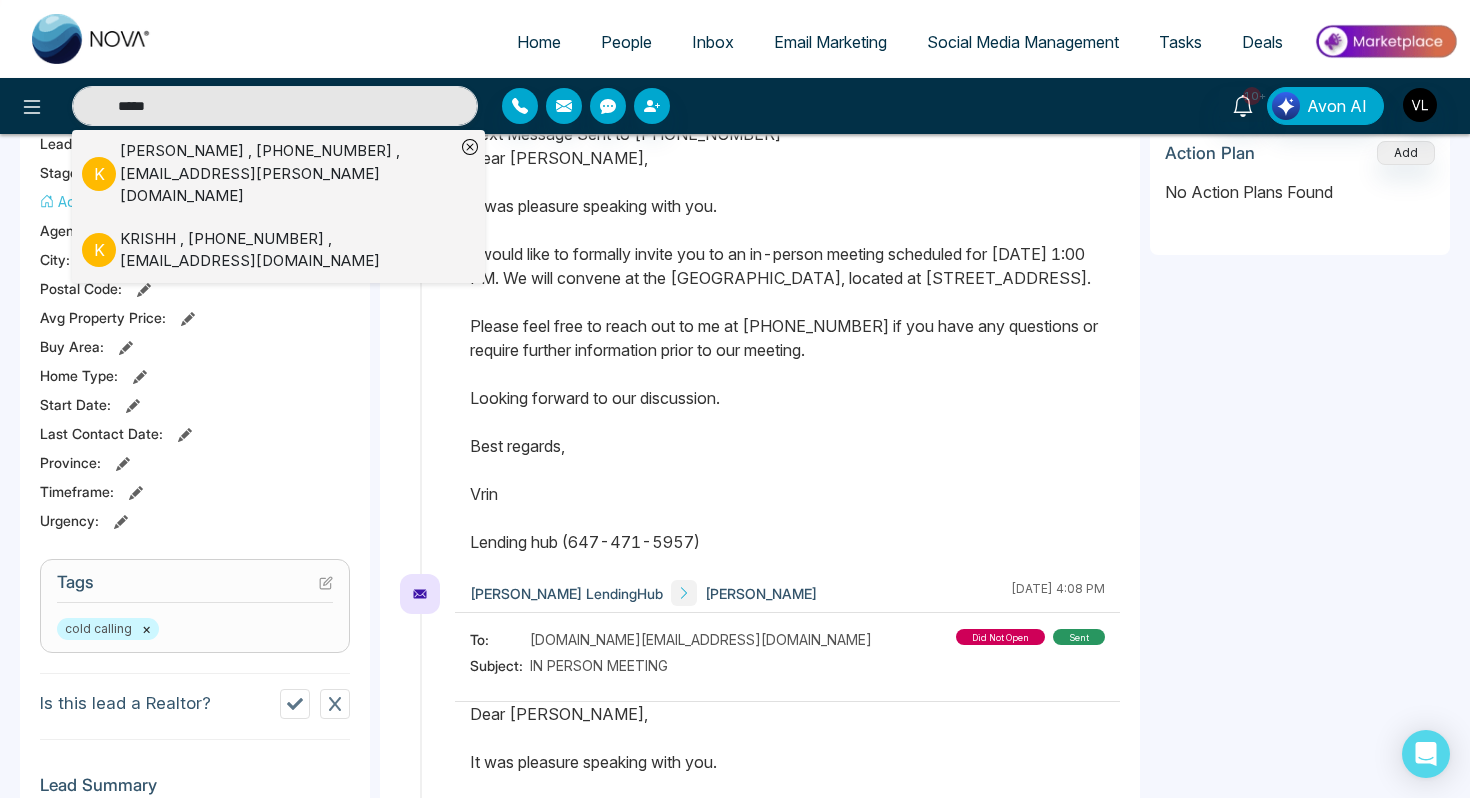 click on "KRISHH     , [PHONE_NUMBER]   , [EMAIL_ADDRESS][DOMAIN_NAME]" at bounding box center [287, 250] 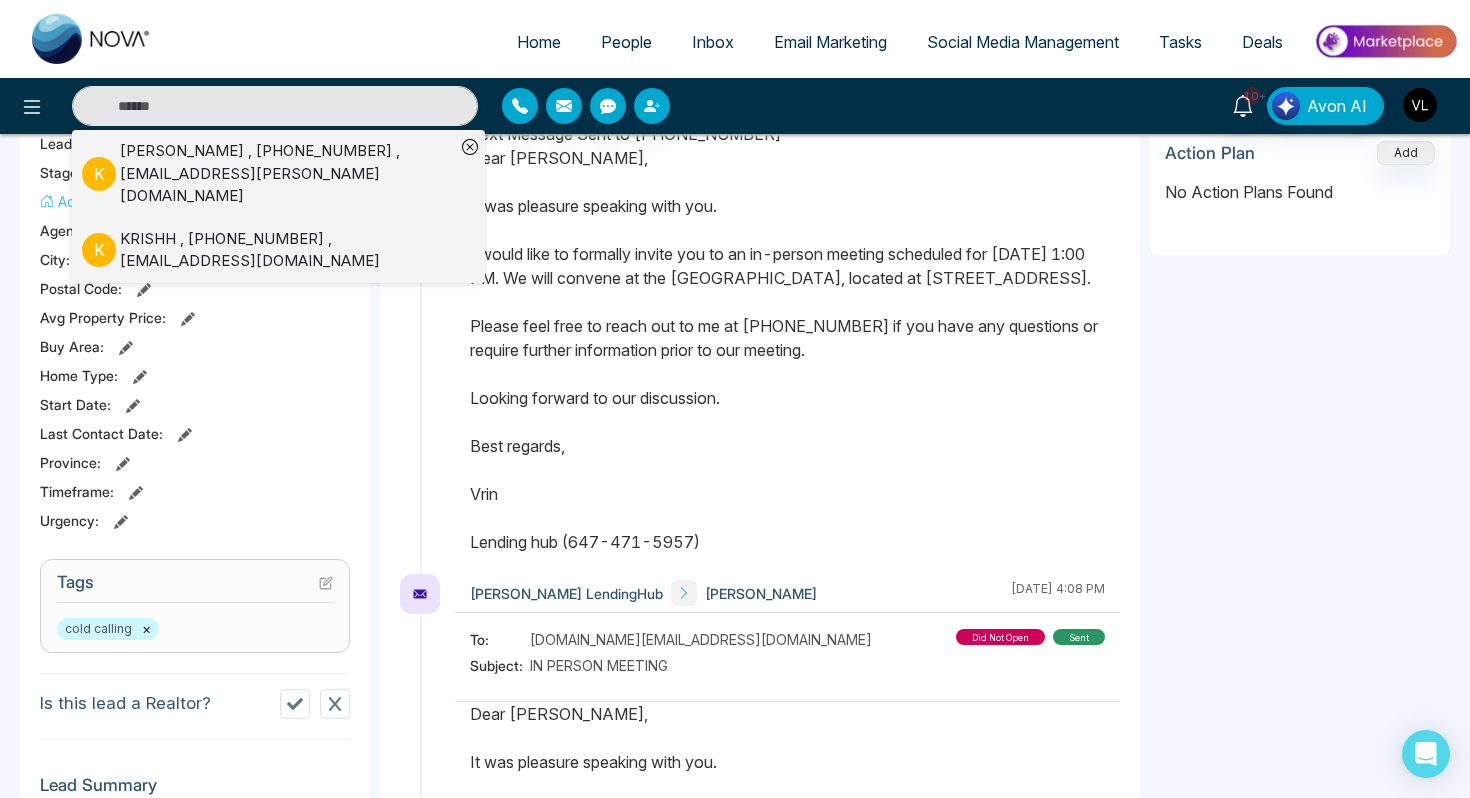 type on "*****" 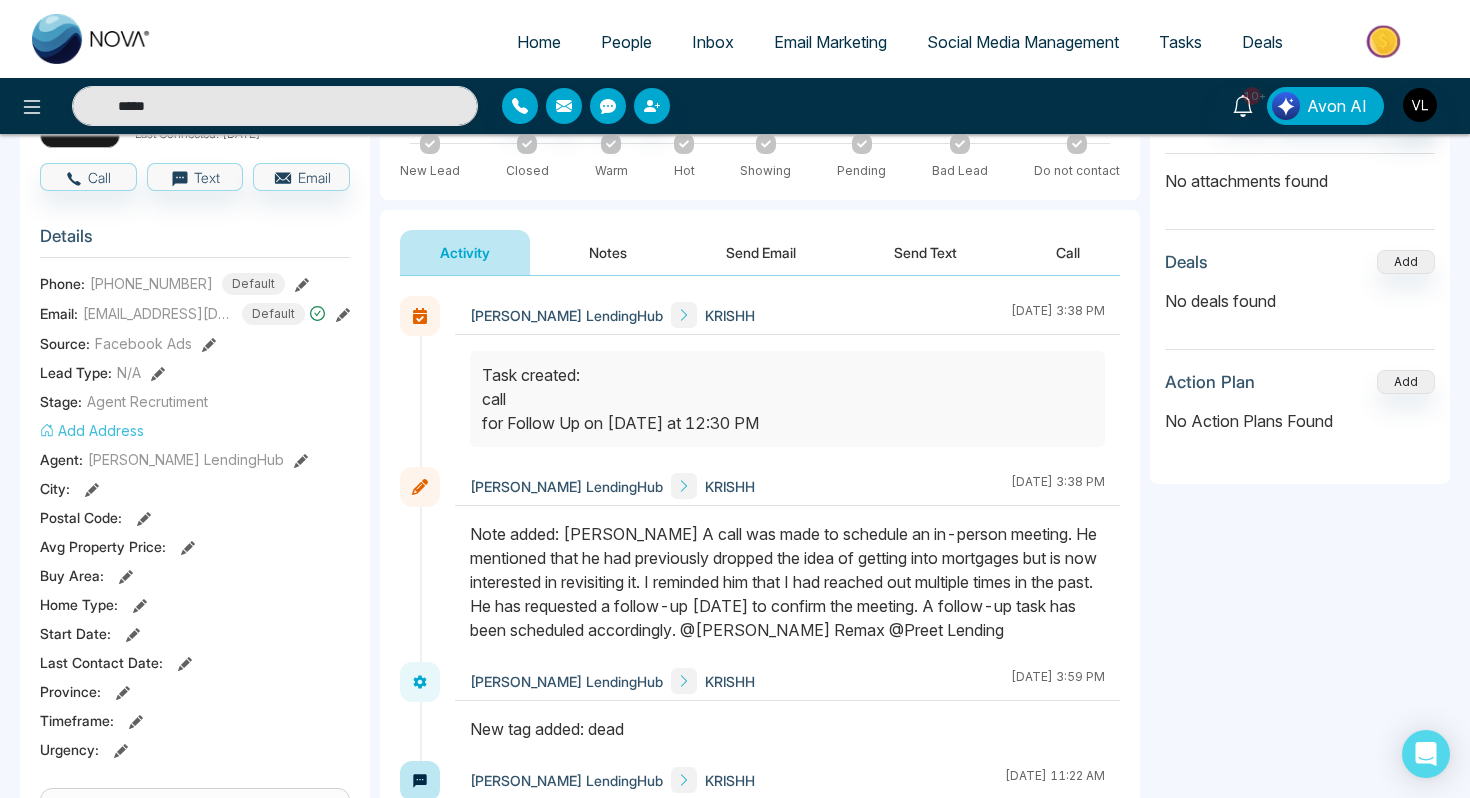 scroll, scrollTop: 182, scrollLeft: 0, axis: vertical 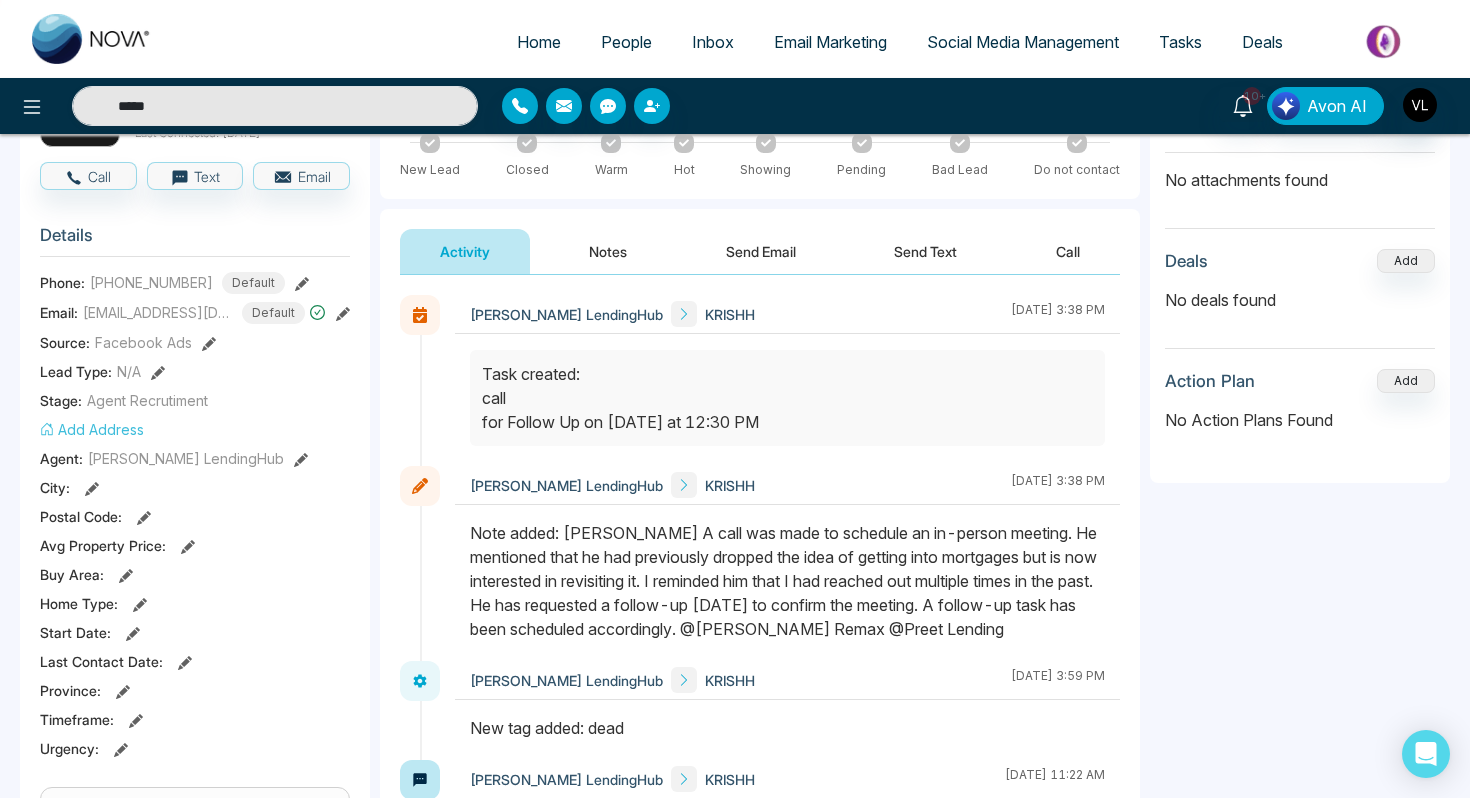click on "Send Email" at bounding box center (761, 251) 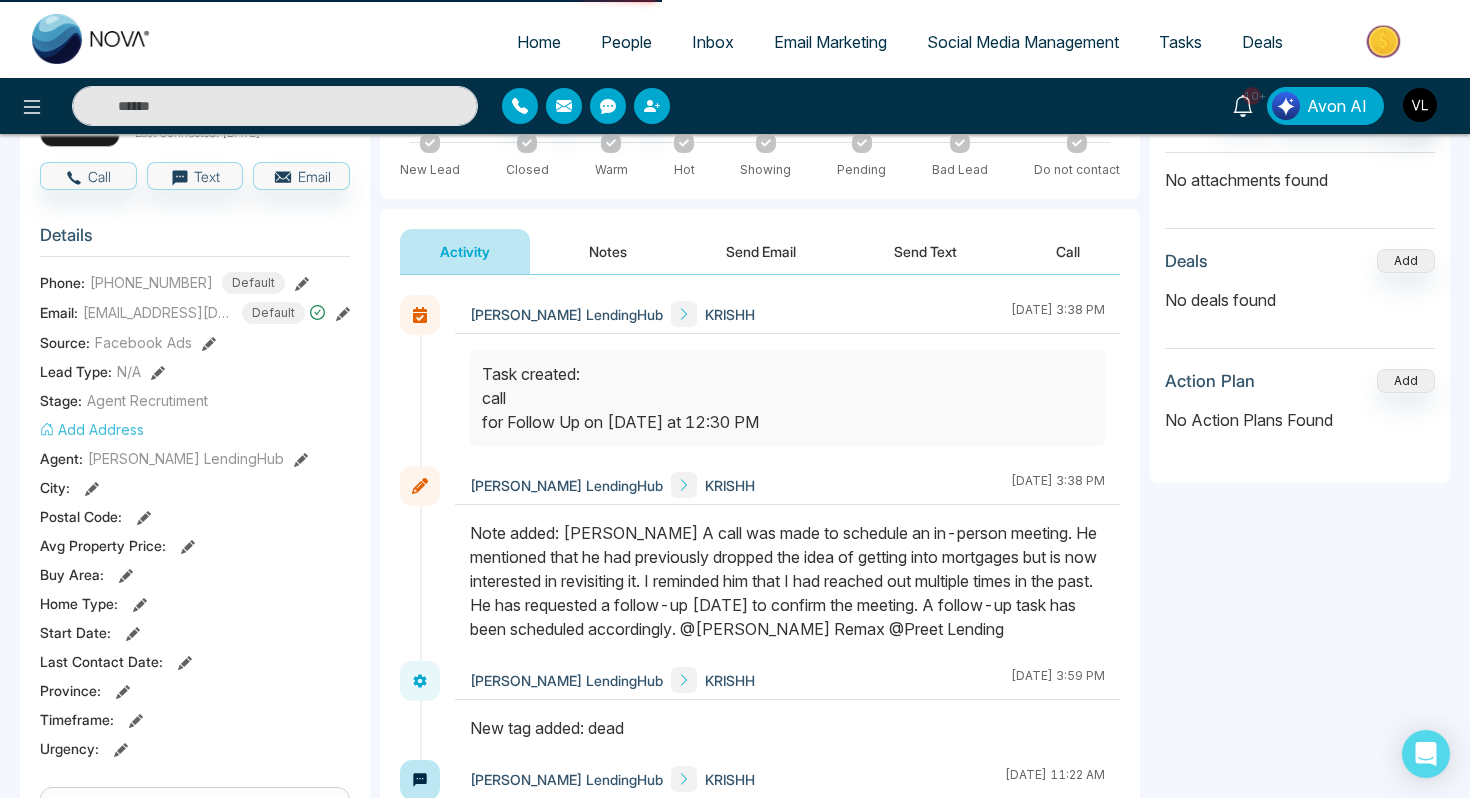 type on "*****" 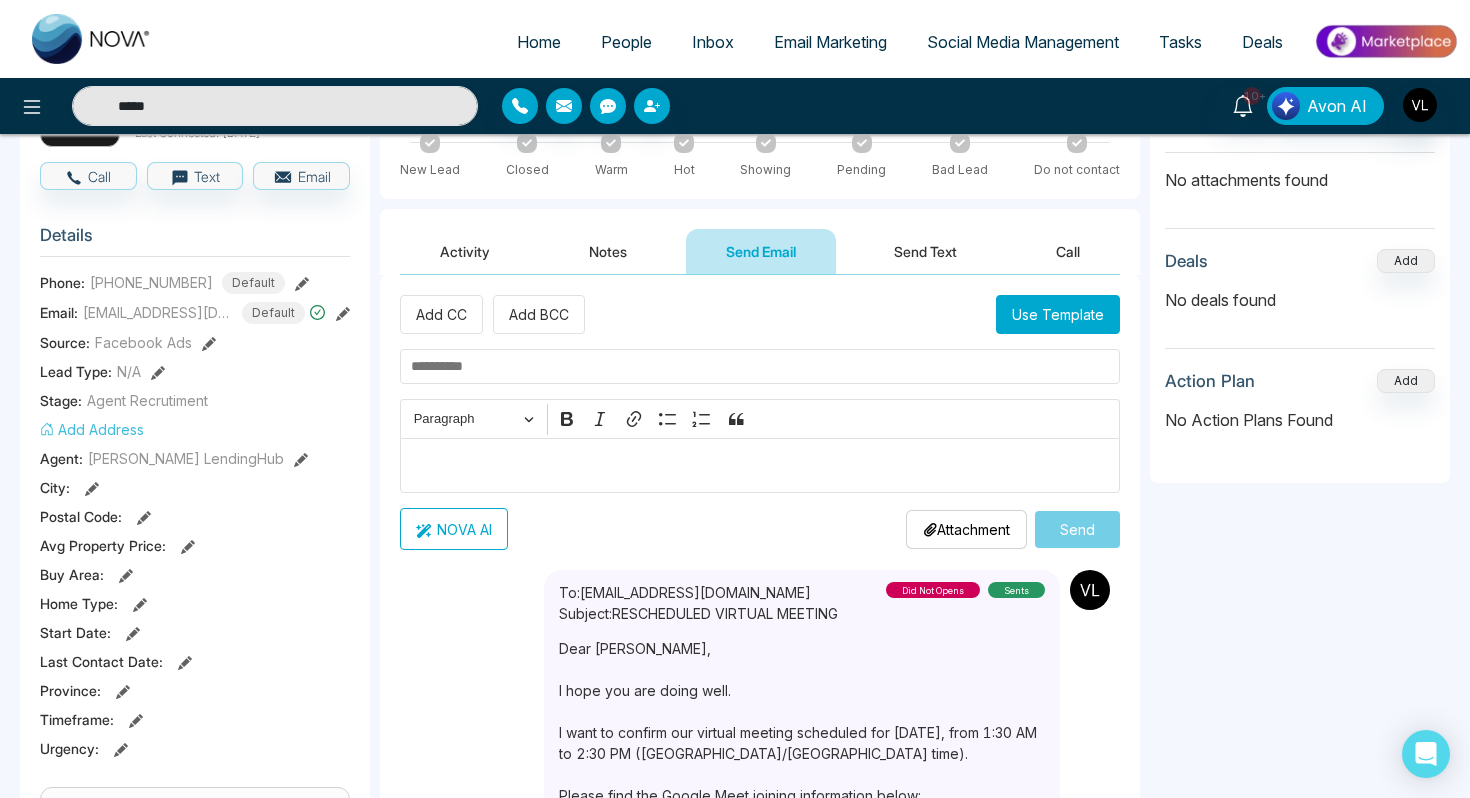 click on "Add CC Add BCC Use Template Rich Text Editor Paragraph Bold Italic Link Bulleted List Numbered List Block quote   NOVA AI  Attachment Choose File Send" at bounding box center (760, 422) 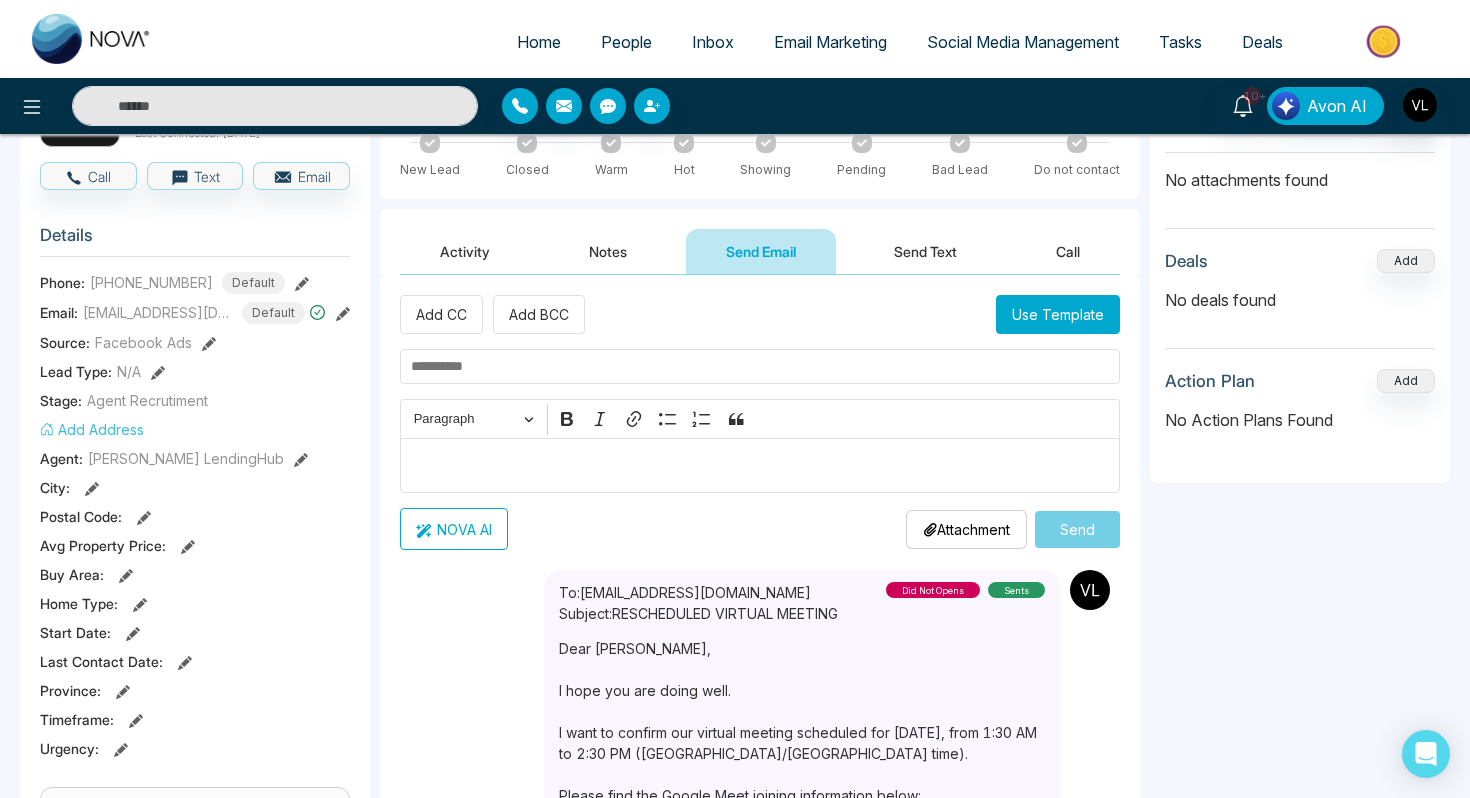 type on "*****" 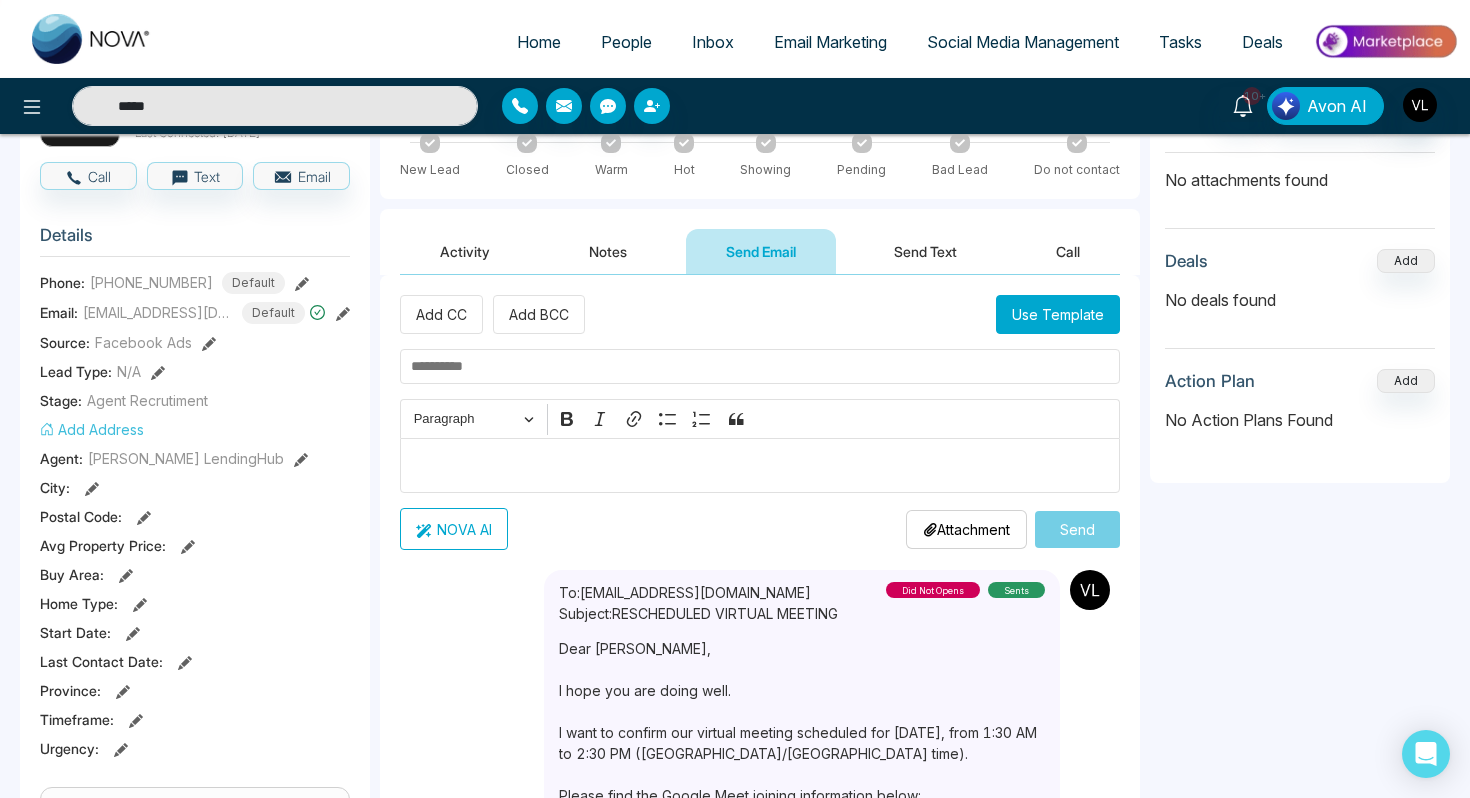 click at bounding box center [760, 466] 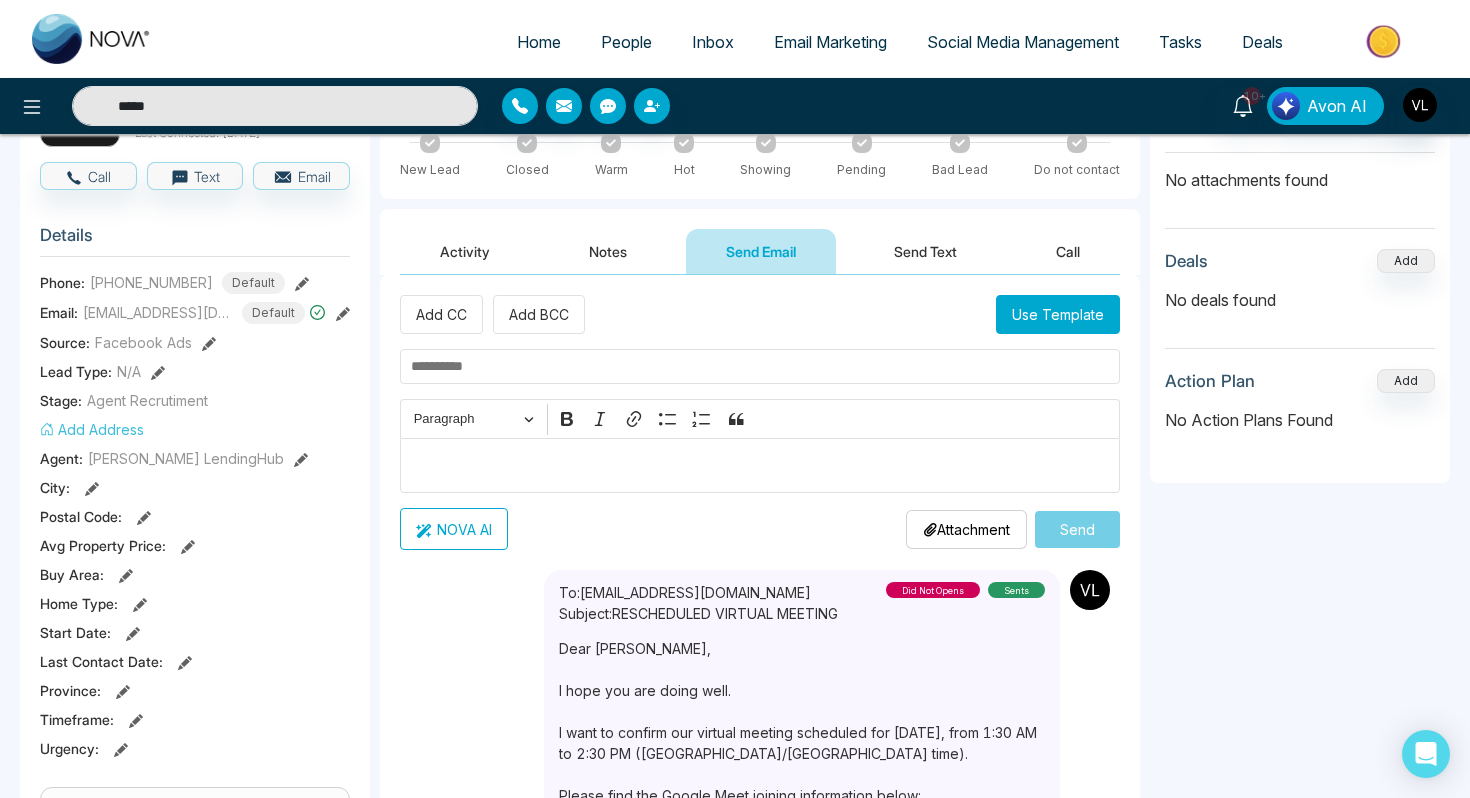 type 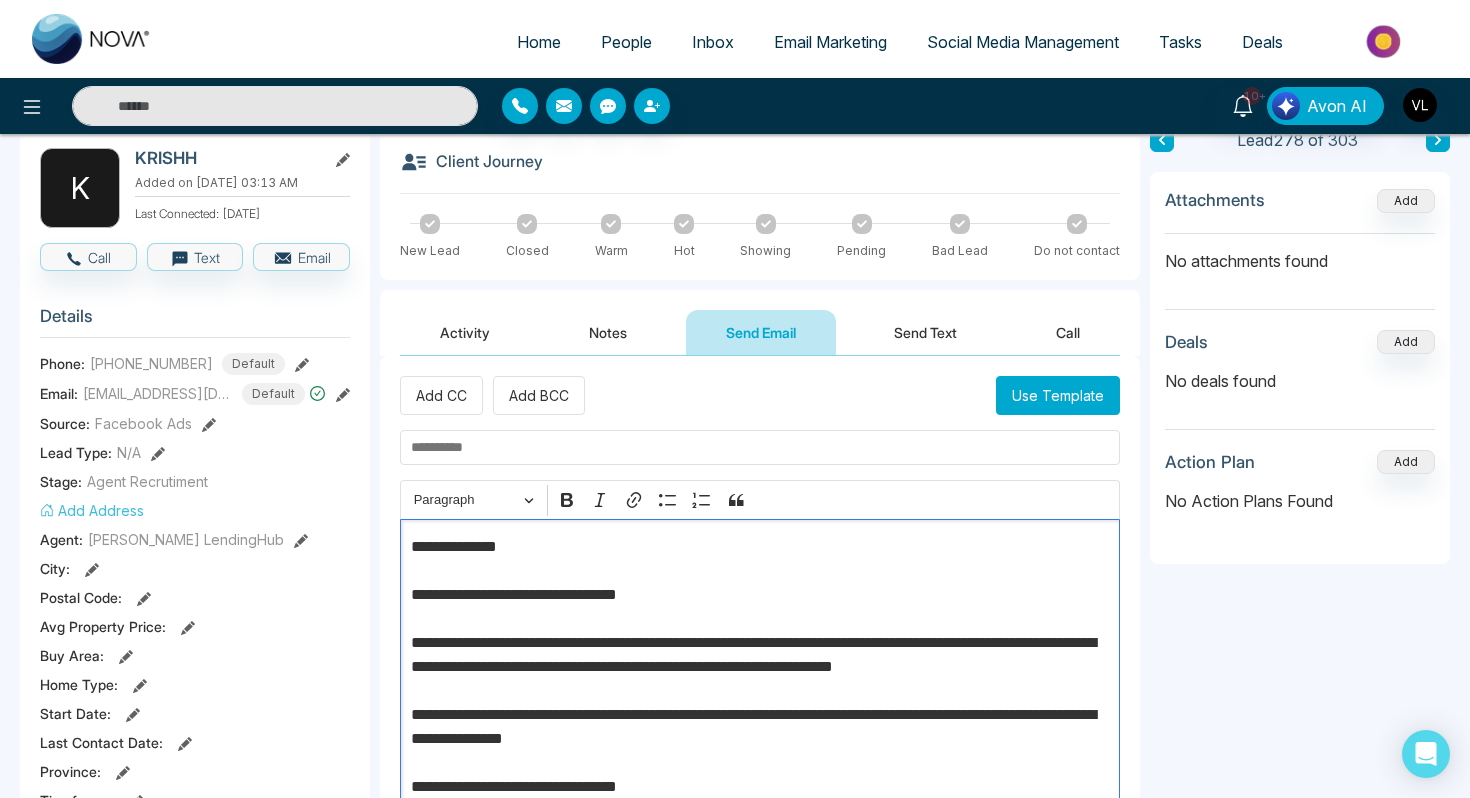 scroll, scrollTop: 100, scrollLeft: 0, axis: vertical 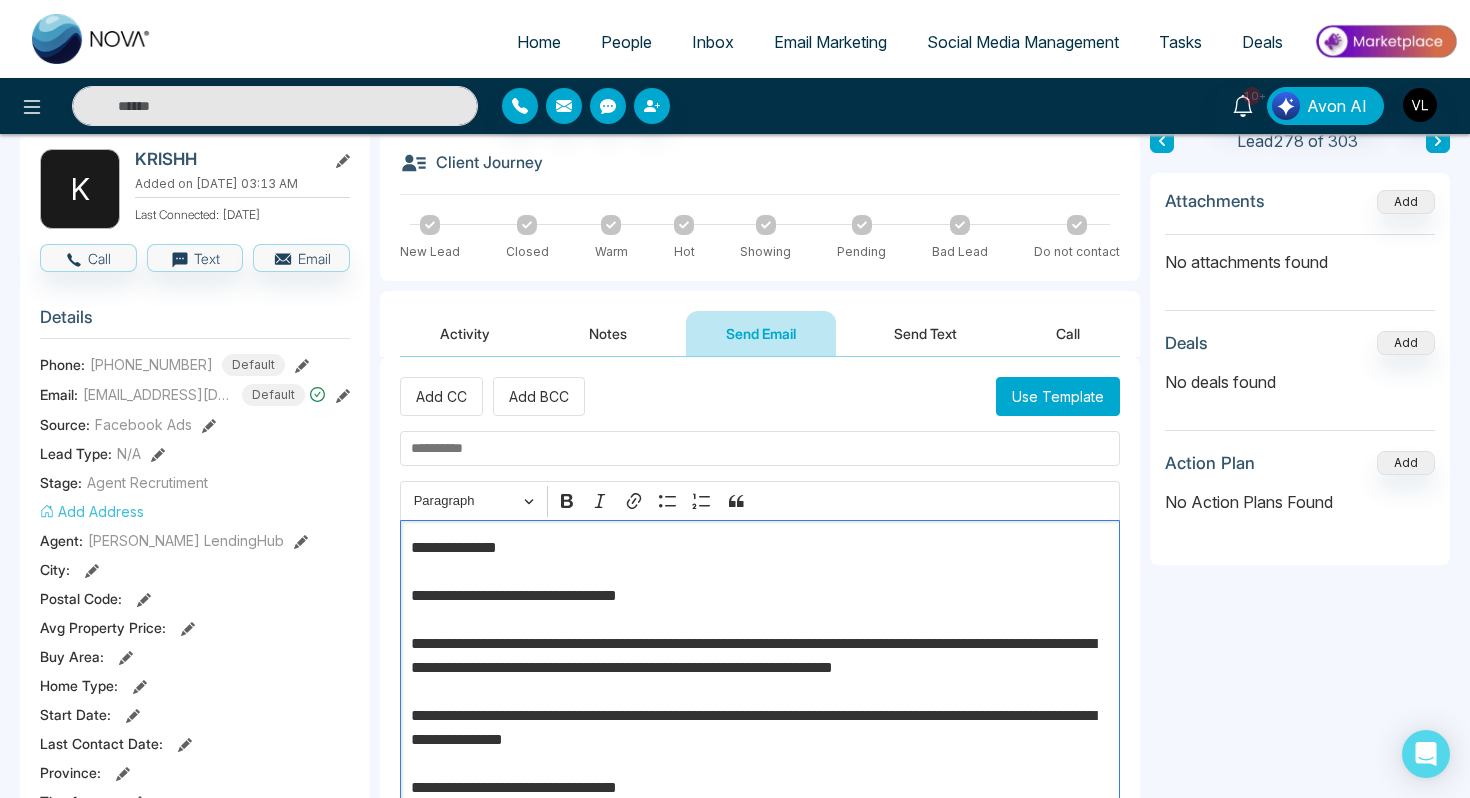 click on "**********" at bounding box center (760, 752) 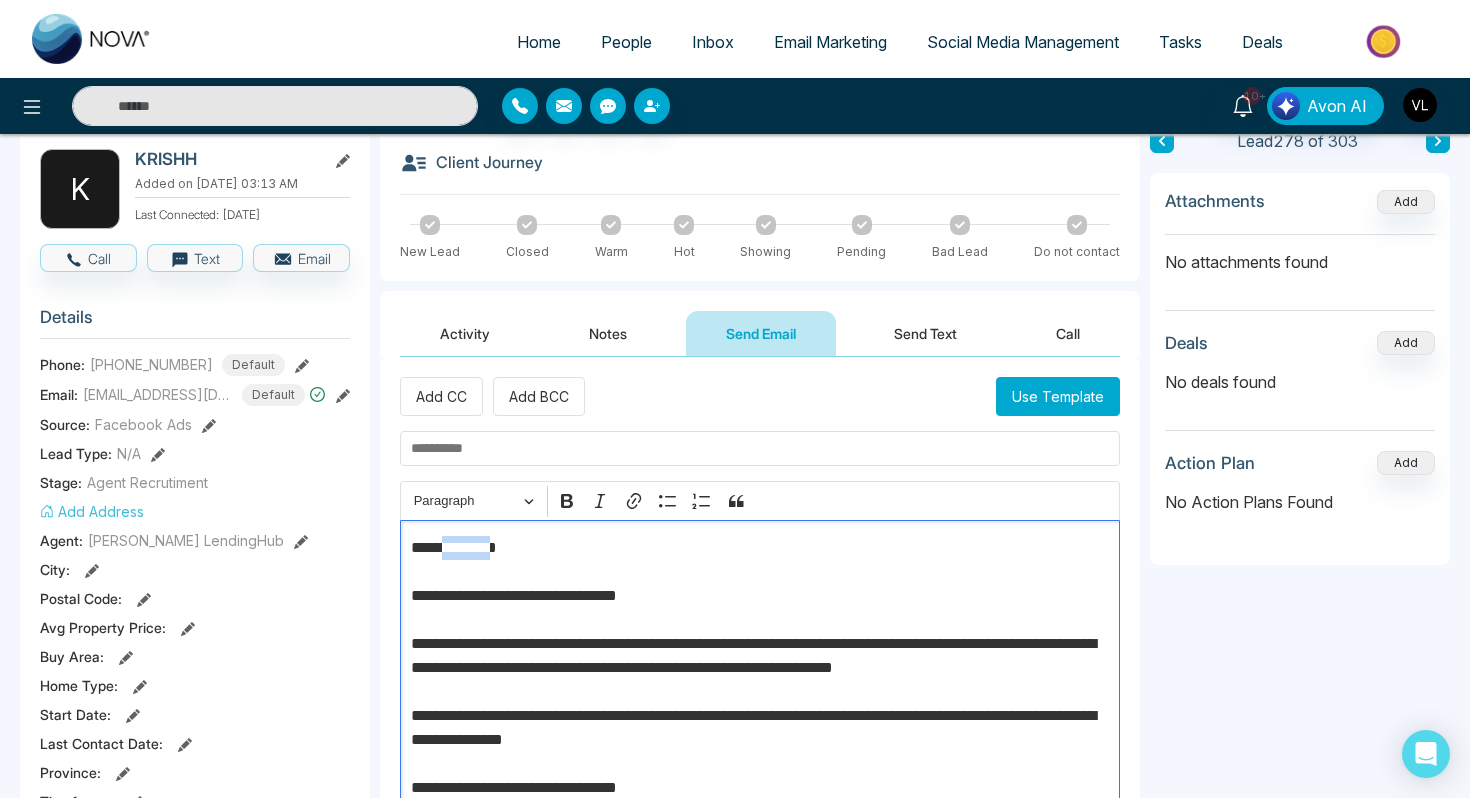 click on "**********" at bounding box center (760, 752) 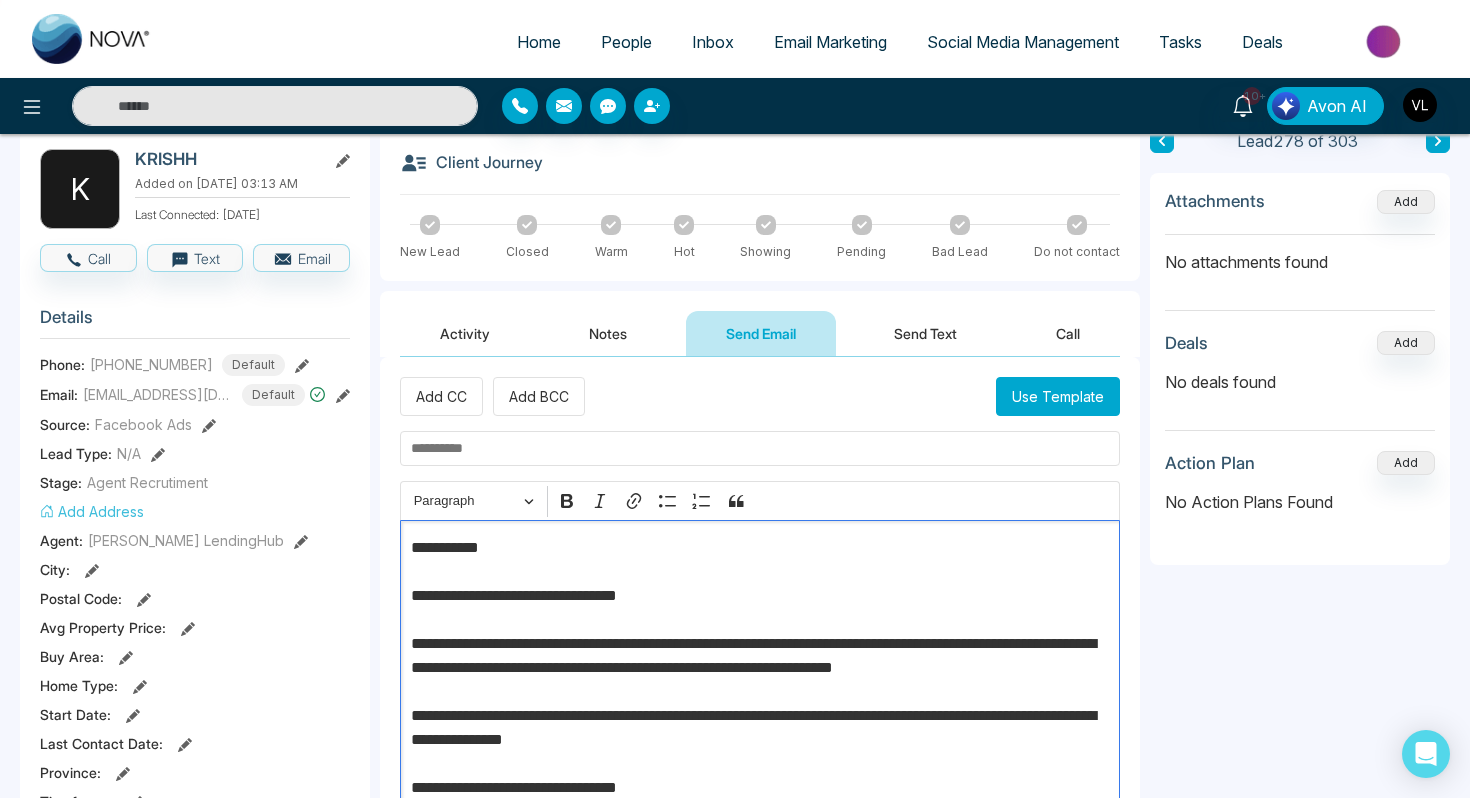 click at bounding box center [760, 448] 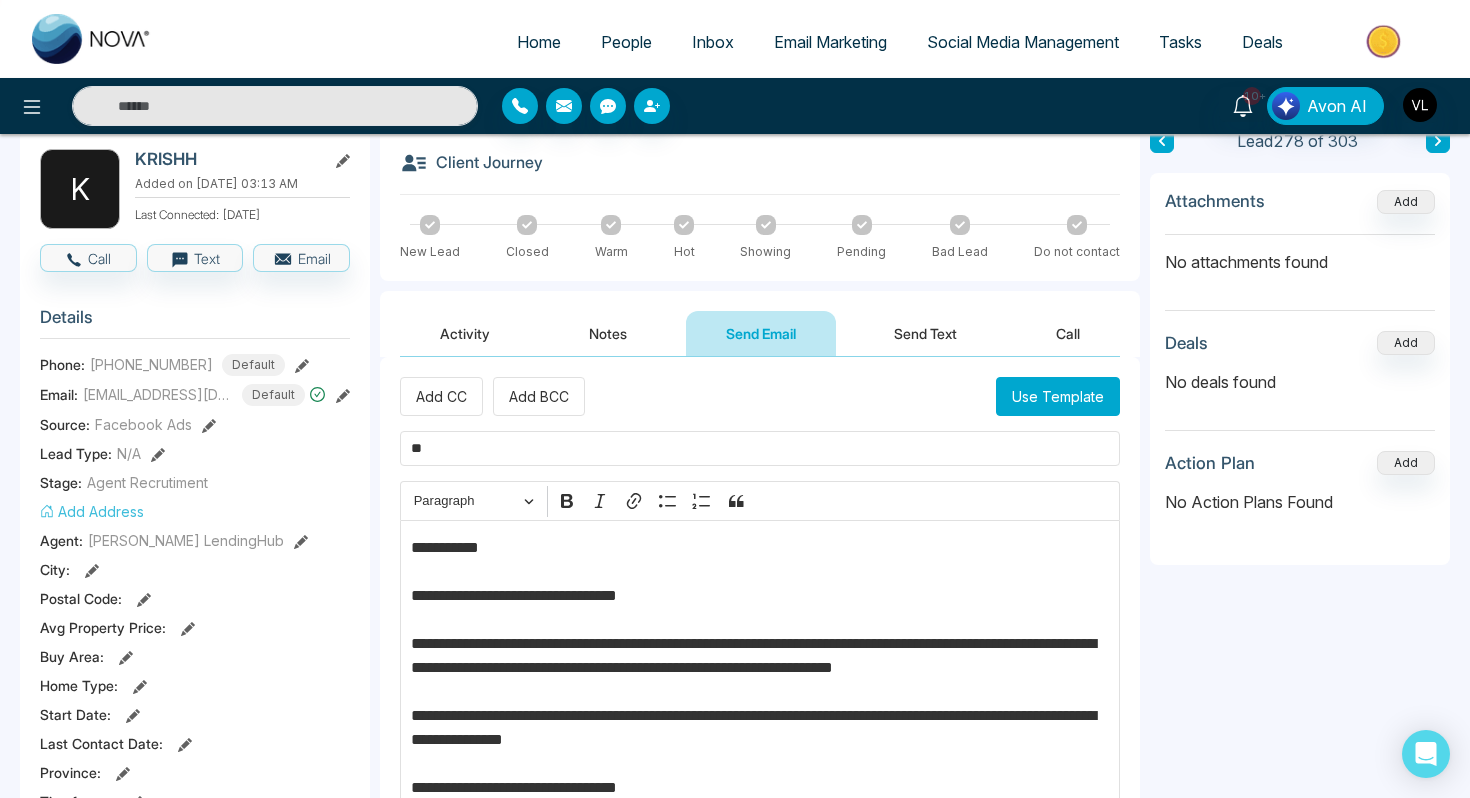 type on "**" 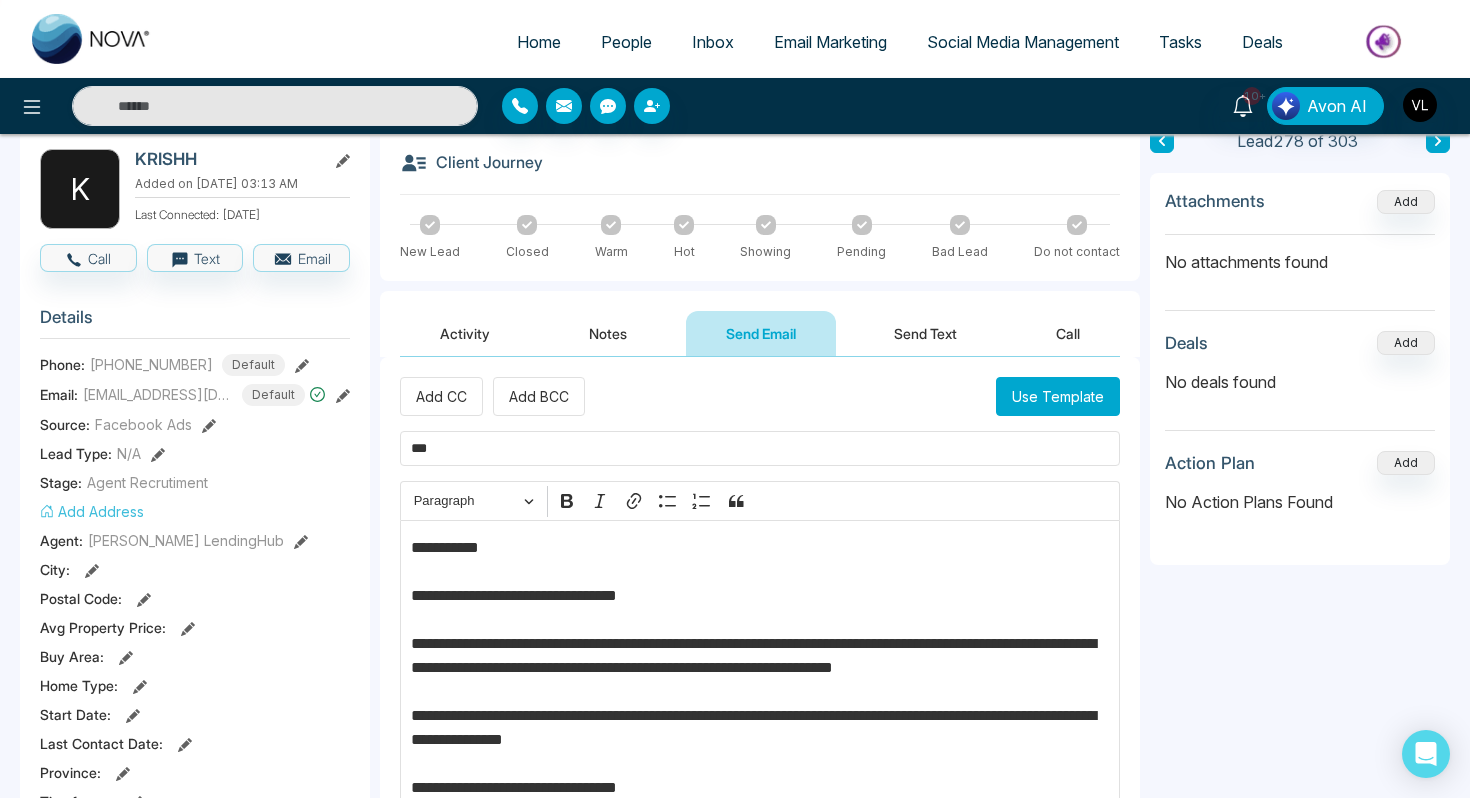 type on "*****" 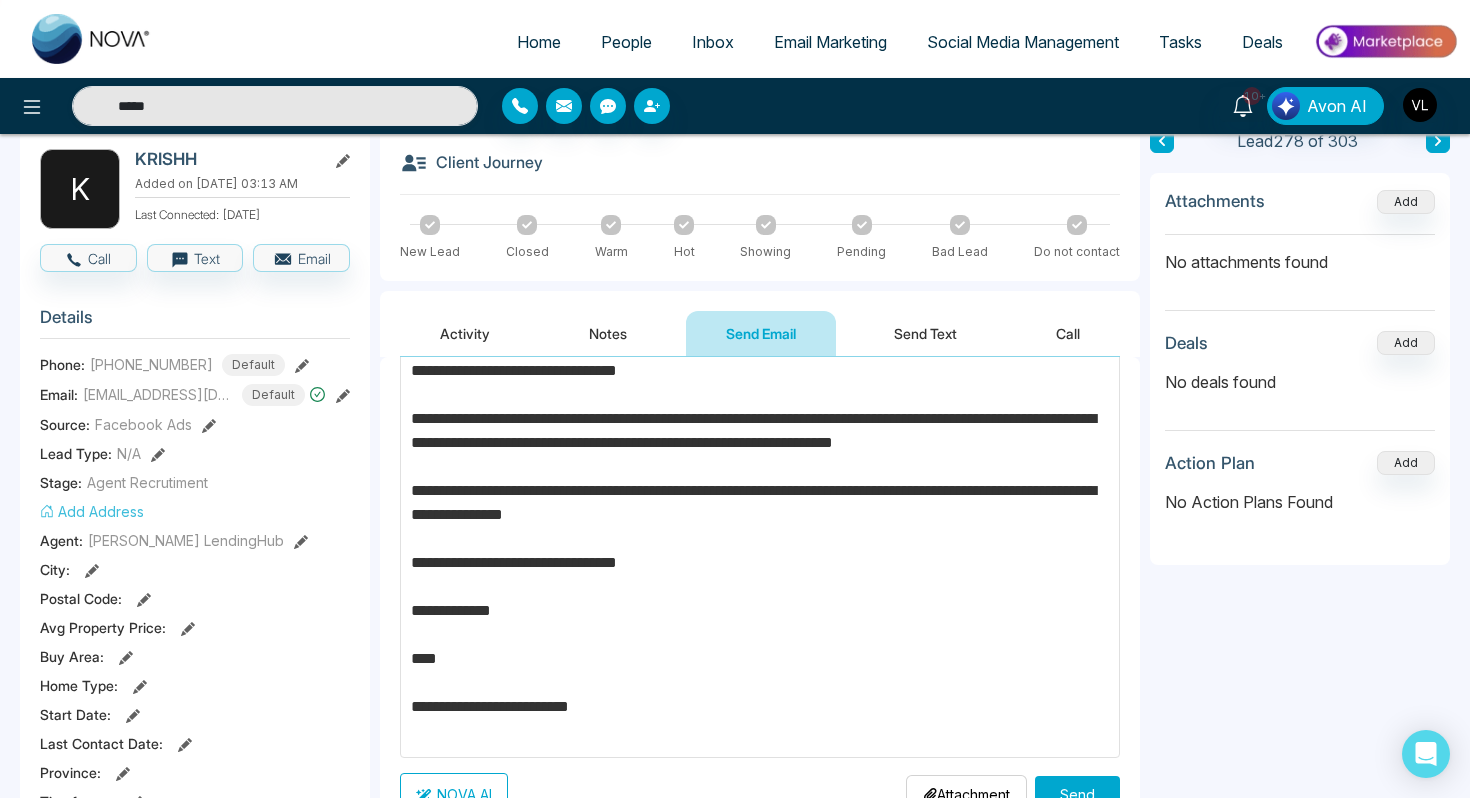 scroll, scrollTop: 226, scrollLeft: 0, axis: vertical 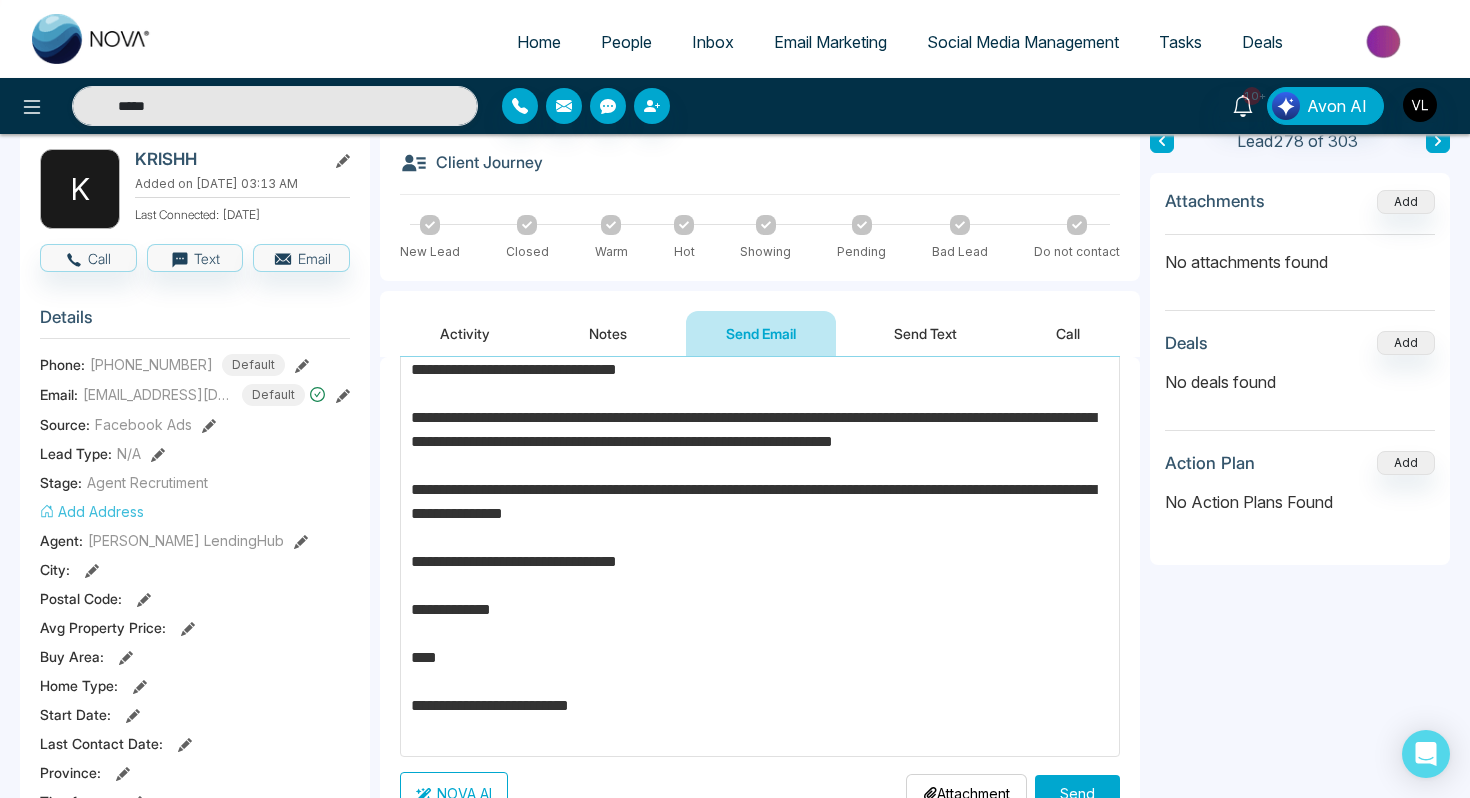 type on "**********" 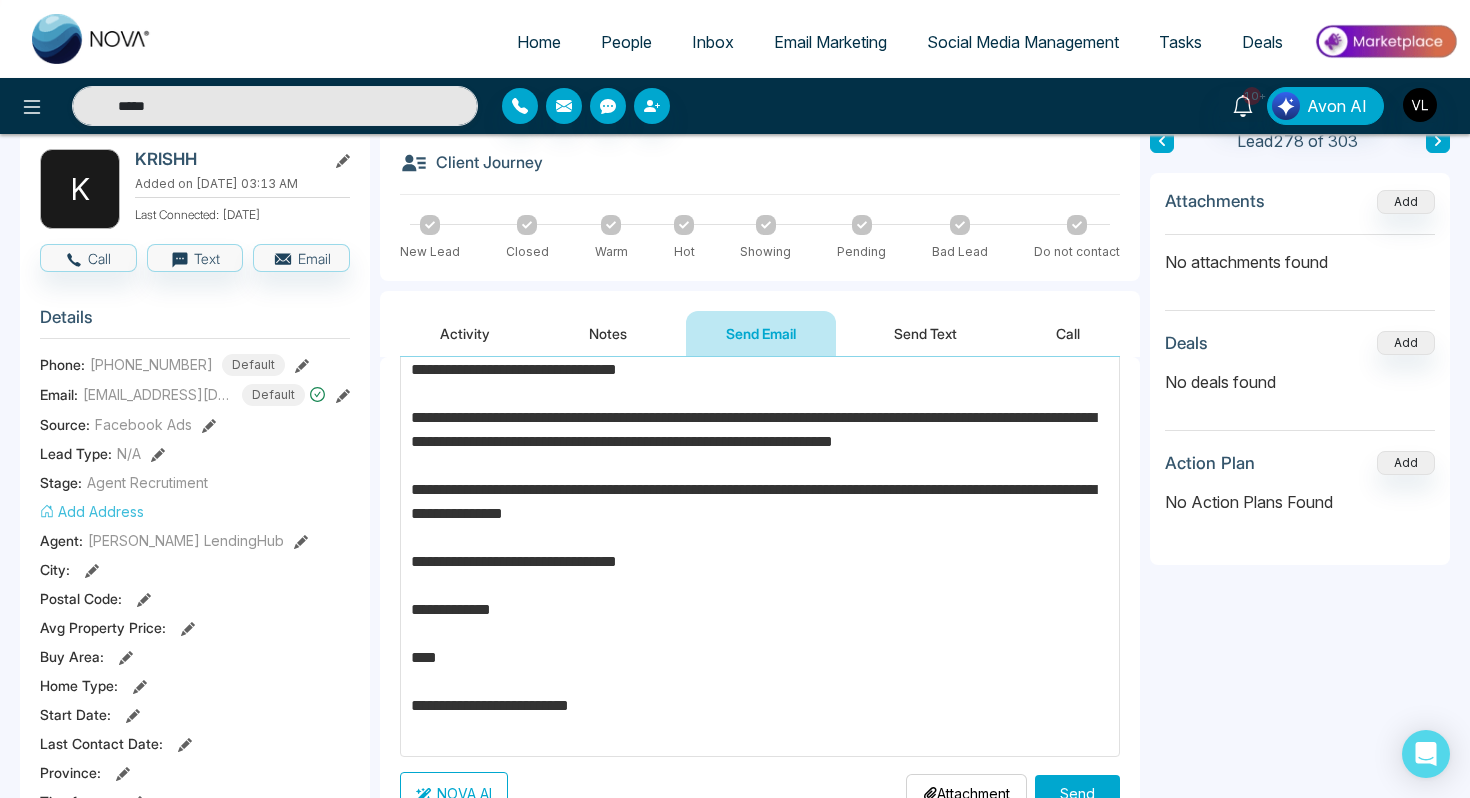 click on "**********" at bounding box center [760, 526] 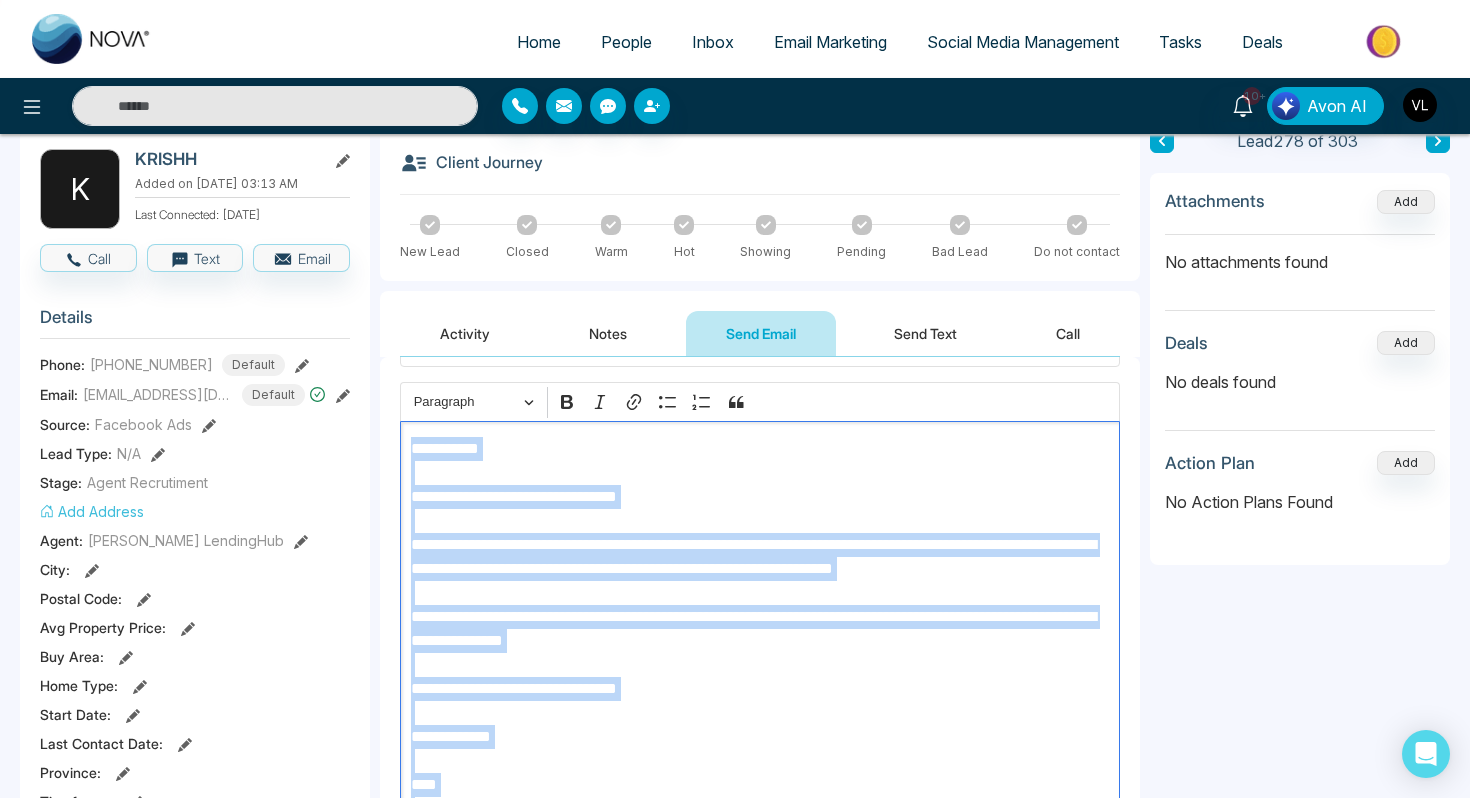 scroll, scrollTop: 0, scrollLeft: 0, axis: both 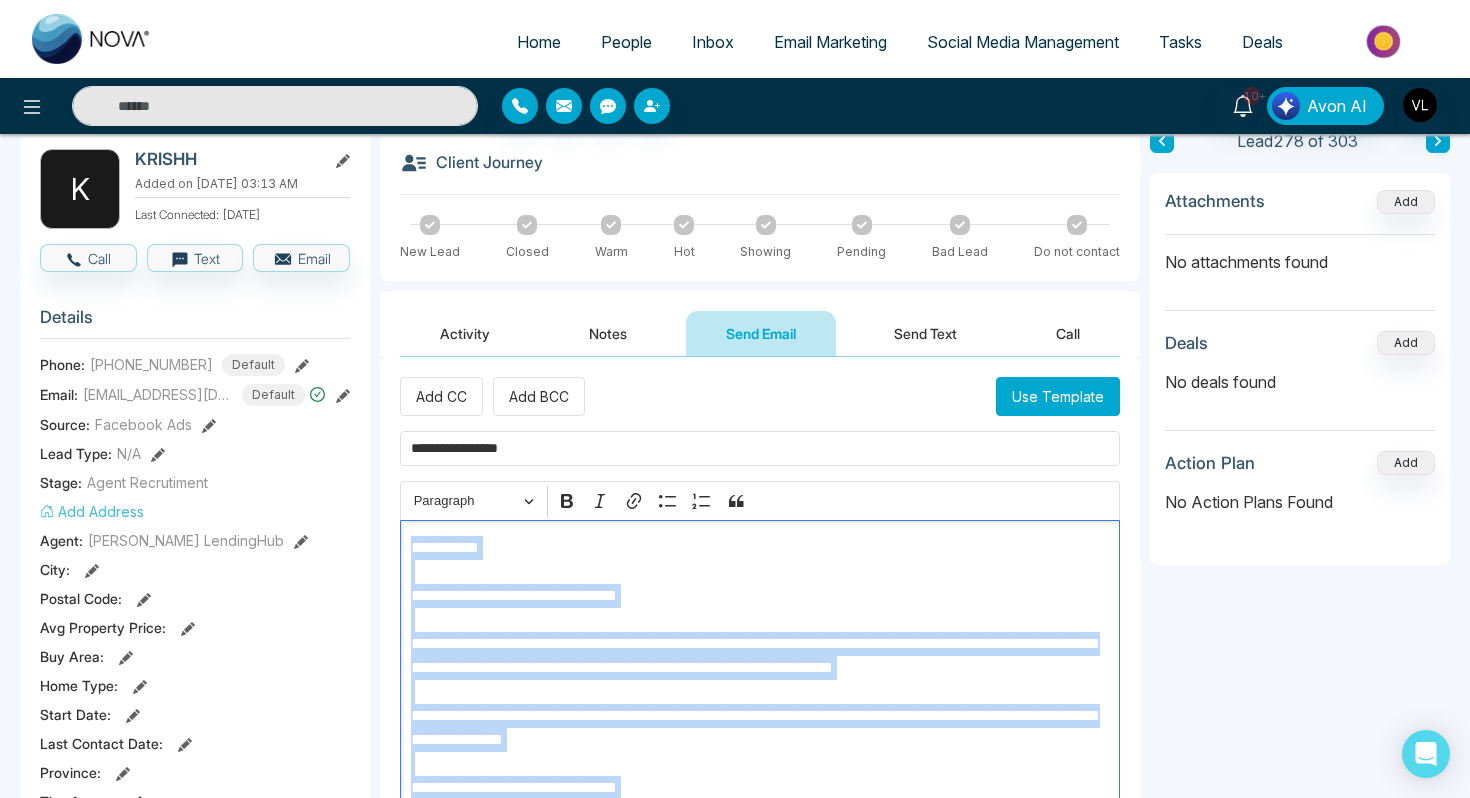 type on "*****" 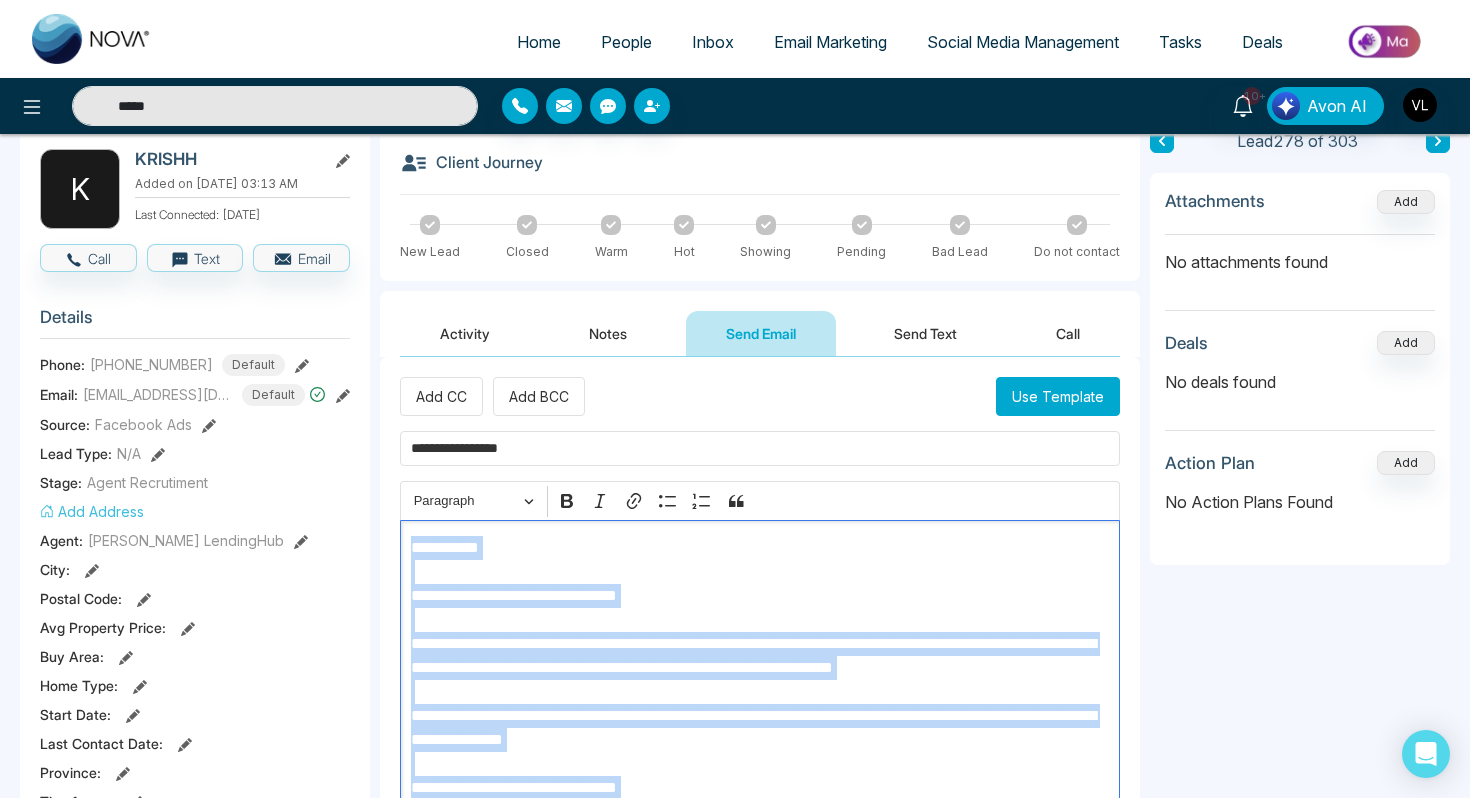 drag, startPoint x: 658, startPoint y: 725, endPoint x: 411, endPoint y: 545, distance: 305.62885 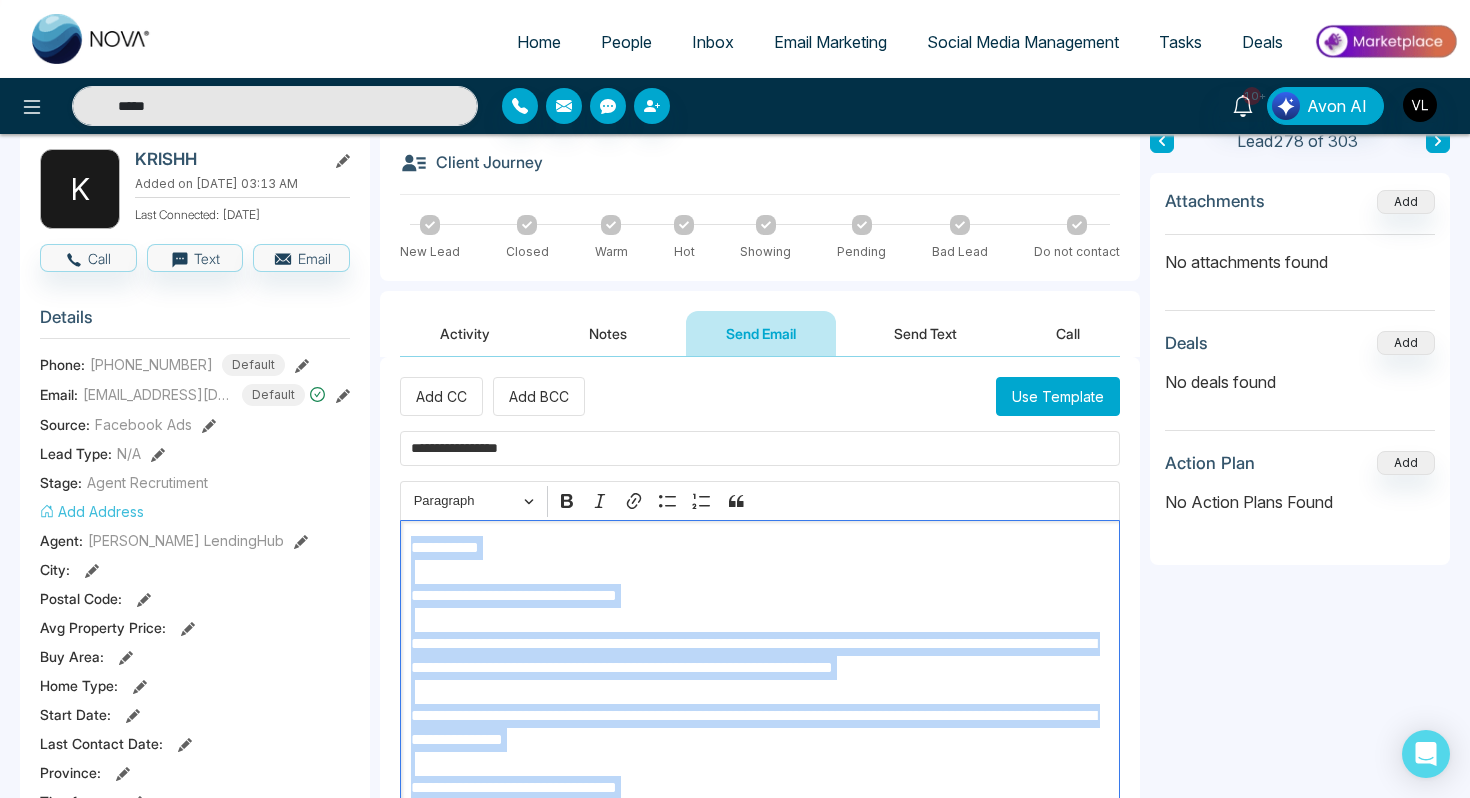 click on "**********" at bounding box center (760, 752) 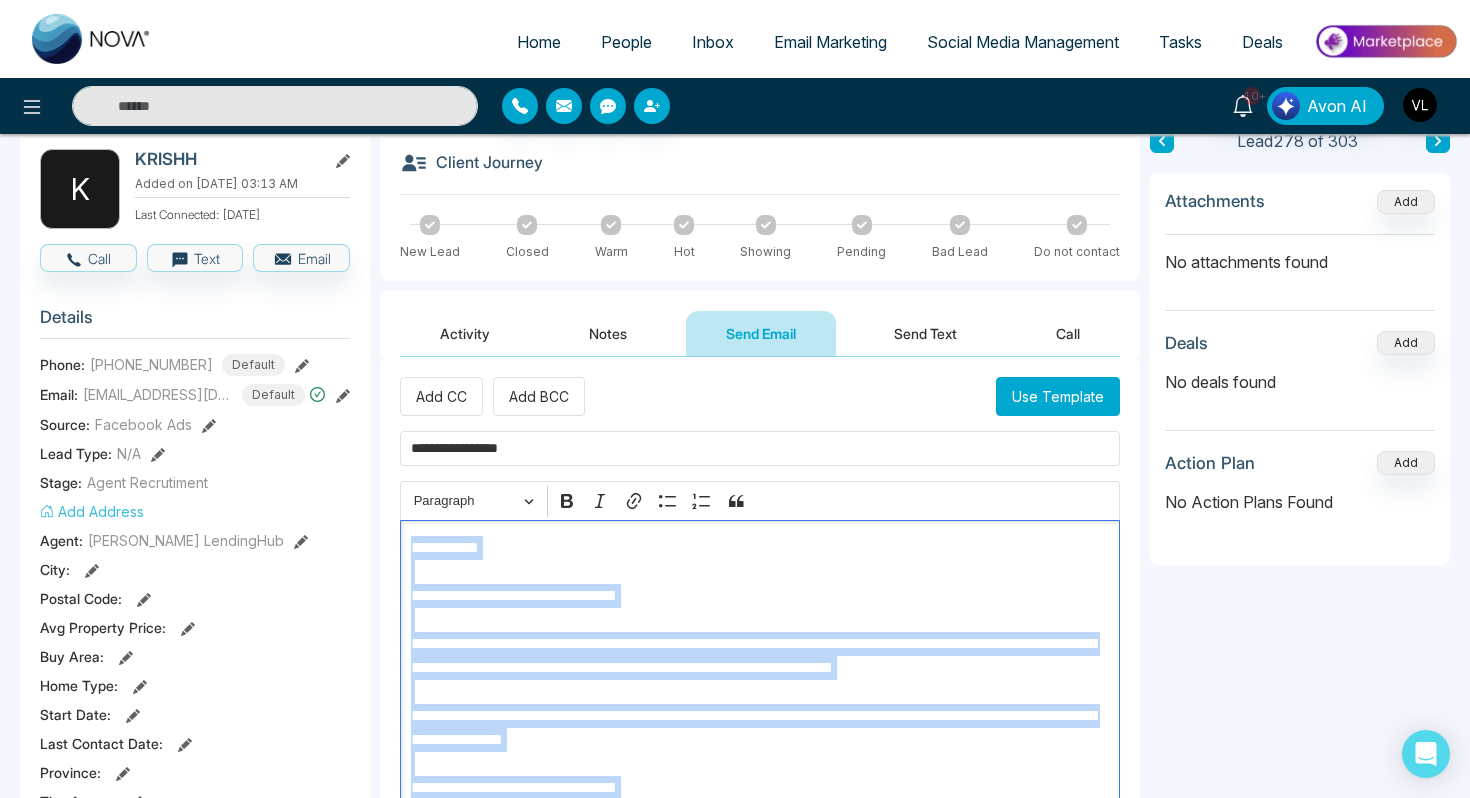 copy on "**********" 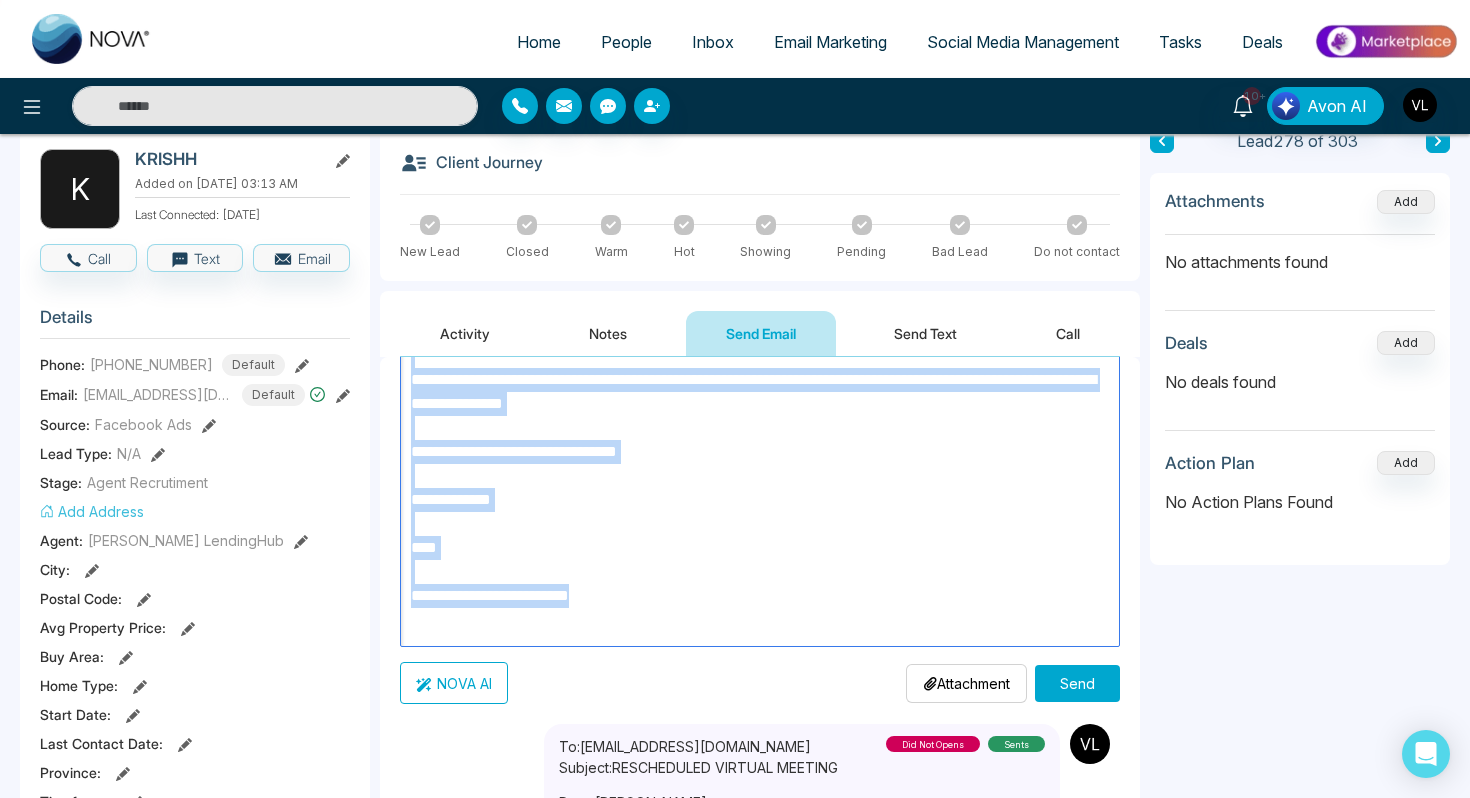 scroll, scrollTop: 362, scrollLeft: 0, axis: vertical 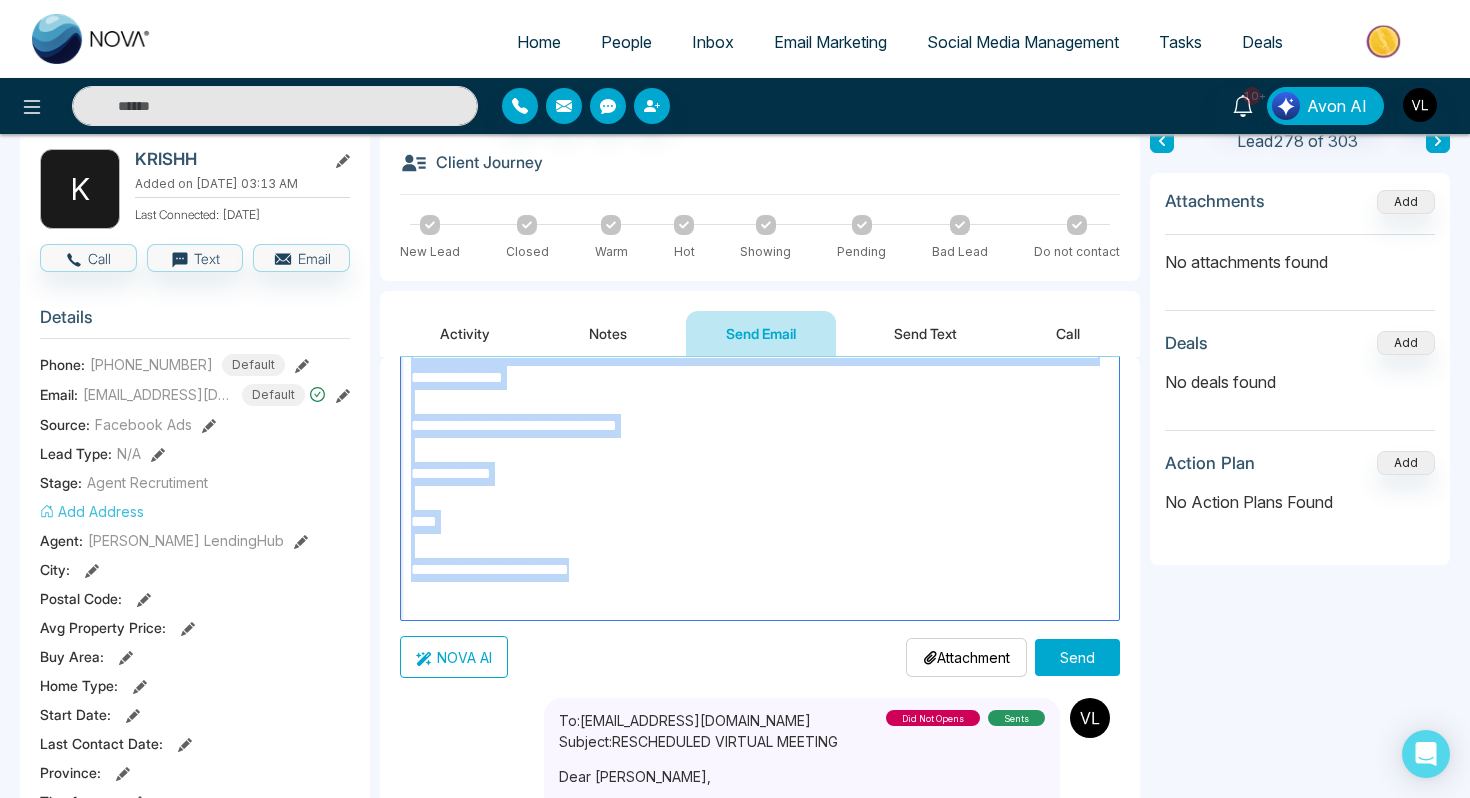 click on "Send" at bounding box center (1077, 657) 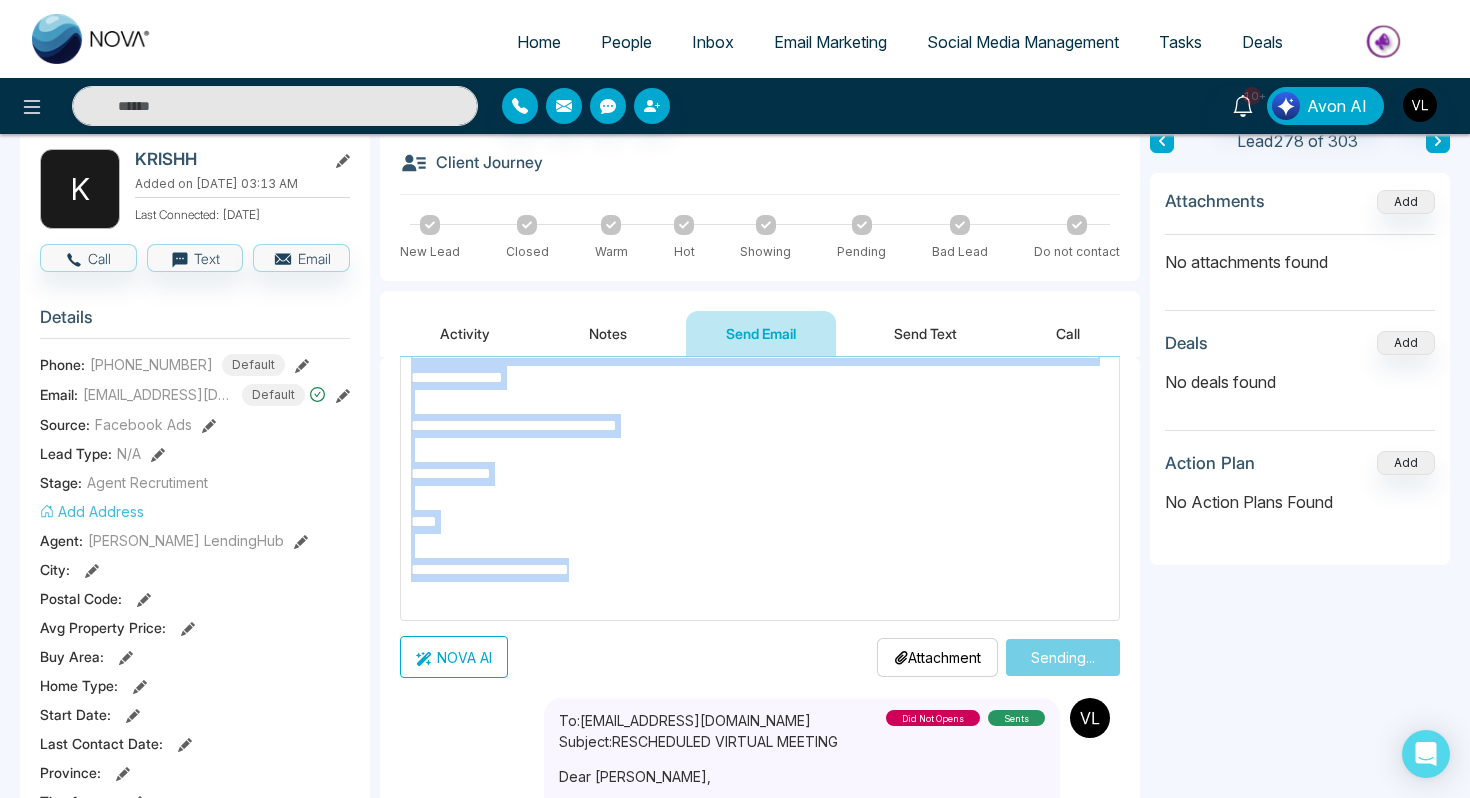 type on "*****" 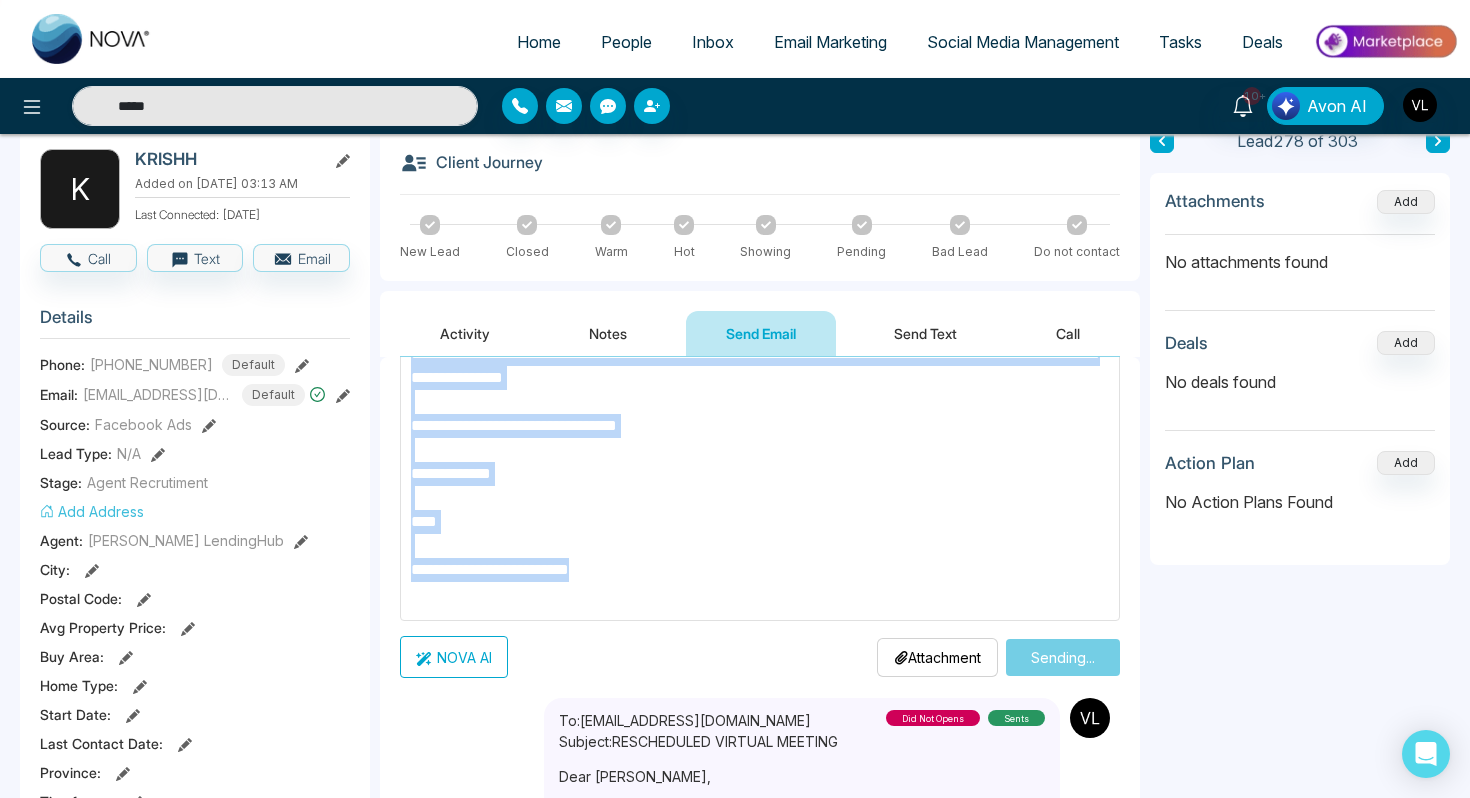 type 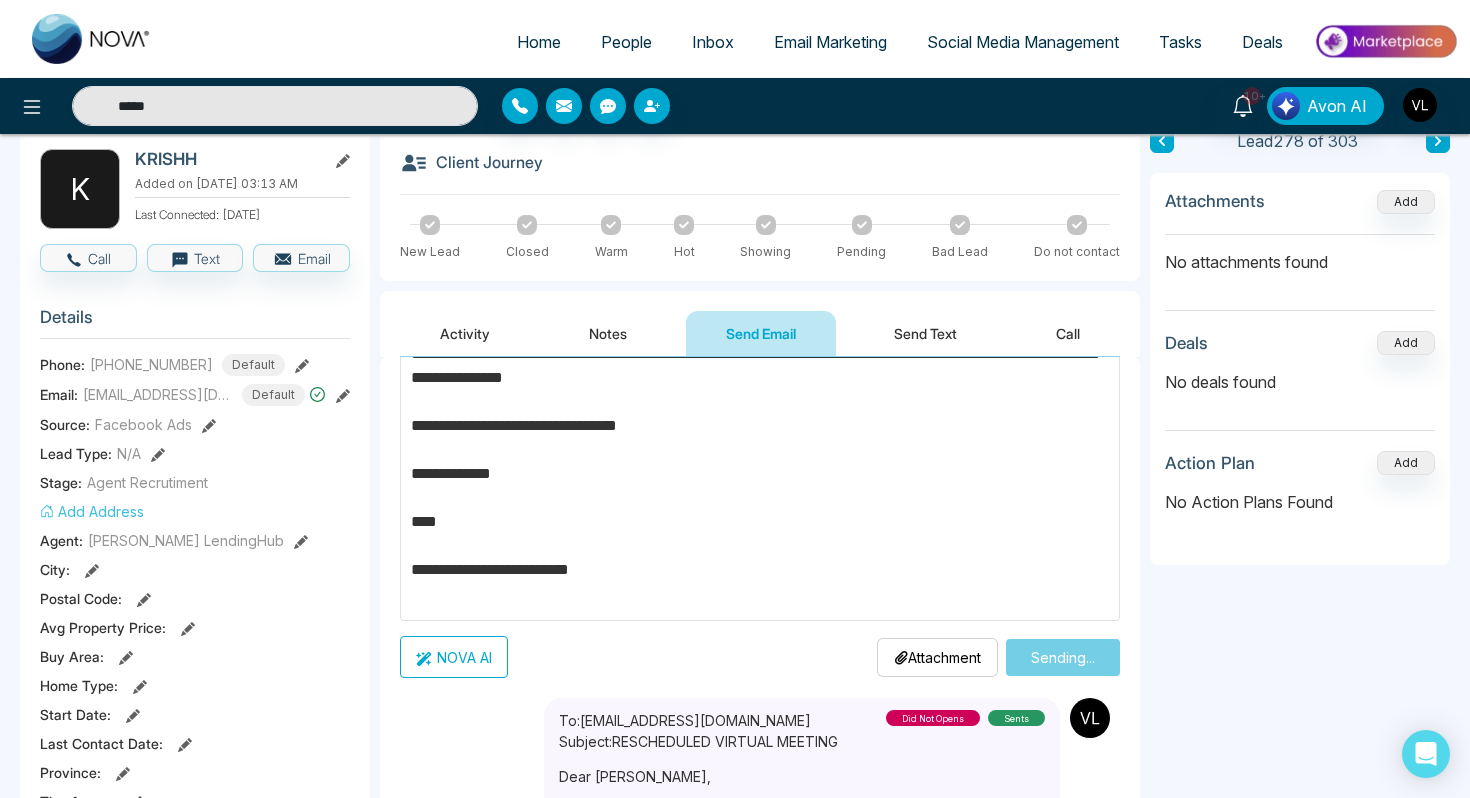 scroll, scrollTop: 0, scrollLeft: 0, axis: both 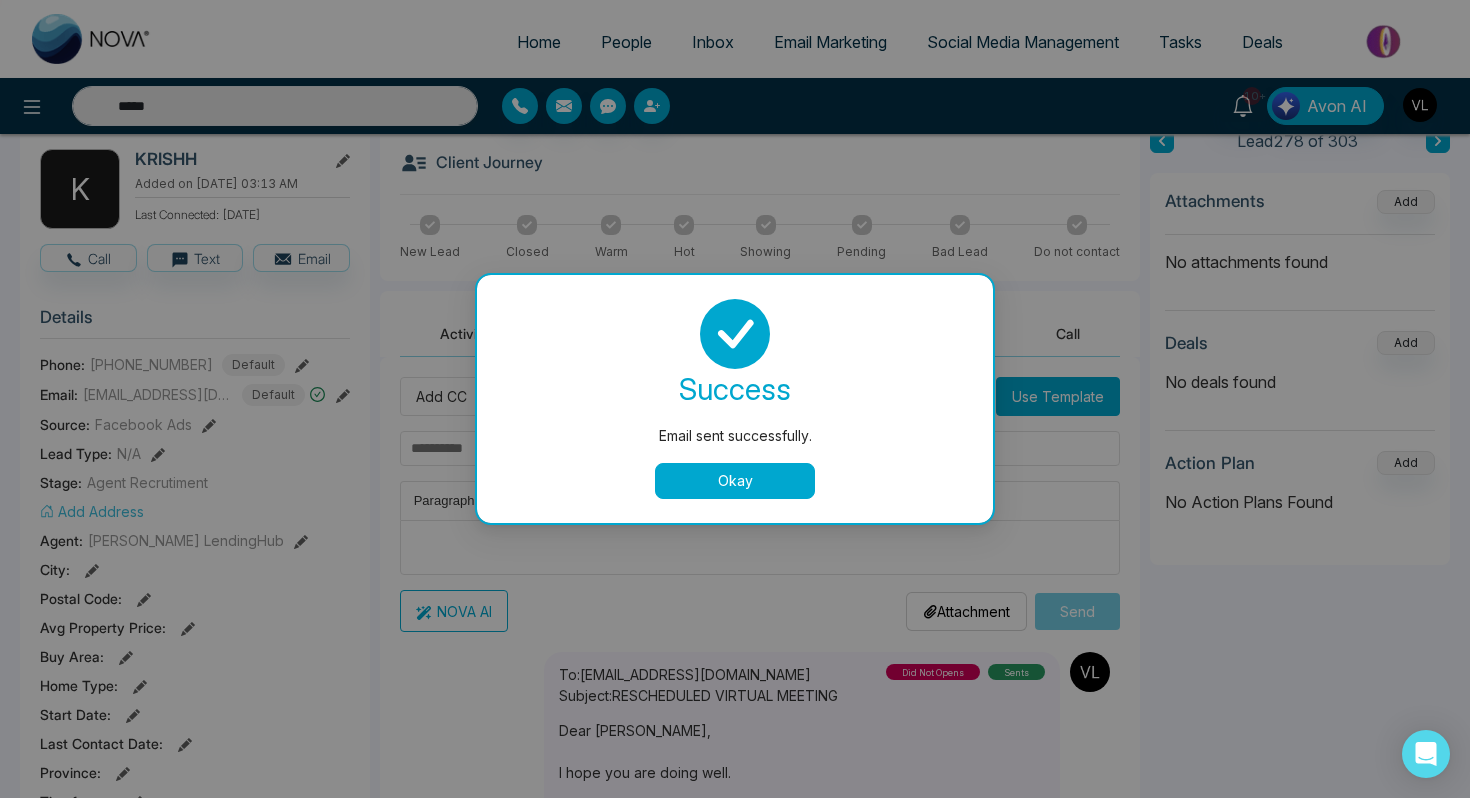 click on "Okay" at bounding box center [735, 481] 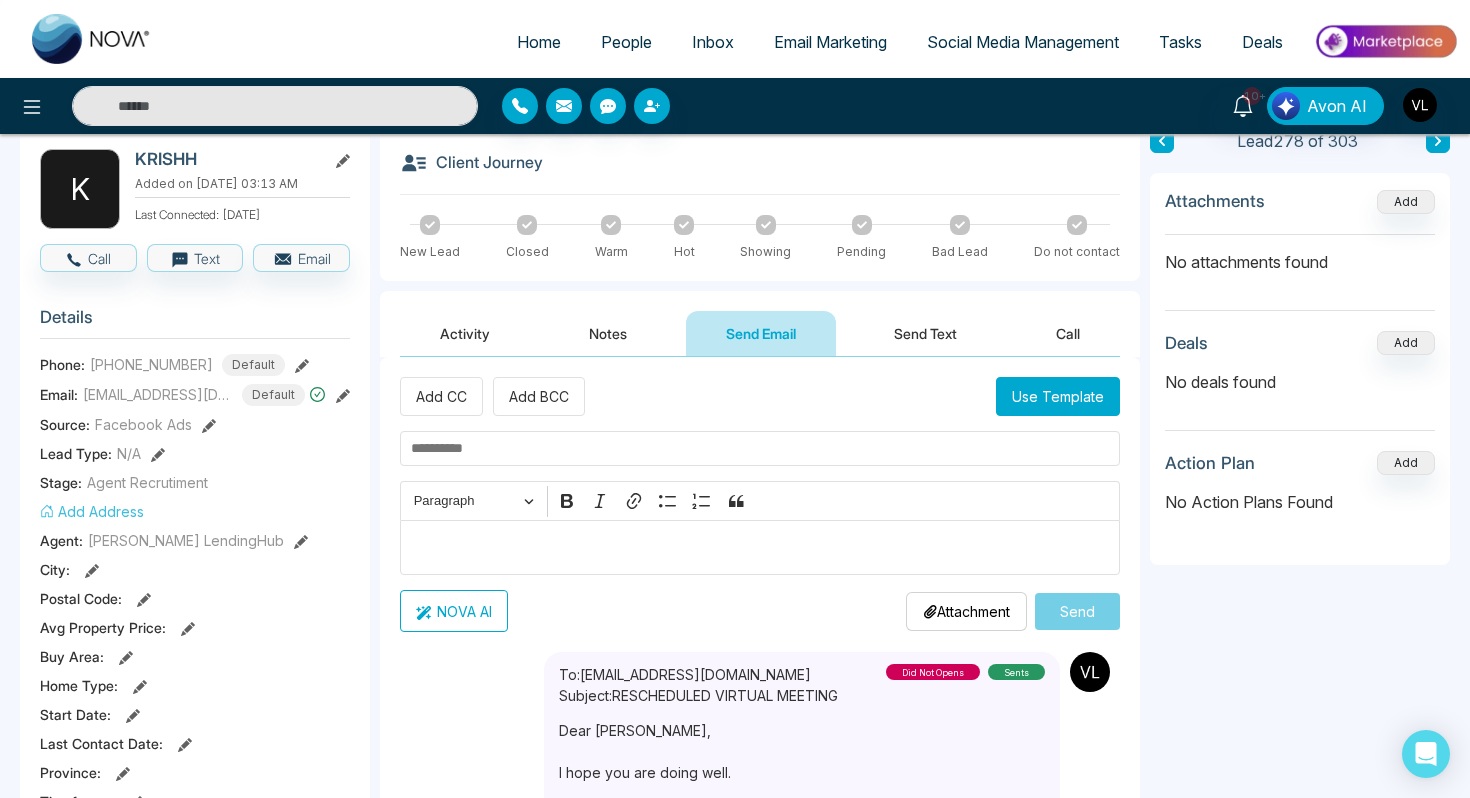 click on "Send Text" at bounding box center (925, 333) 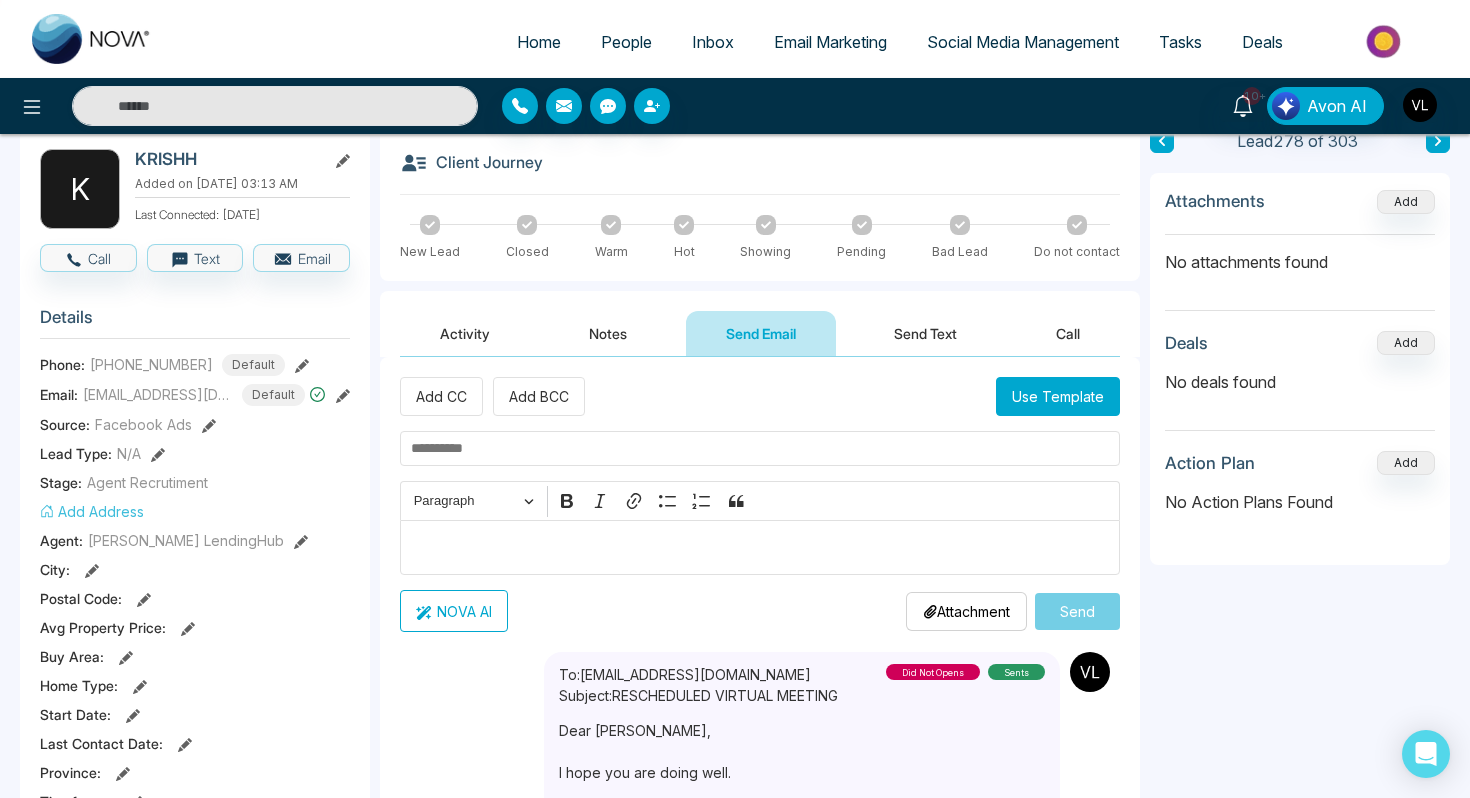 type on "*****" 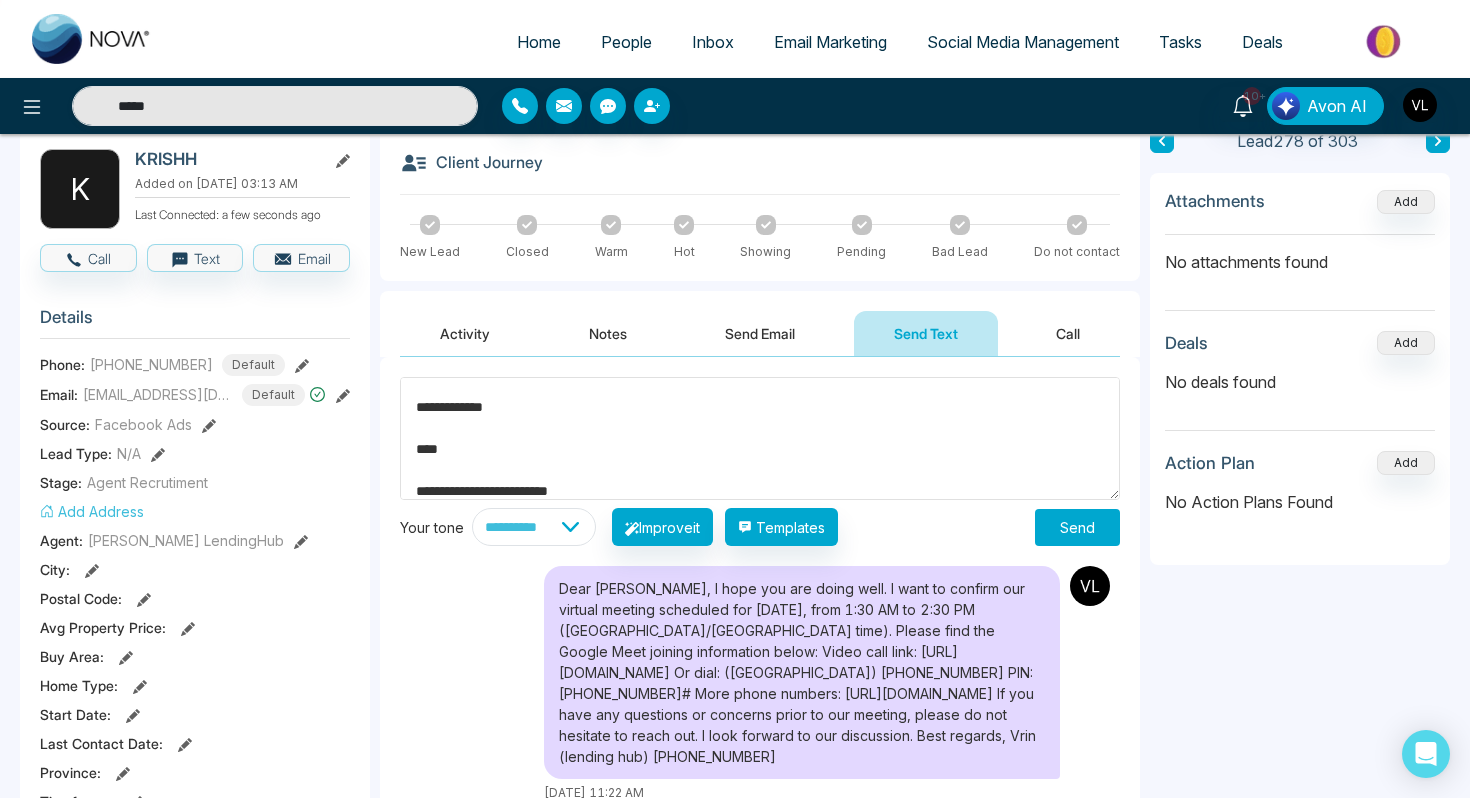scroll, scrollTop: 252, scrollLeft: 0, axis: vertical 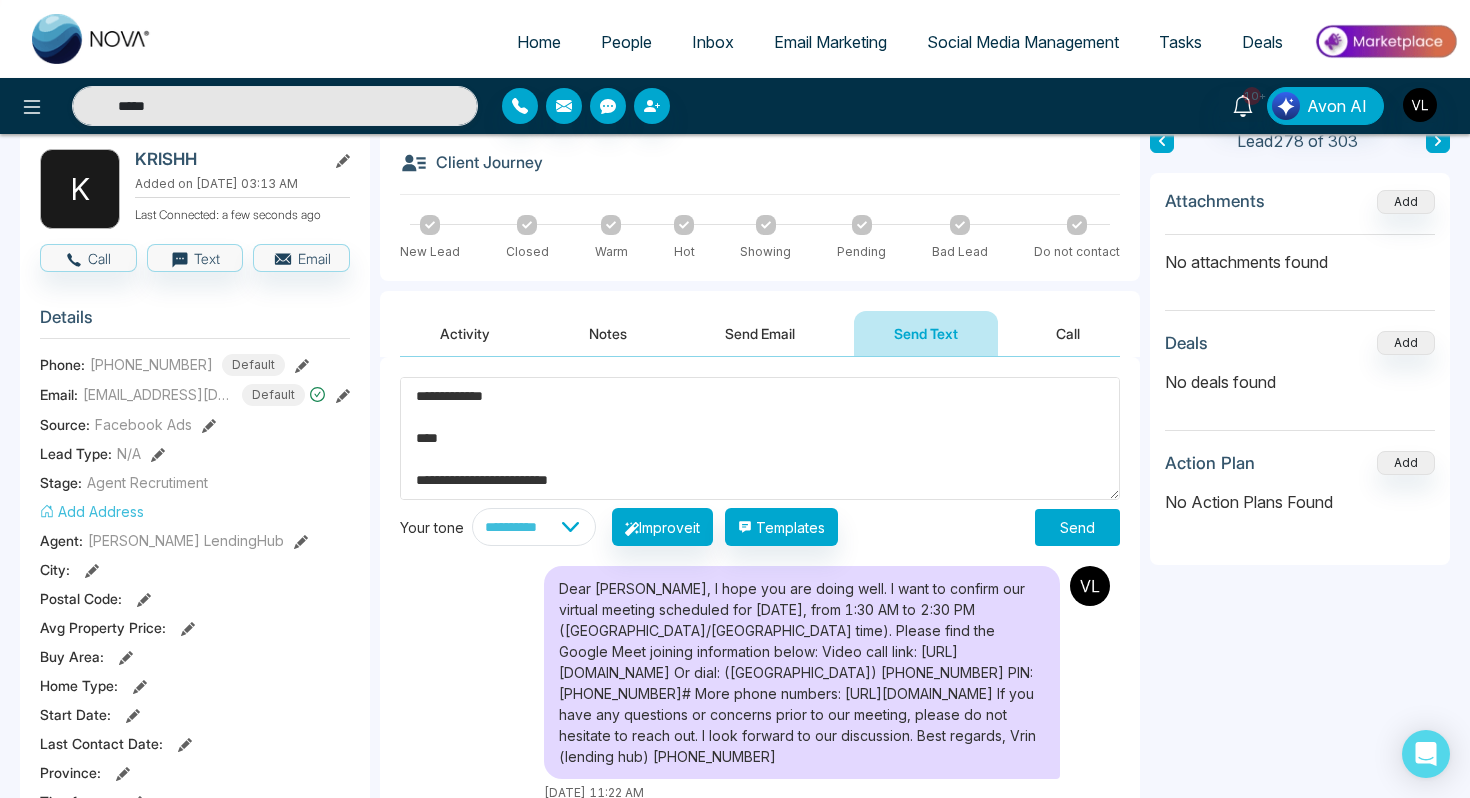 type on "**********" 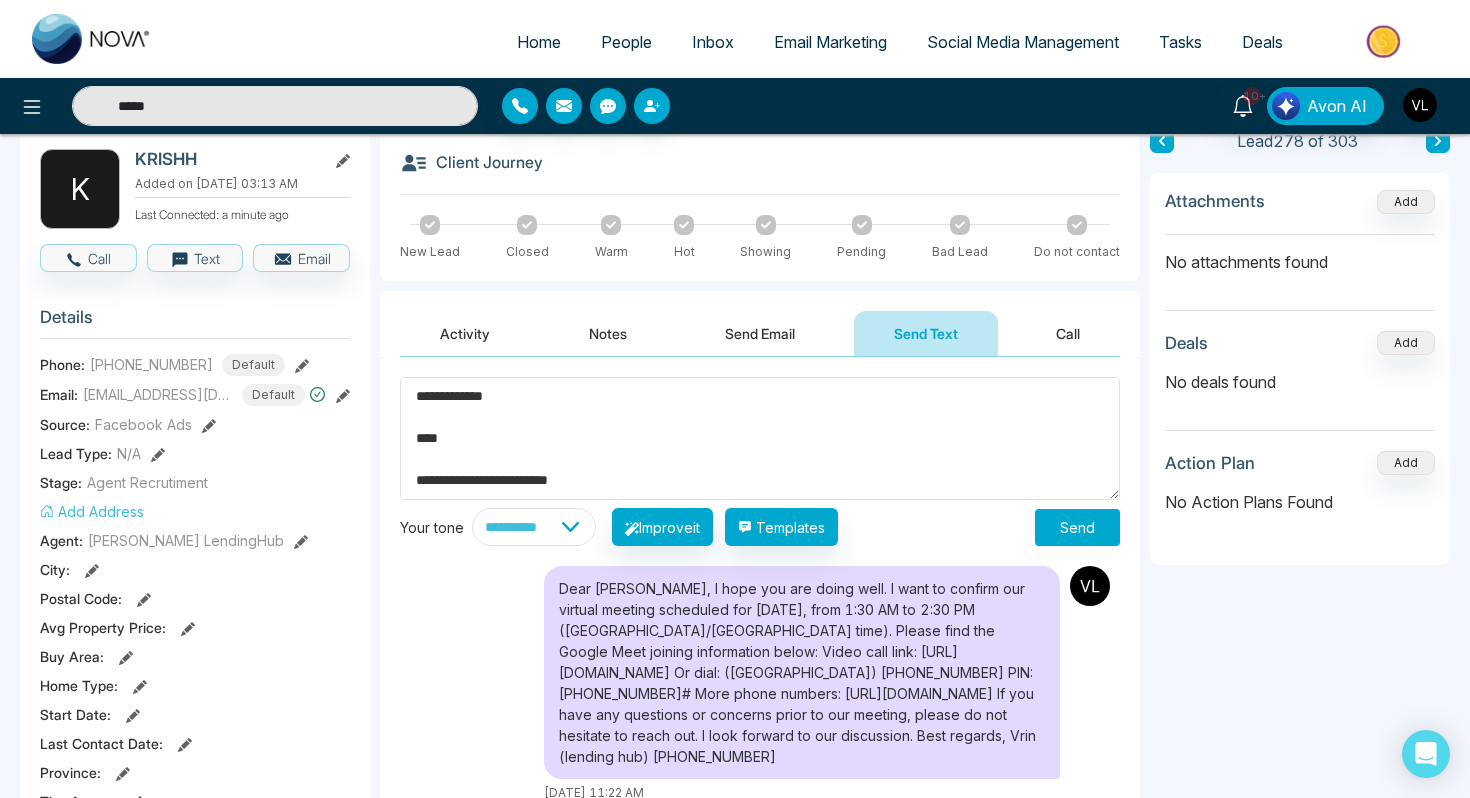 click on "Send" at bounding box center [1077, 527] 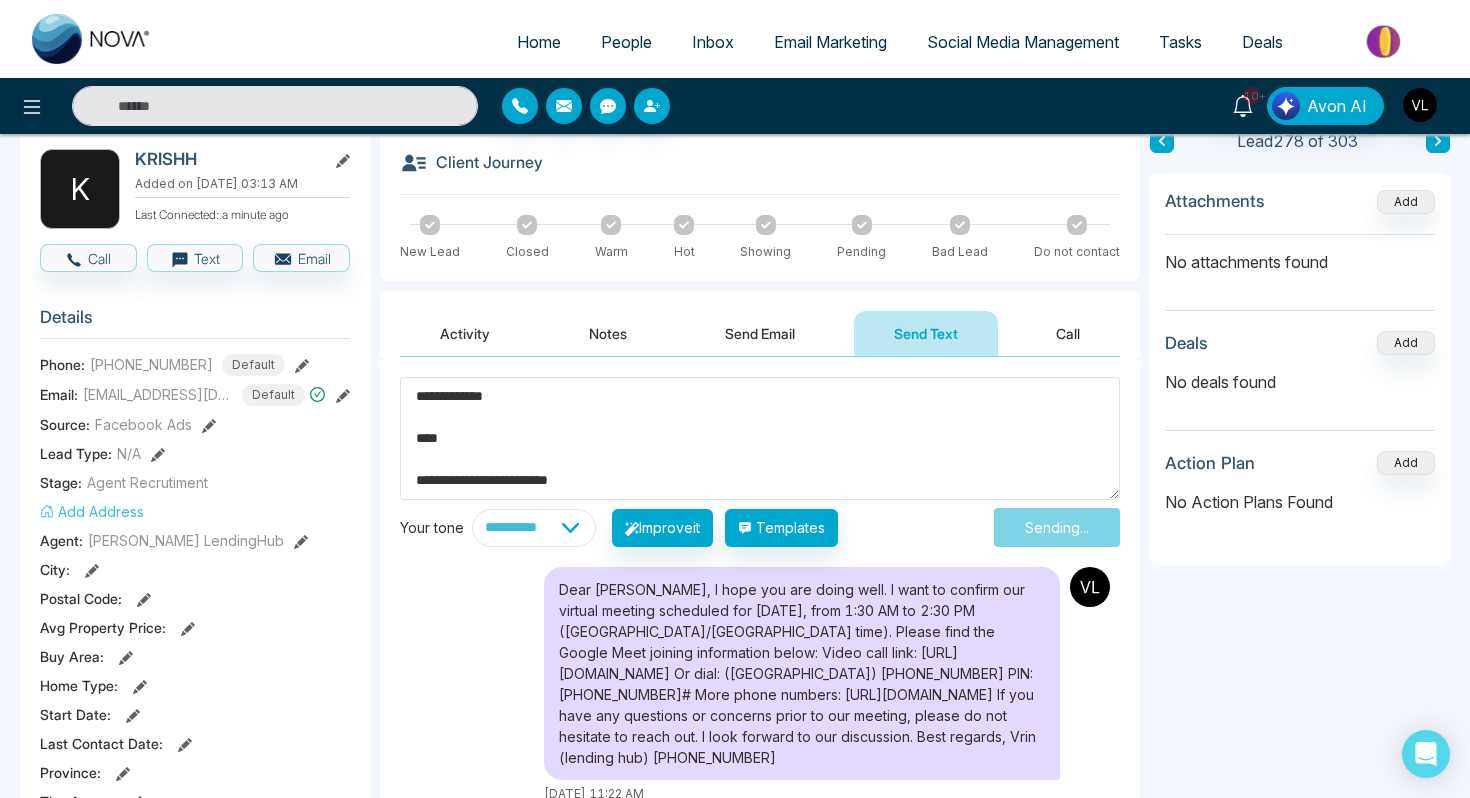 type on "*****" 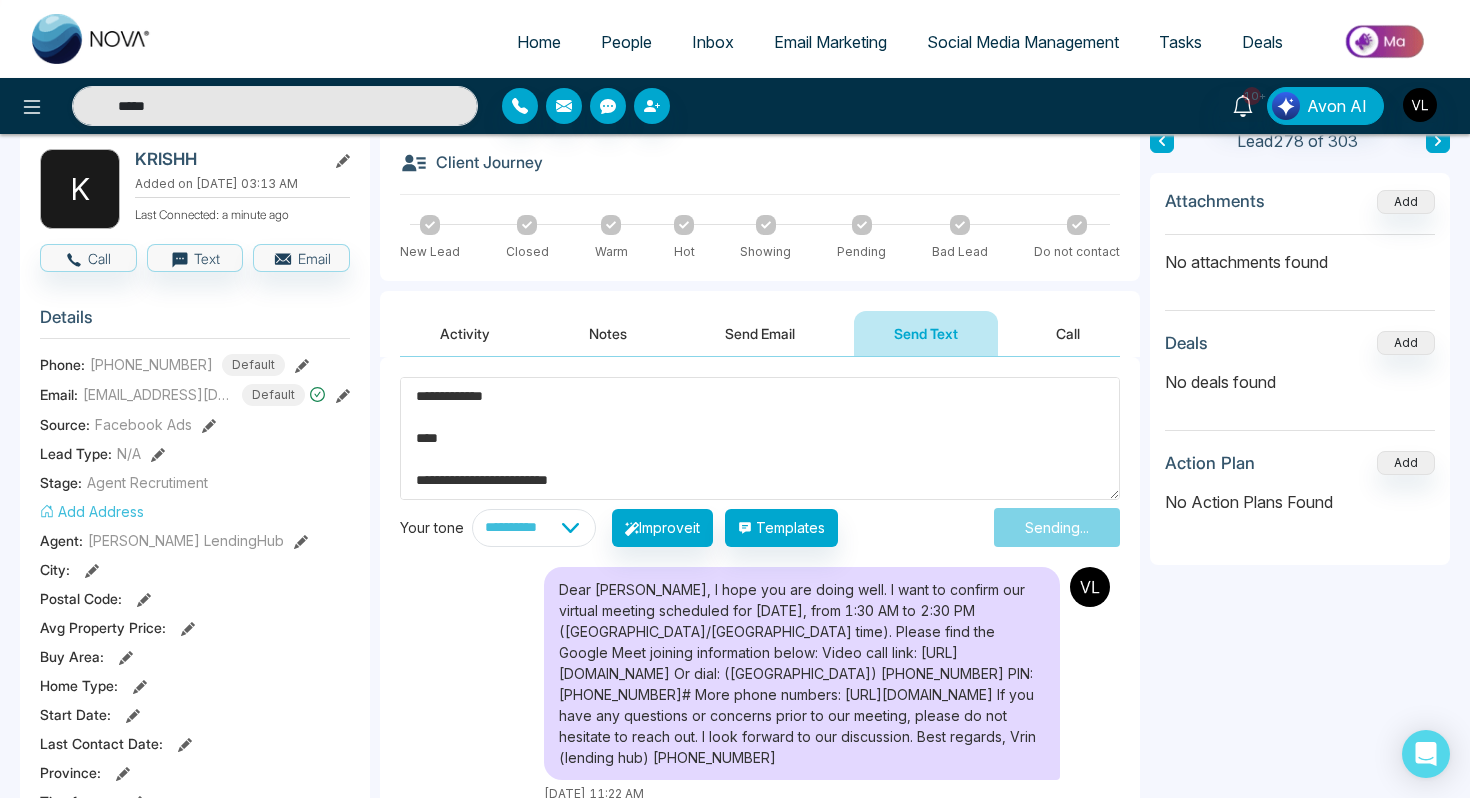 type 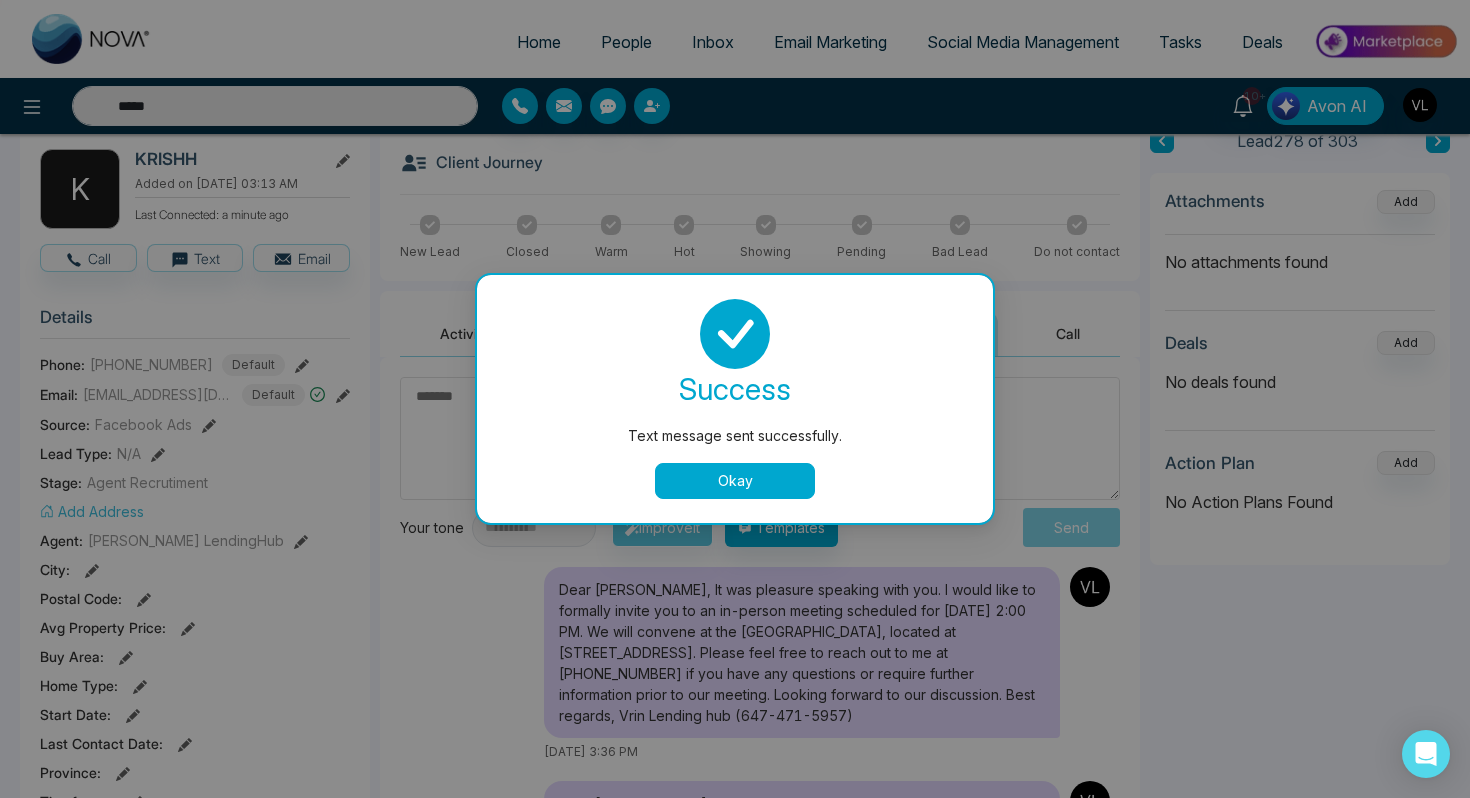 scroll, scrollTop: 0, scrollLeft: 0, axis: both 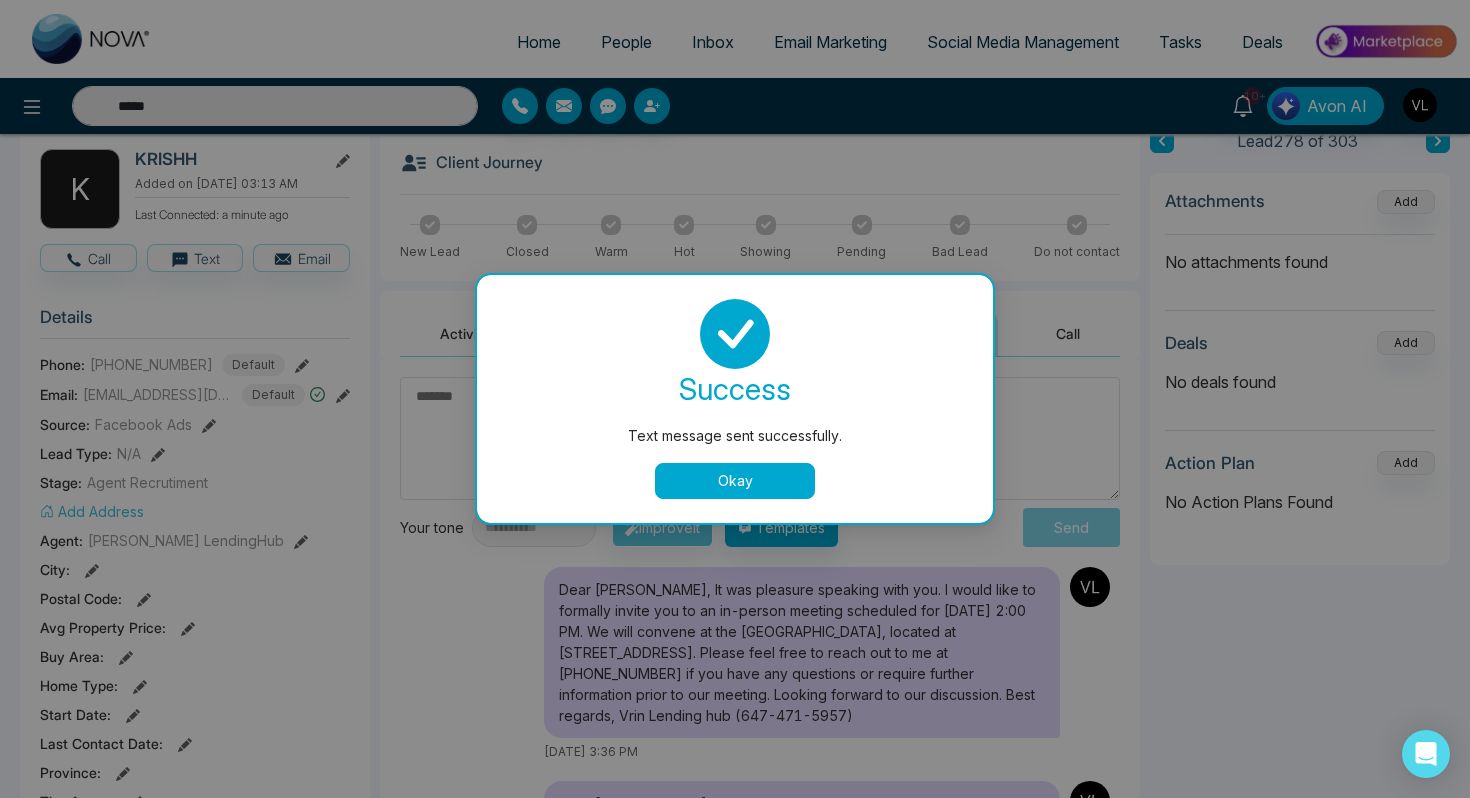 click on "Okay" at bounding box center (735, 481) 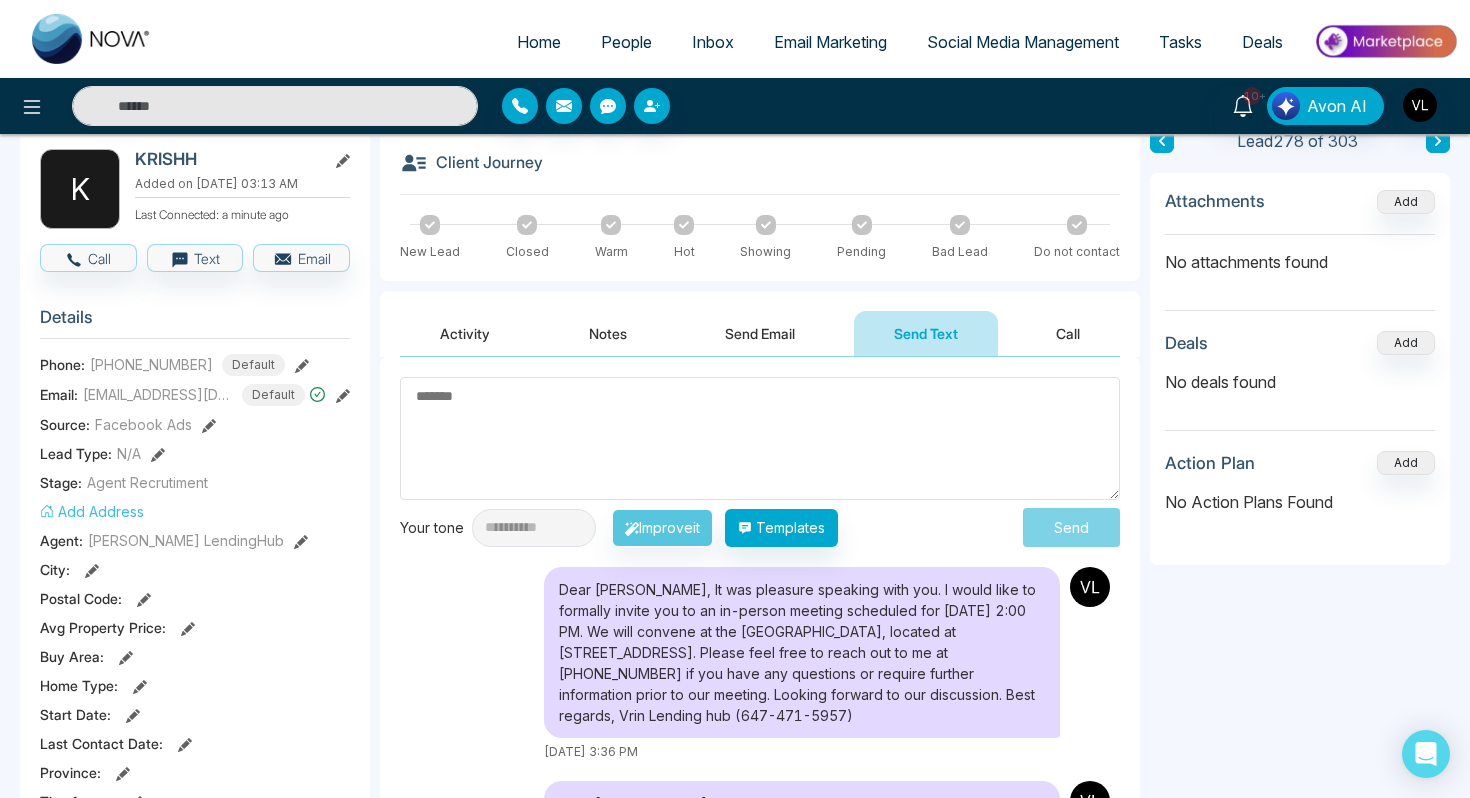type on "*****" 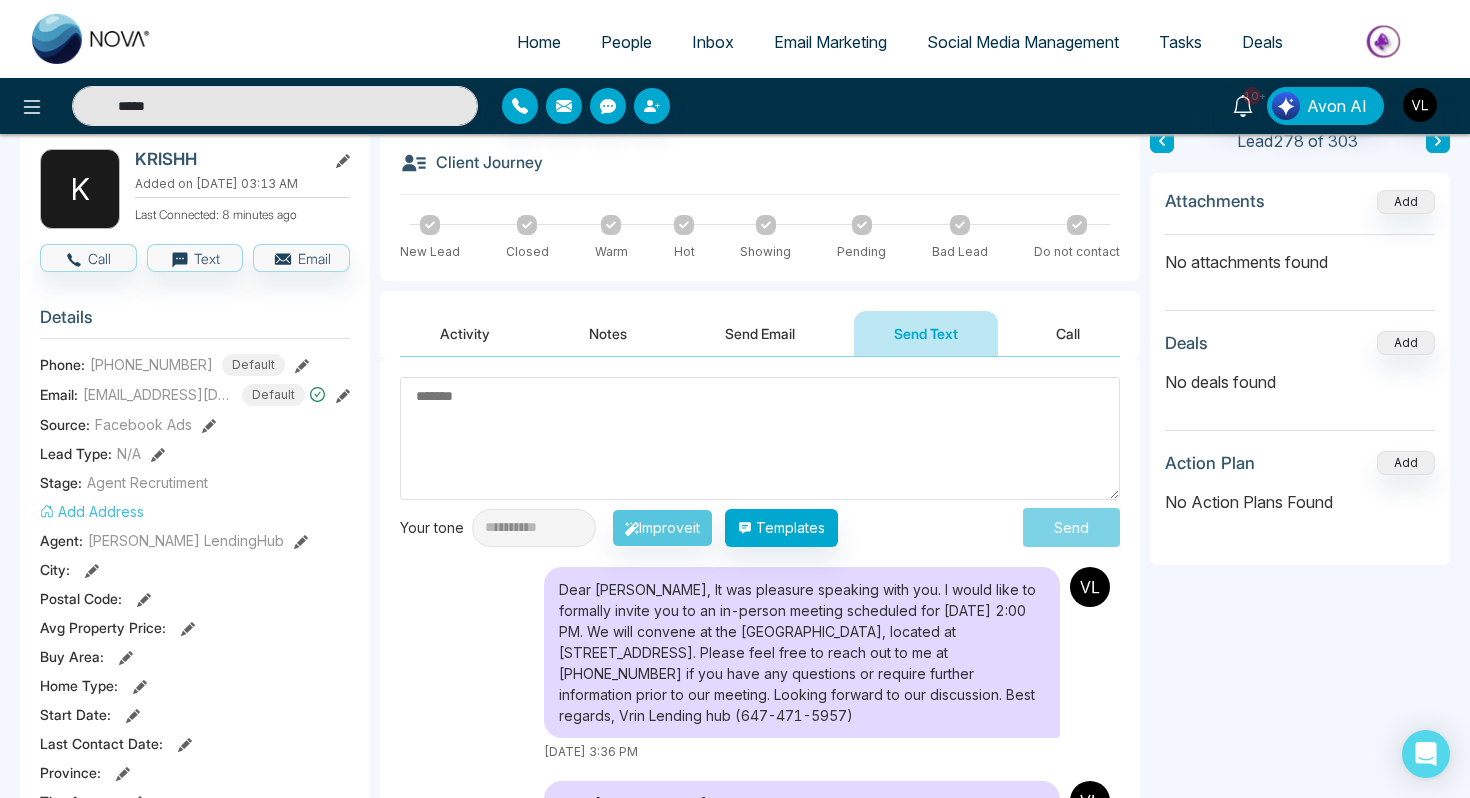 click on "People" at bounding box center [626, 42] 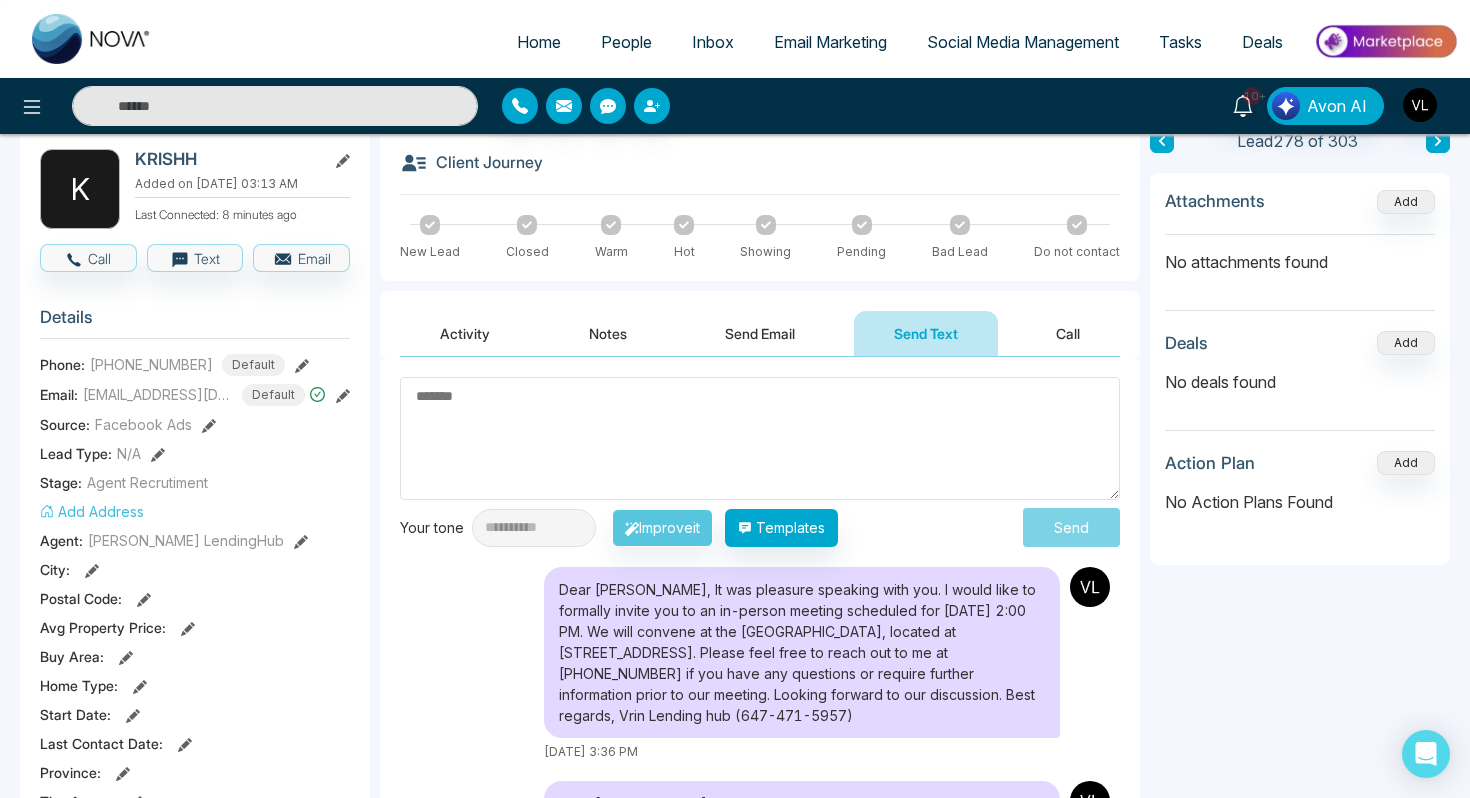 scroll, scrollTop: 0, scrollLeft: 0, axis: both 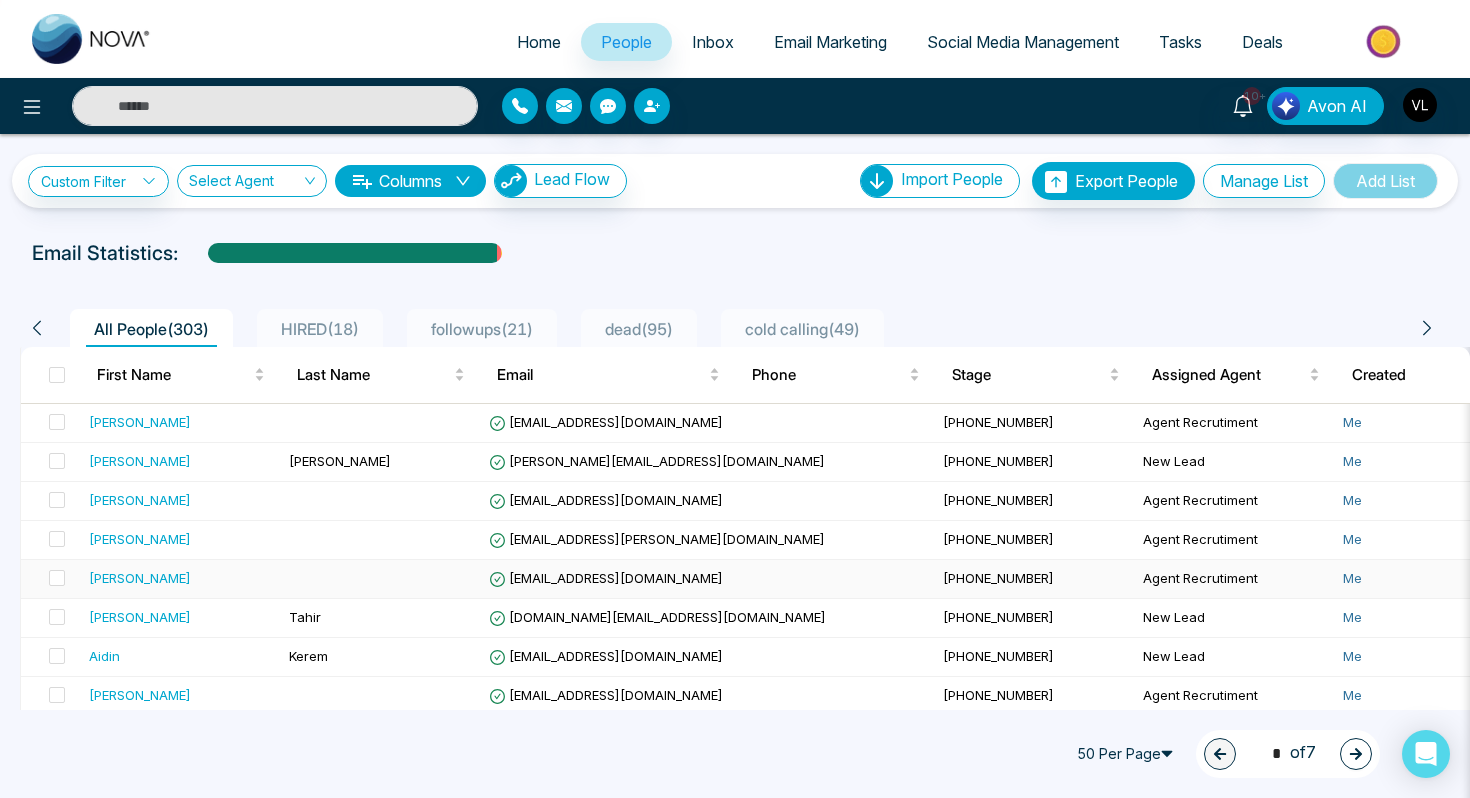 drag, startPoint x: 322, startPoint y: 566, endPoint x: 306, endPoint y: 566, distance: 16 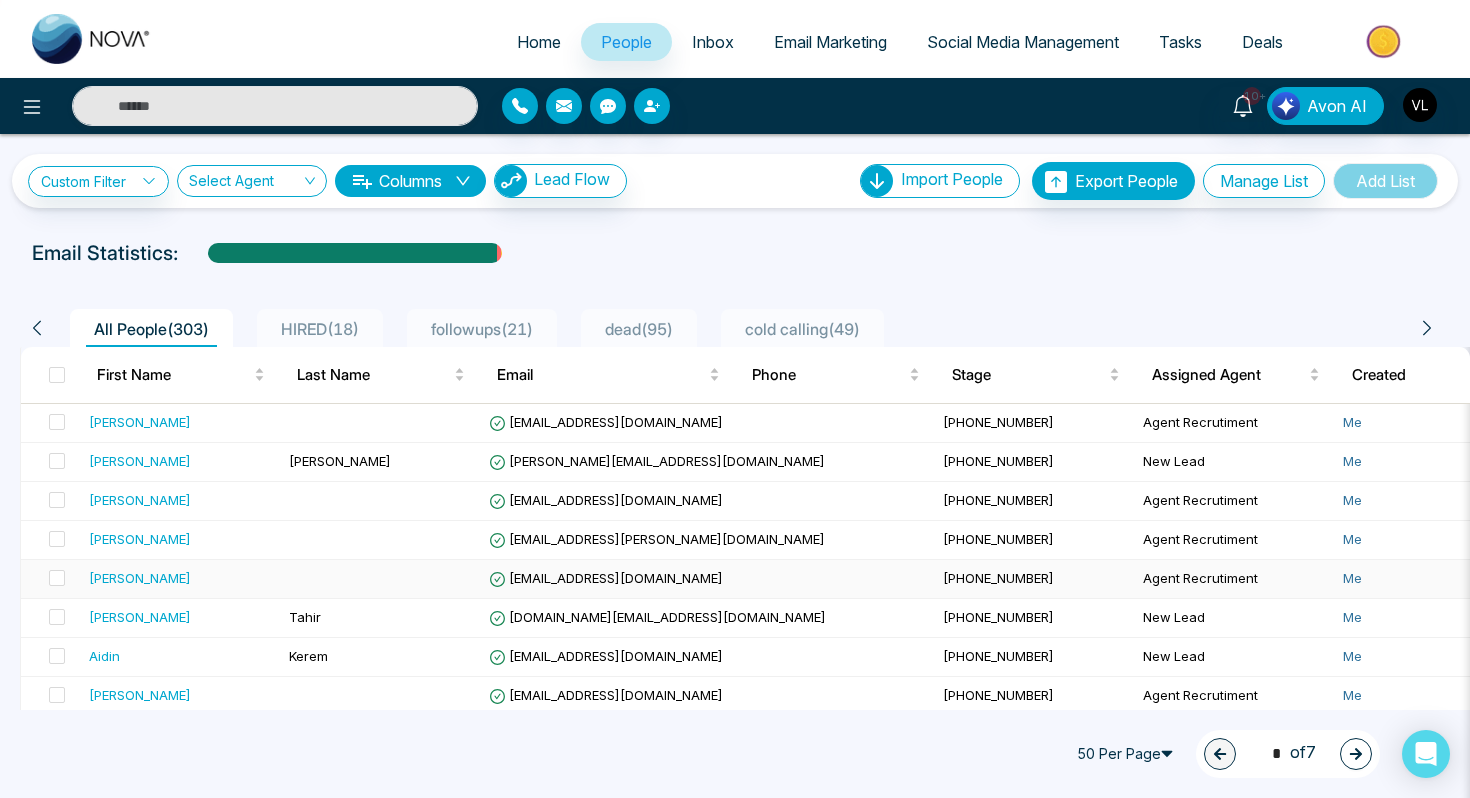 click at bounding box center [381, 579] 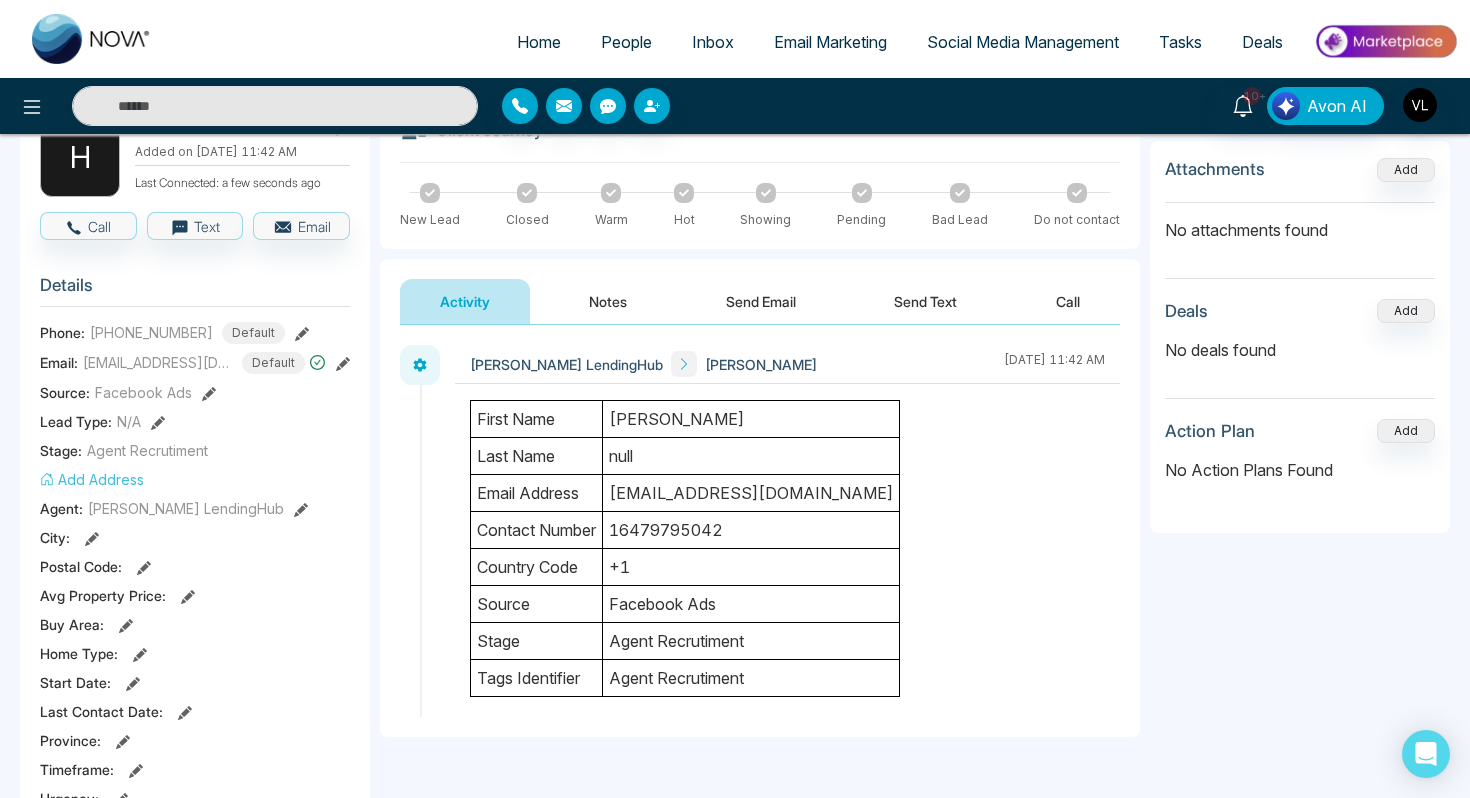 scroll, scrollTop: 0, scrollLeft: 0, axis: both 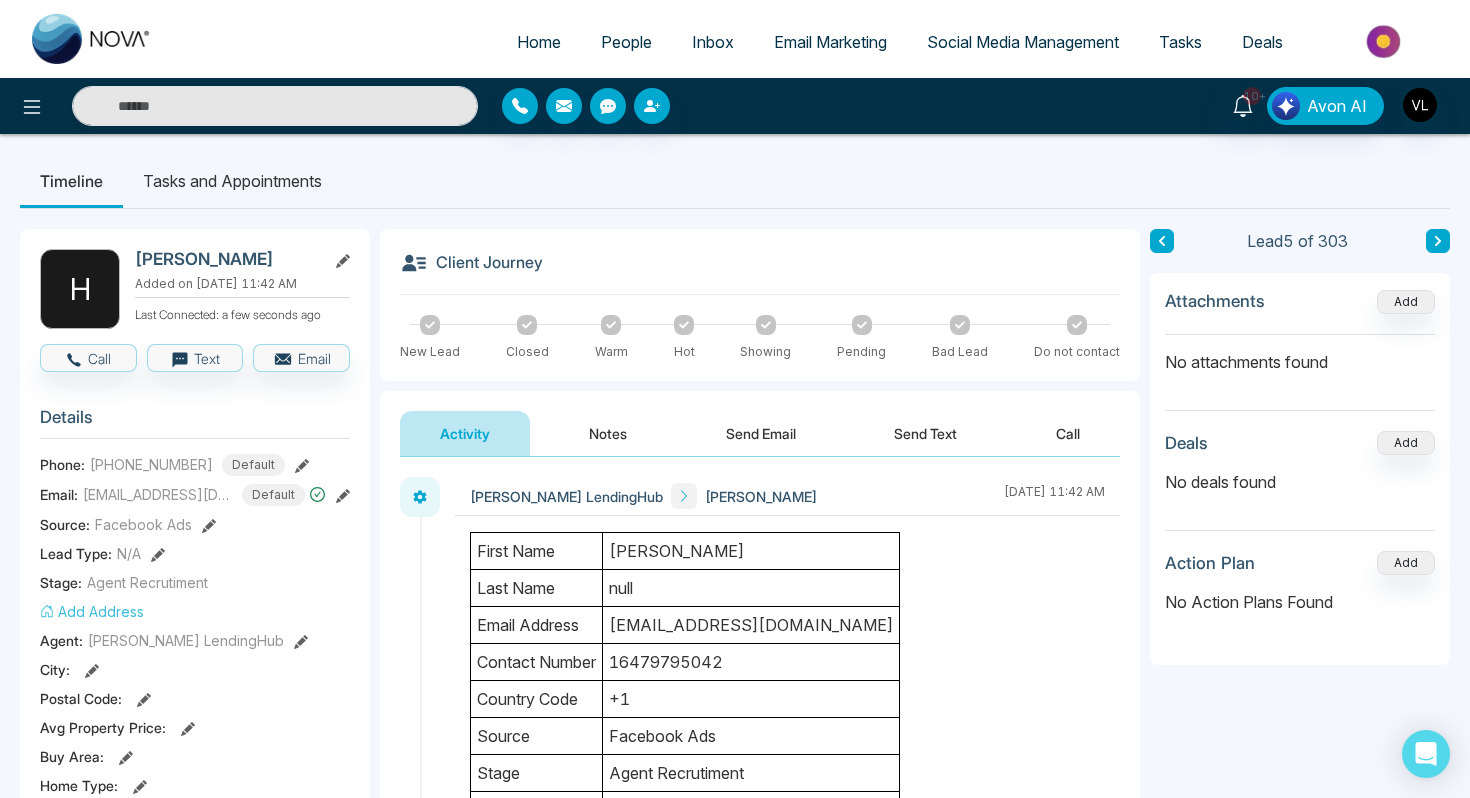 click on "Notes" at bounding box center [608, 433] 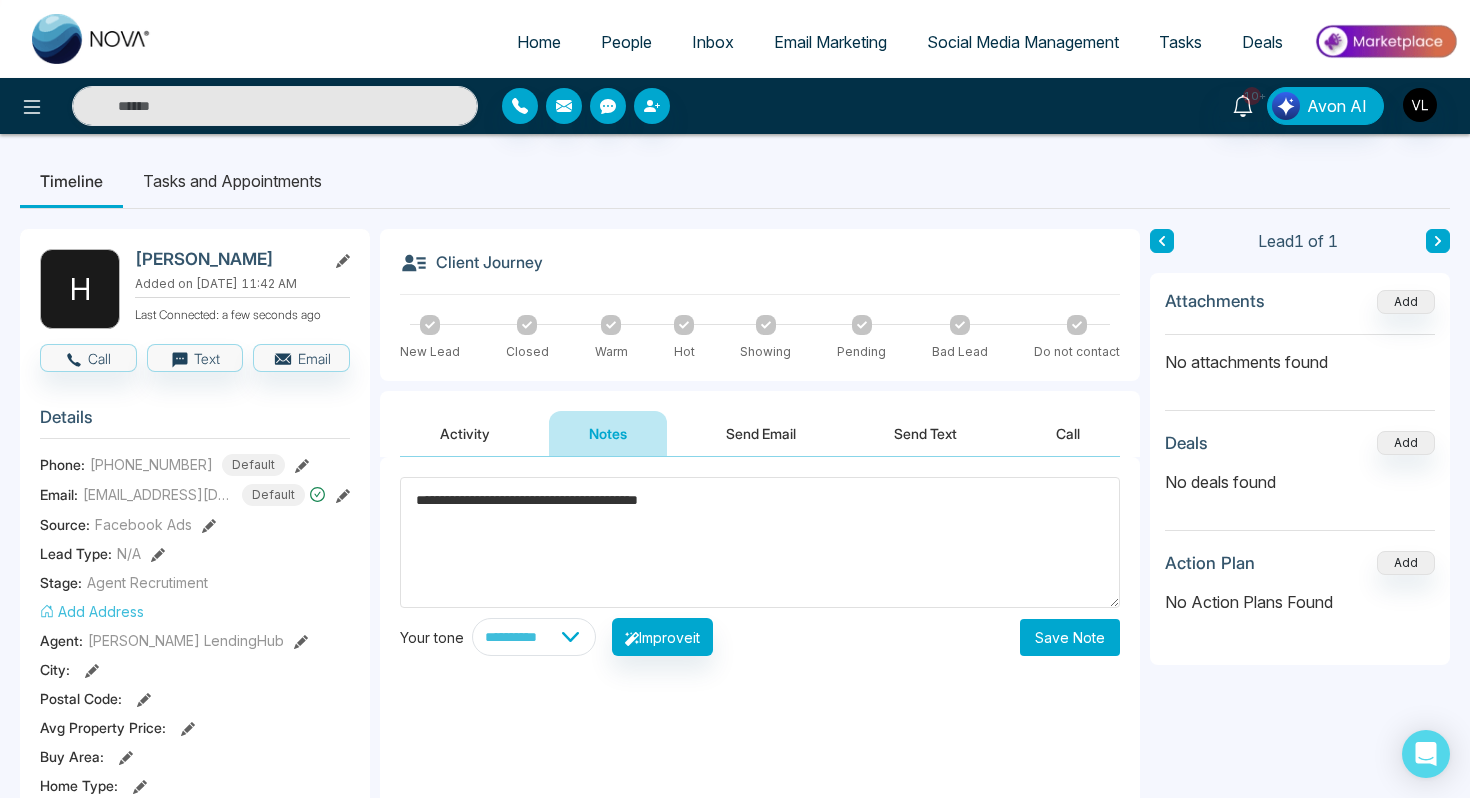 type on "**********" 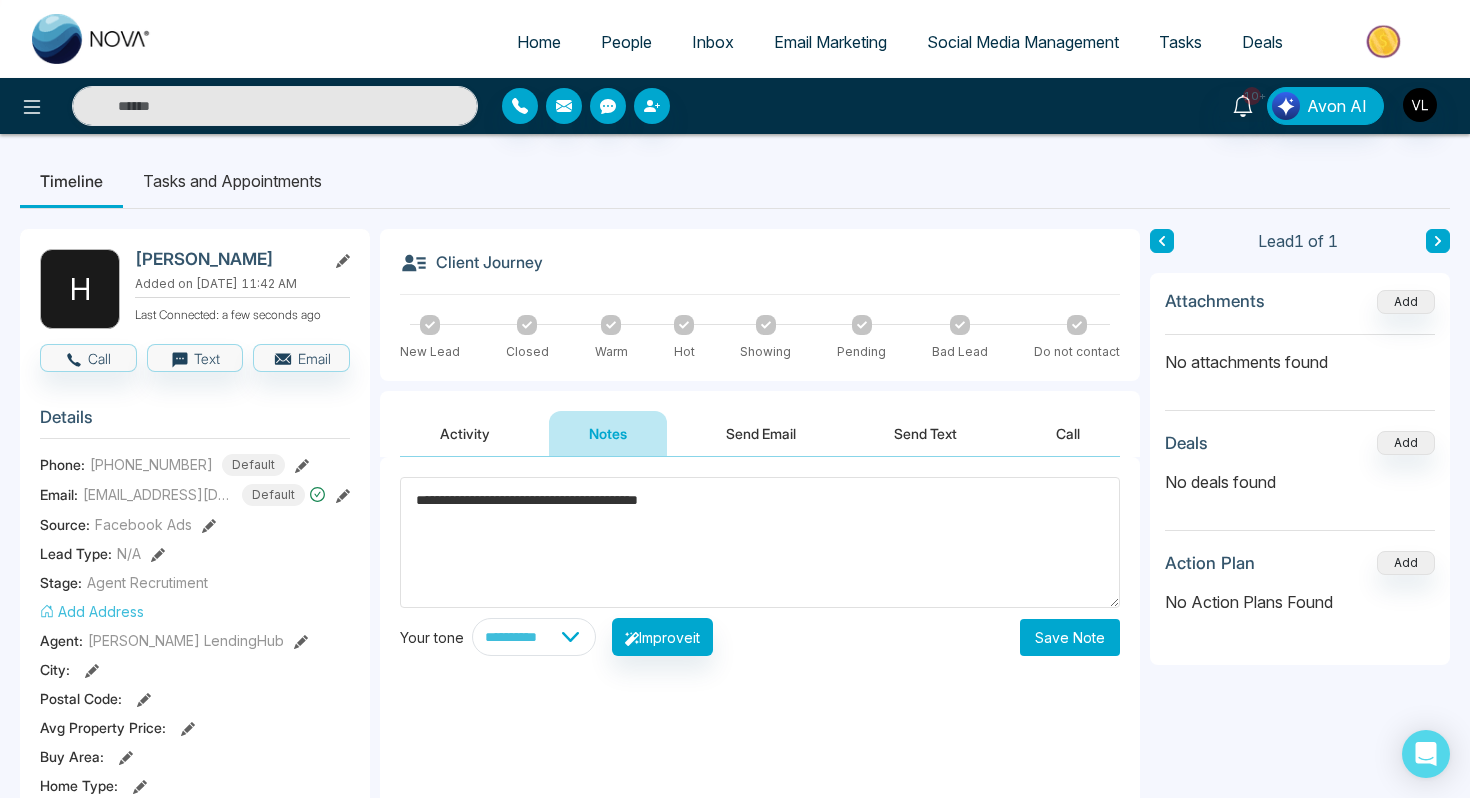 click on "Save Note" at bounding box center (1070, 637) 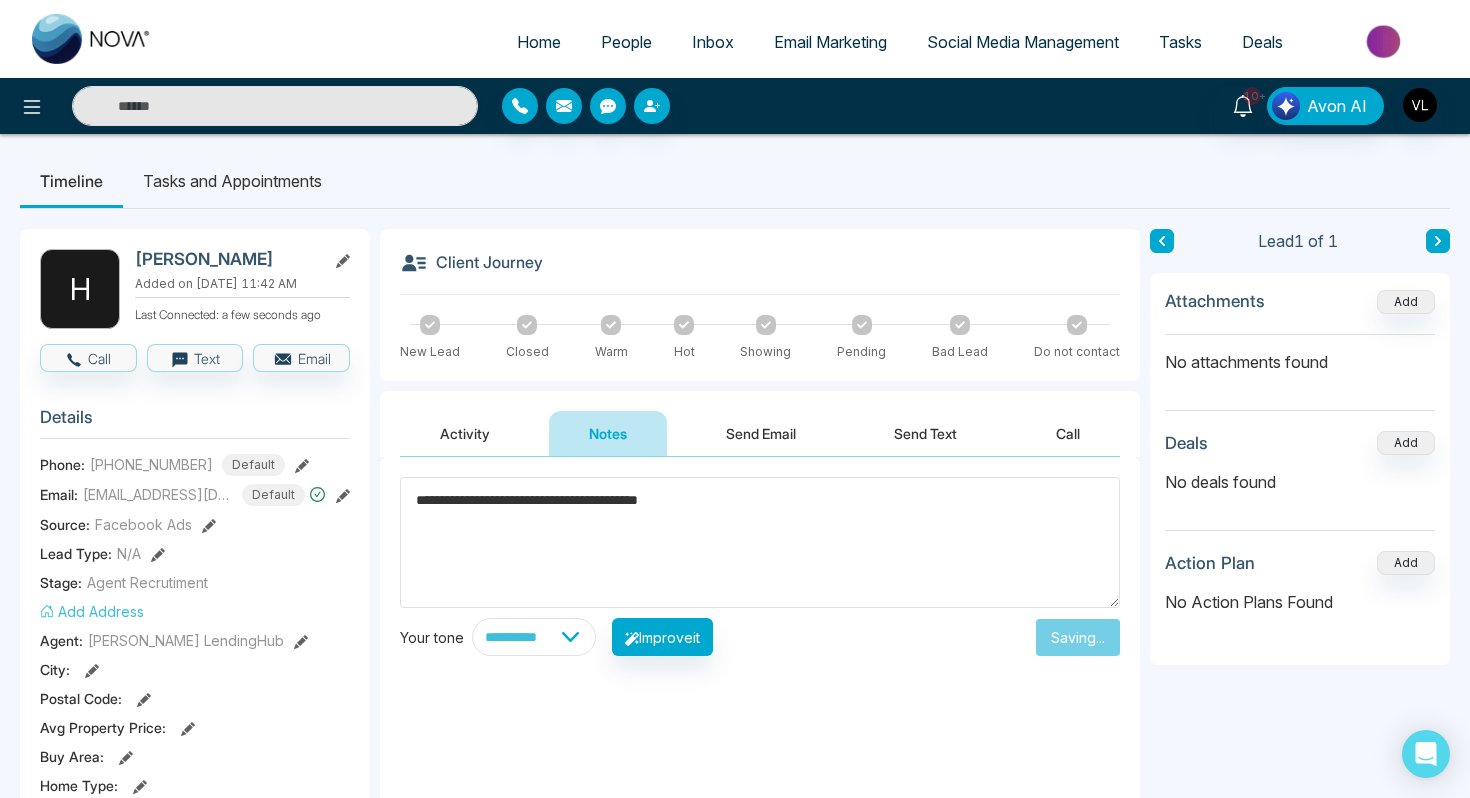 type 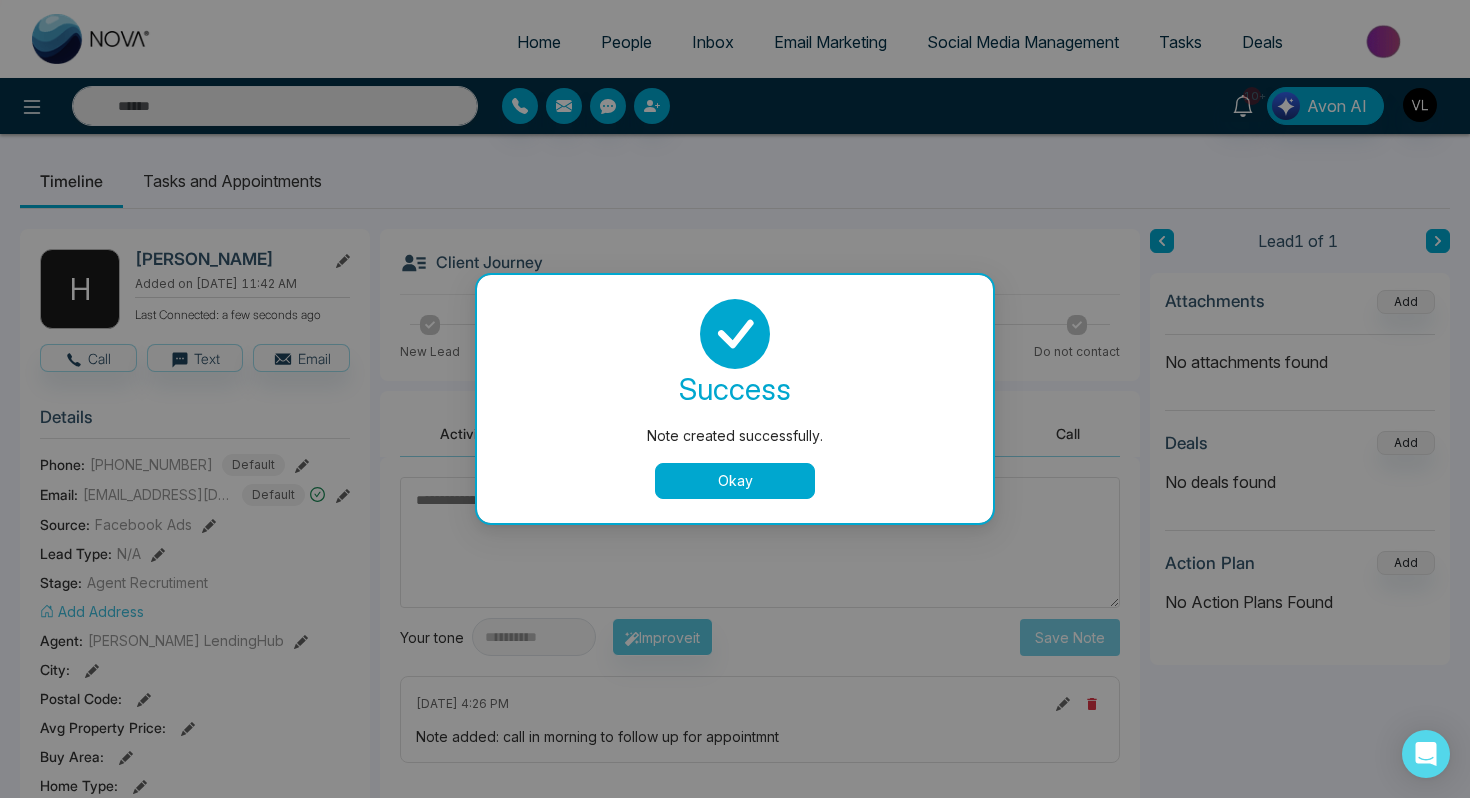 click on "Okay" at bounding box center (735, 481) 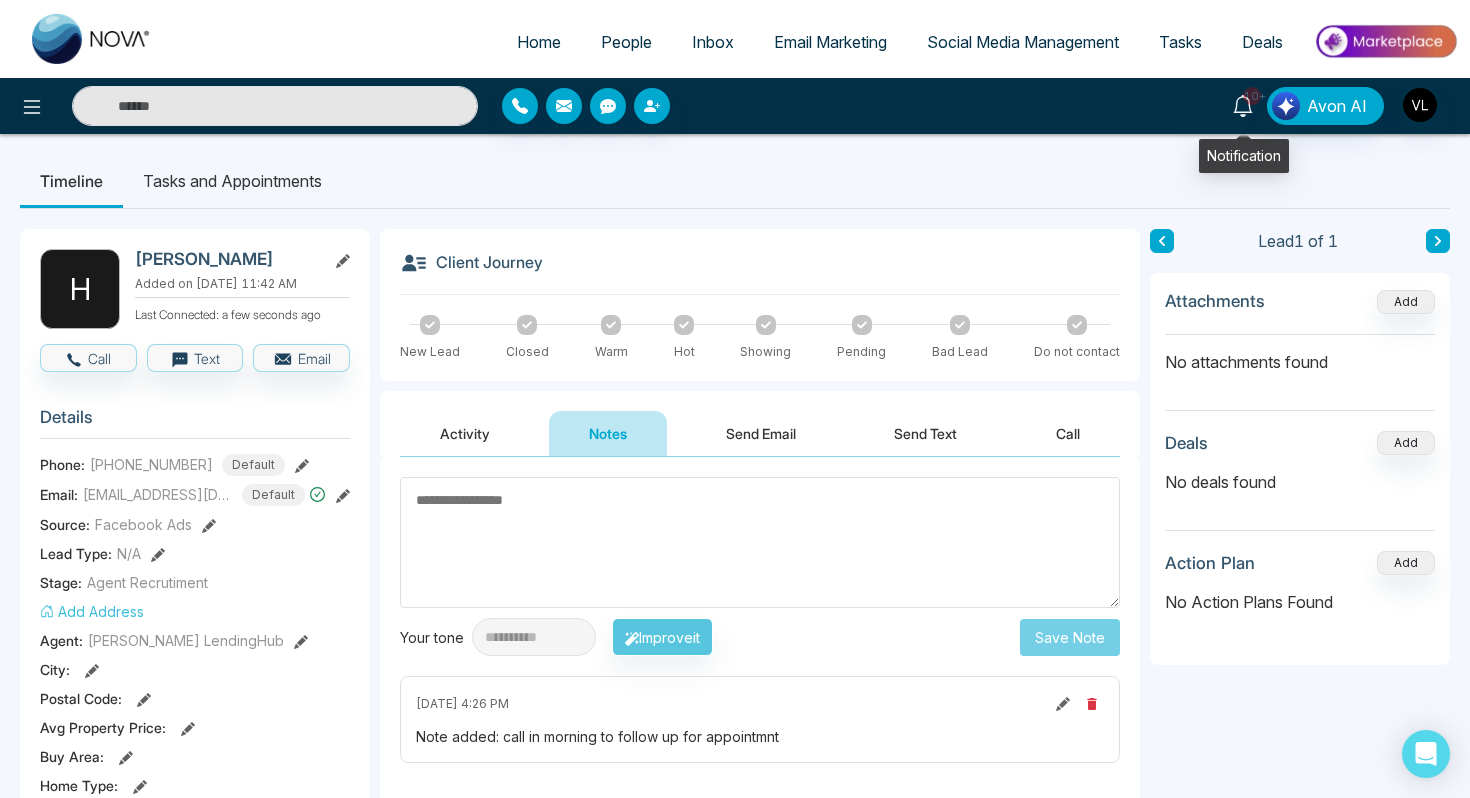 click on "10+" at bounding box center [1252, 96] 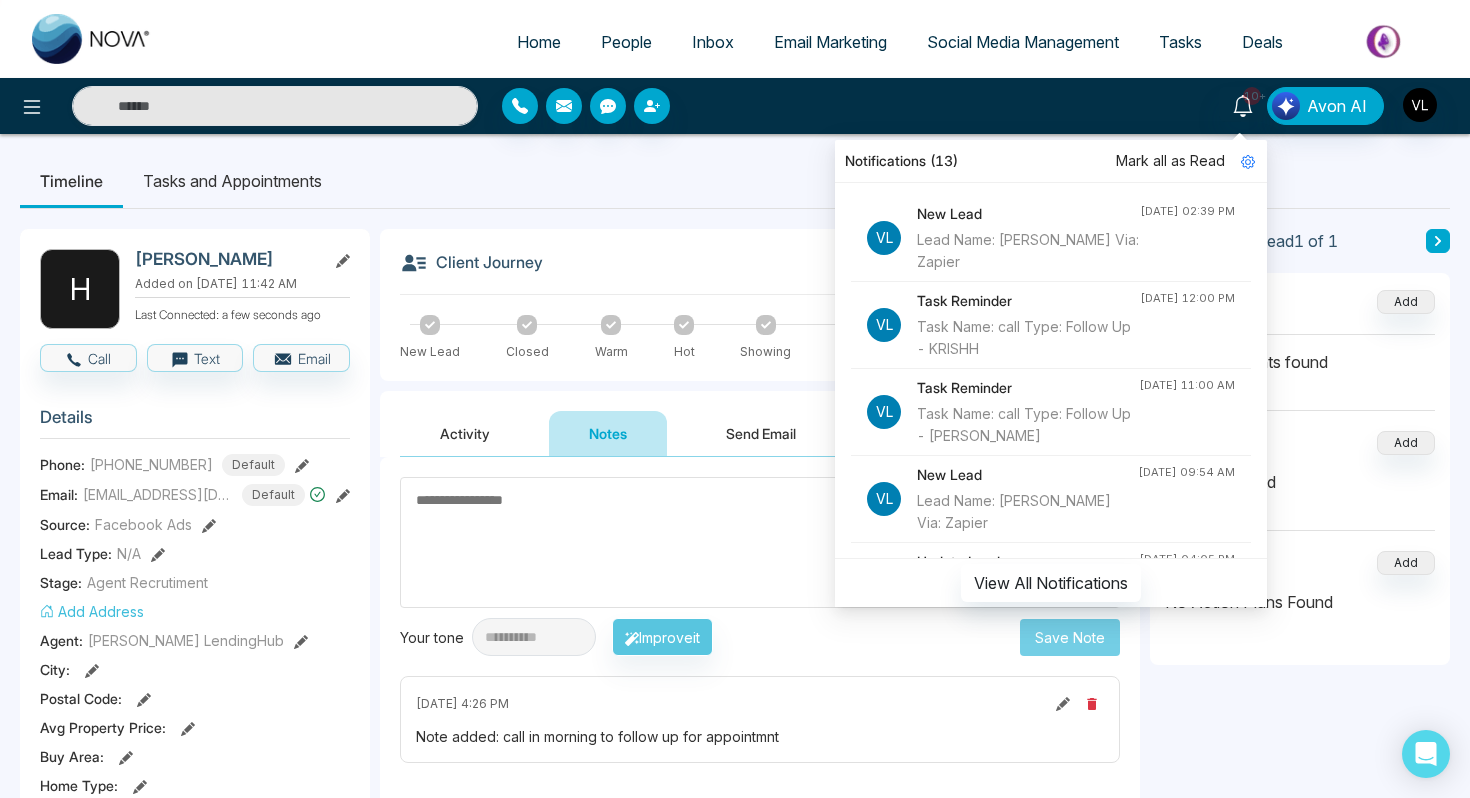 click on "Mark all as Read" at bounding box center [1170, 161] 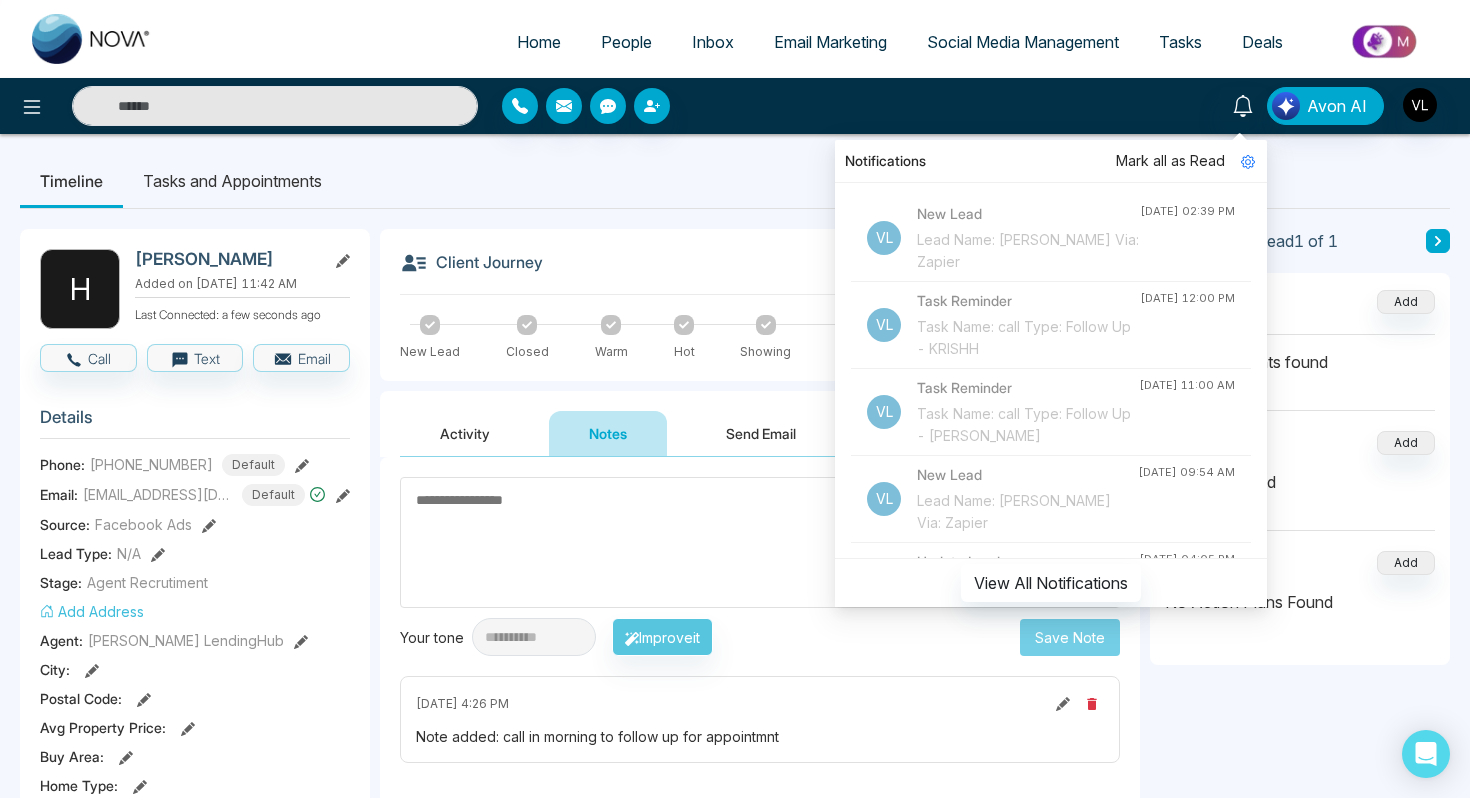 click on "Tasks and Appointments" at bounding box center [232, 181] 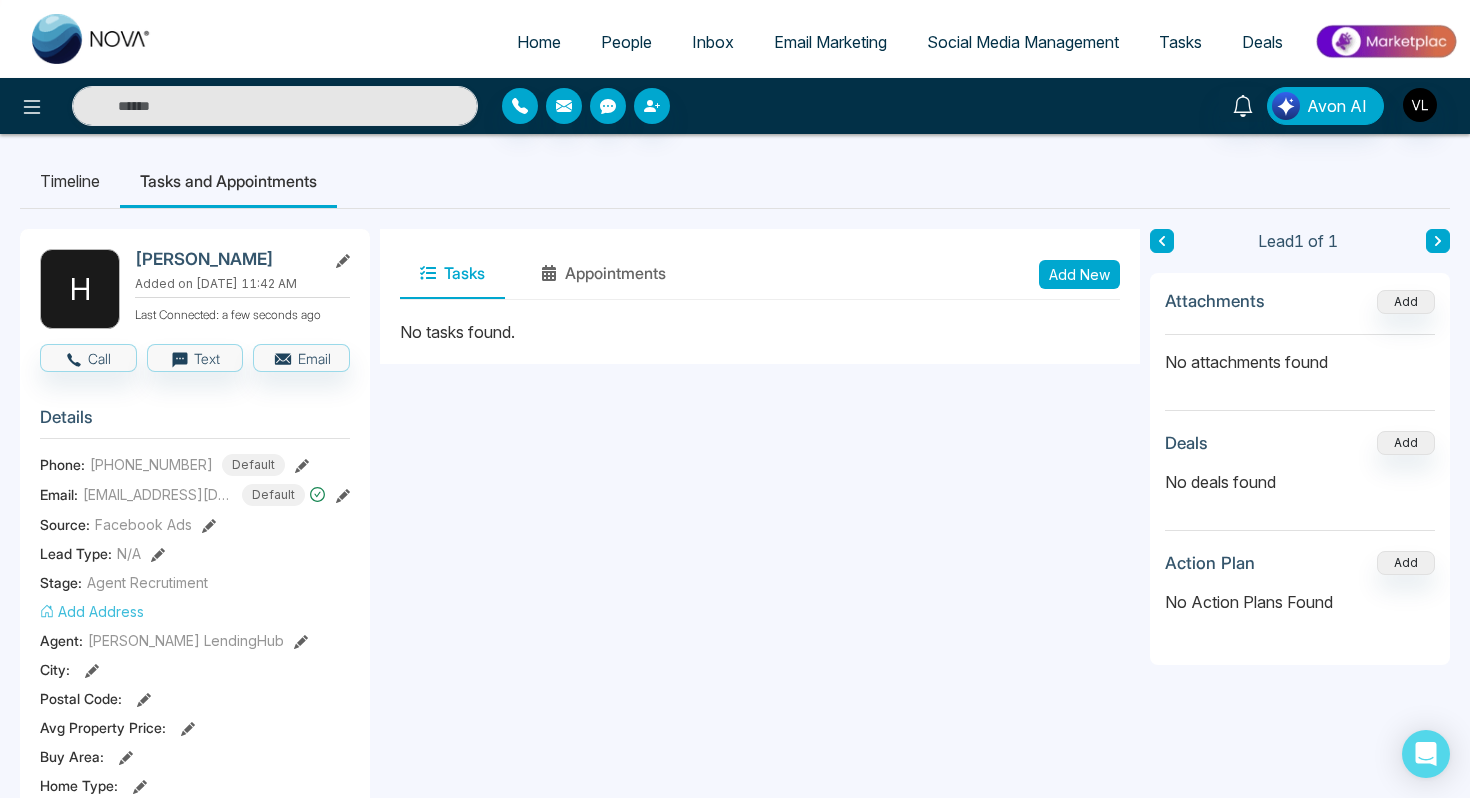 click on "Add New" at bounding box center [1079, 274] 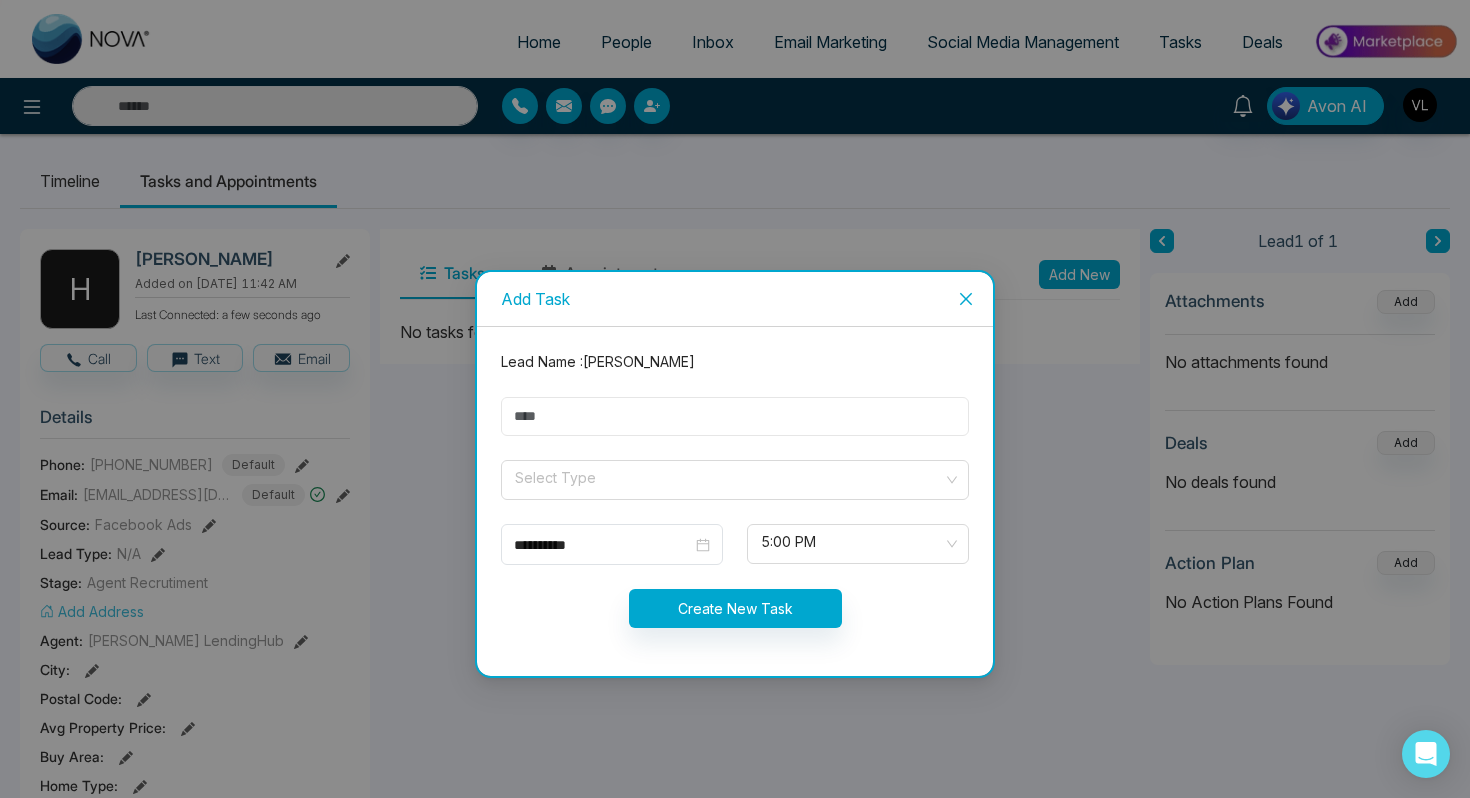 click at bounding box center [735, 416] 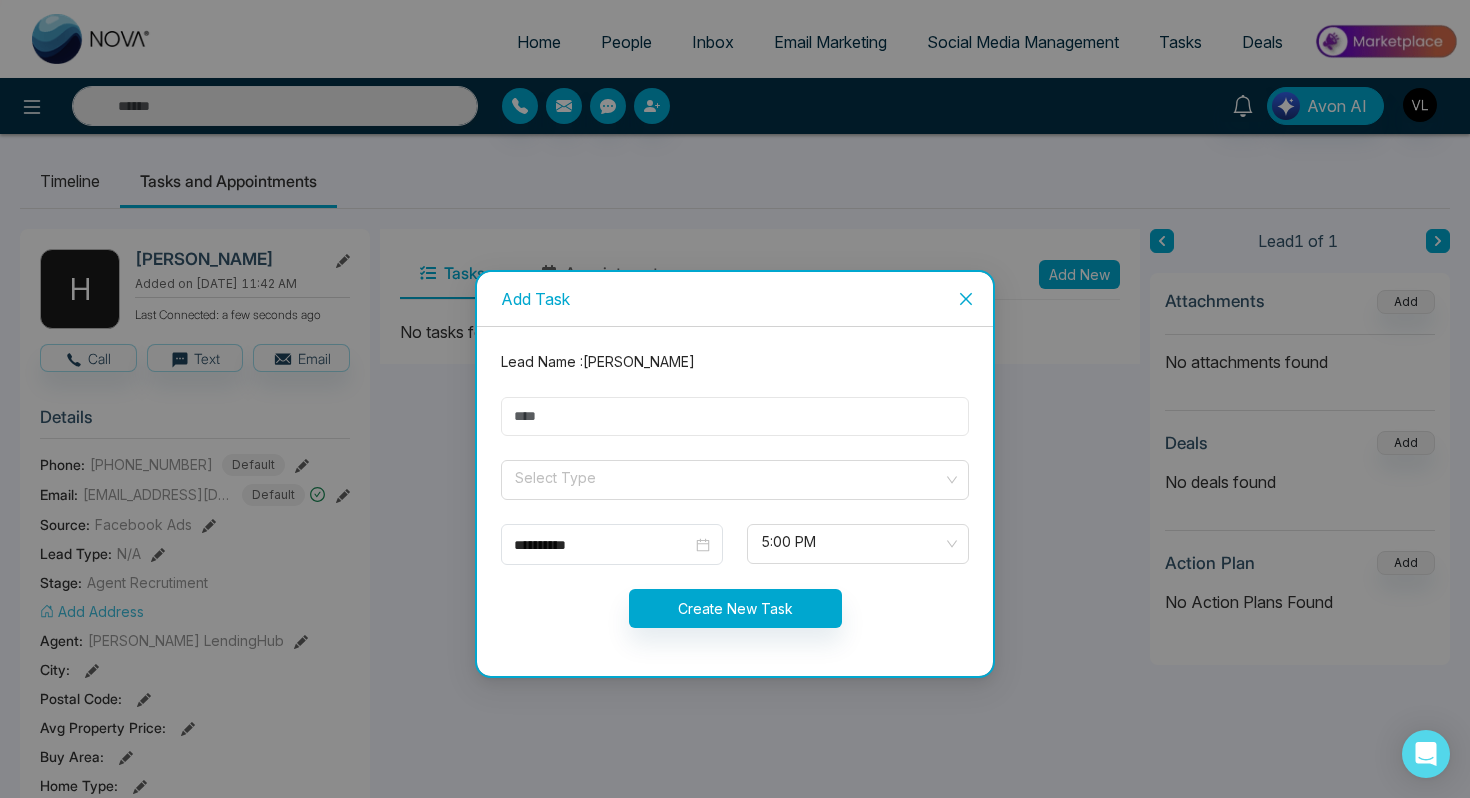 type on "****" 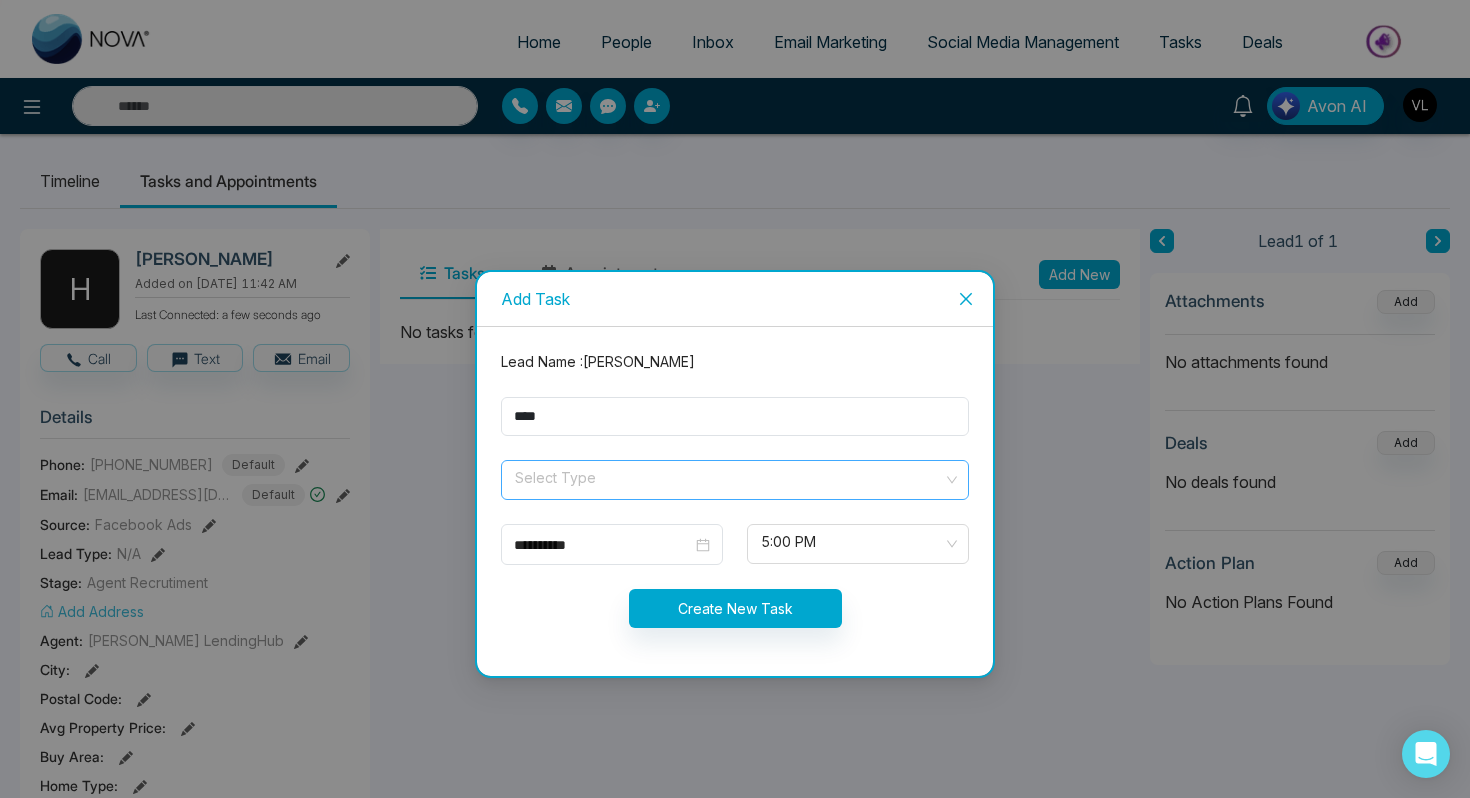 click at bounding box center [728, 476] 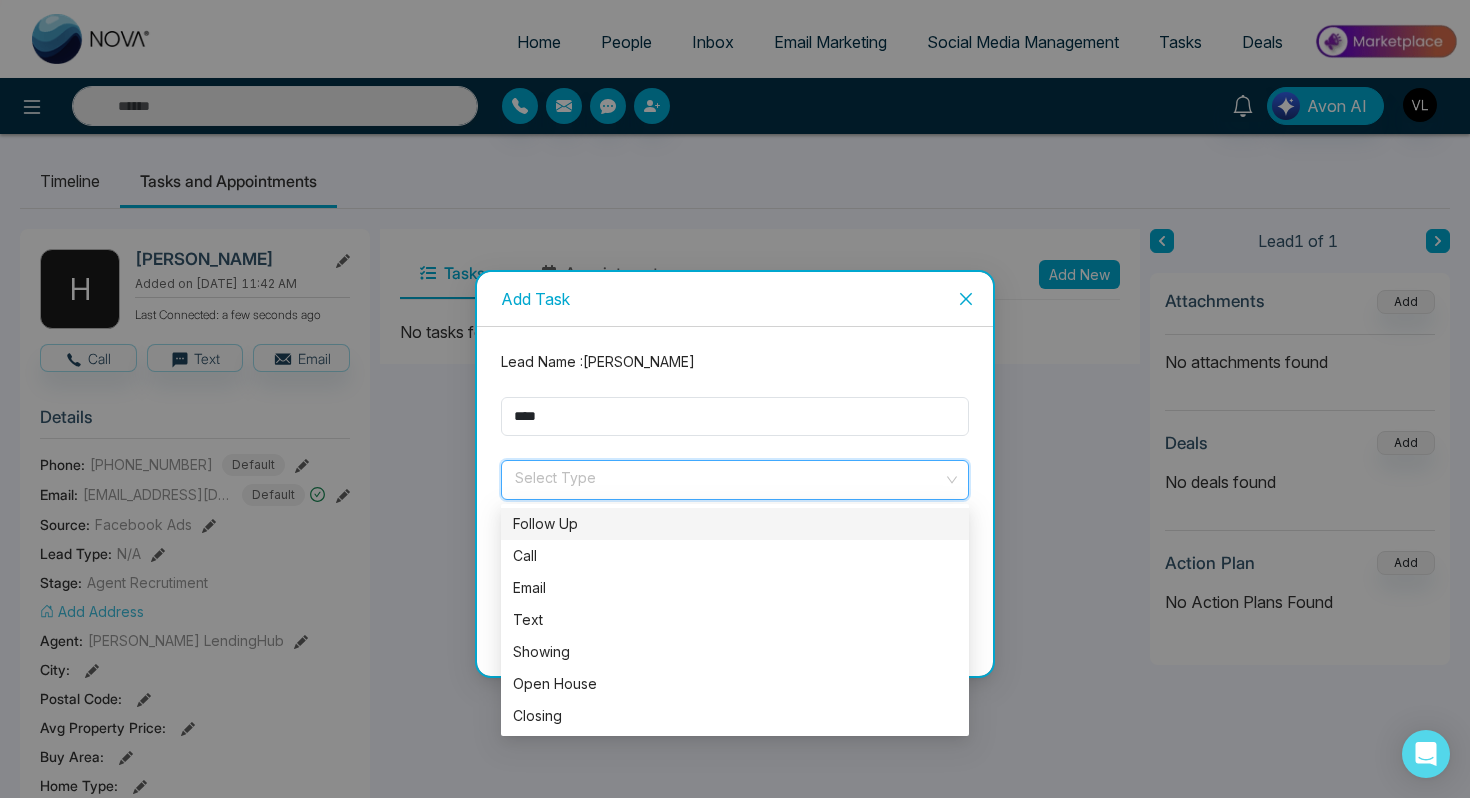 click on "Follow Up" at bounding box center [735, 524] 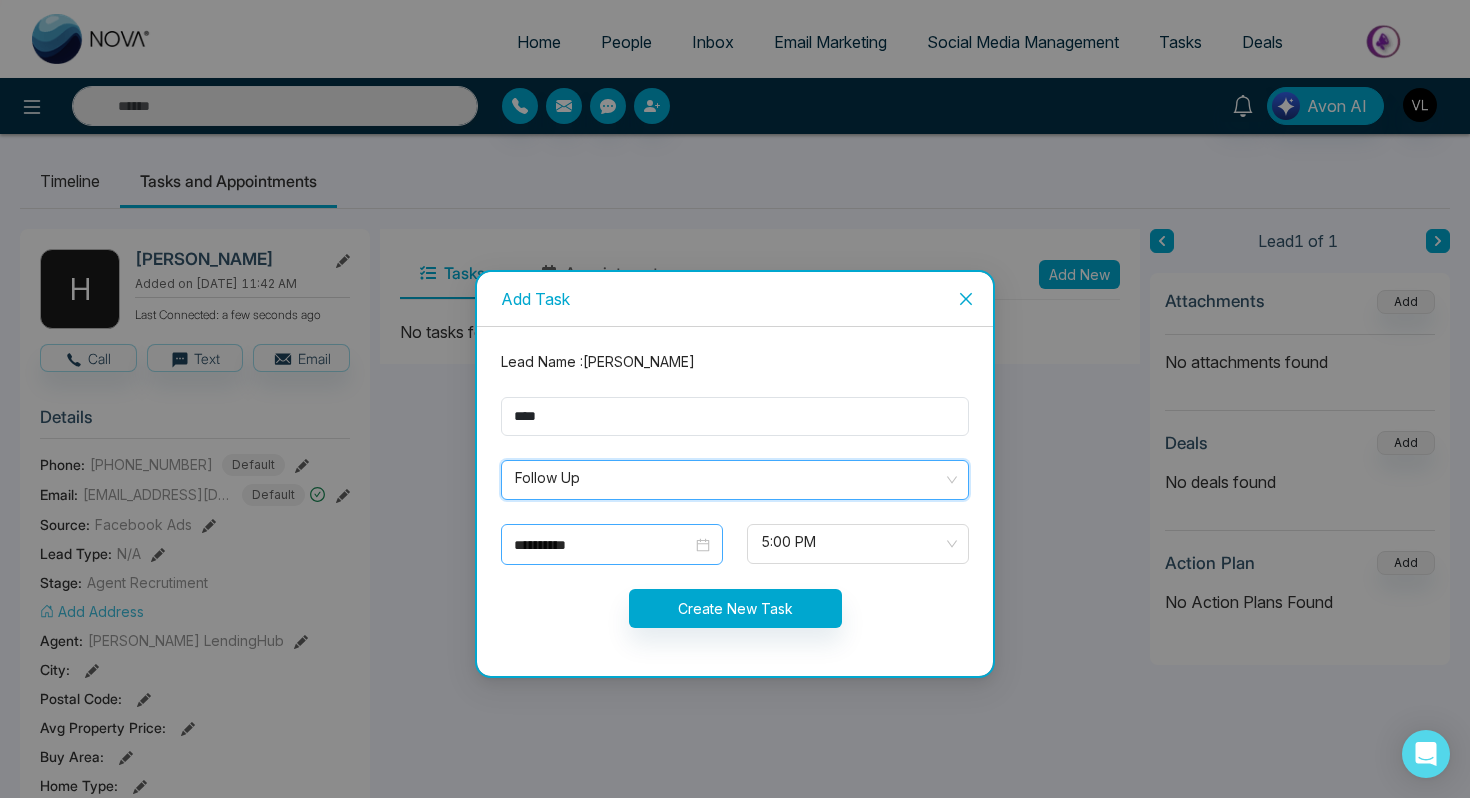 click on "**********" at bounding box center [612, 545] 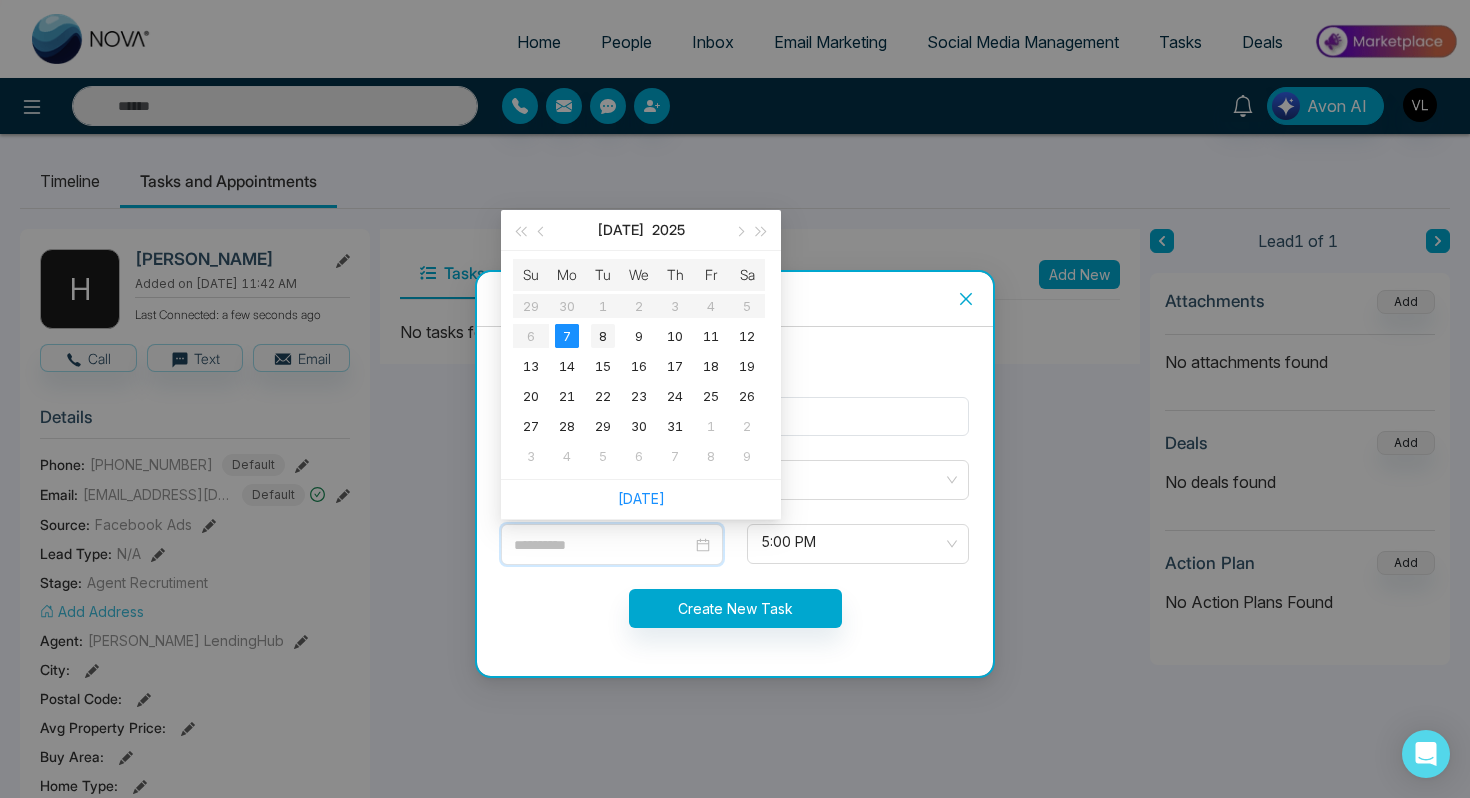type on "**********" 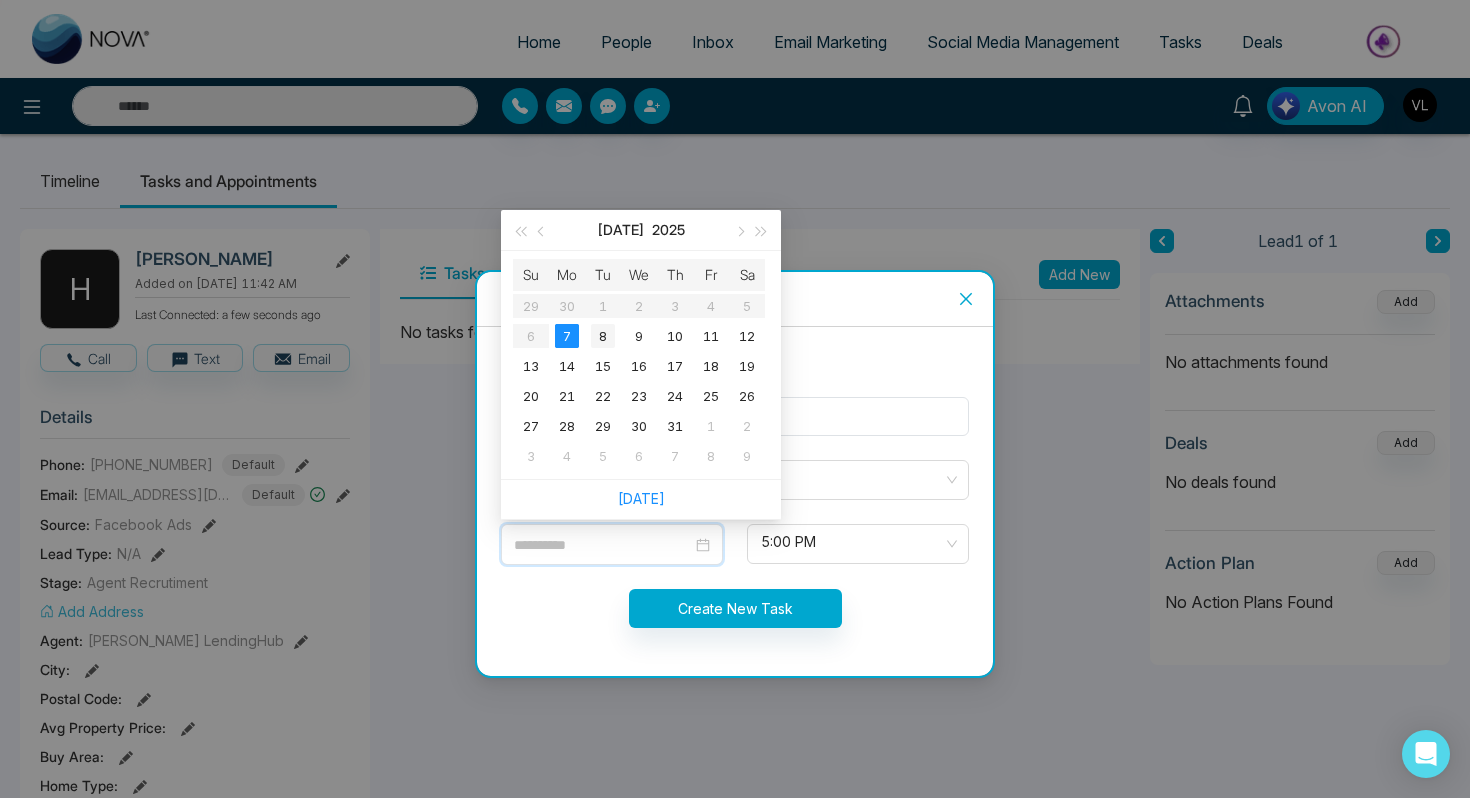 click on "8" at bounding box center [603, 336] 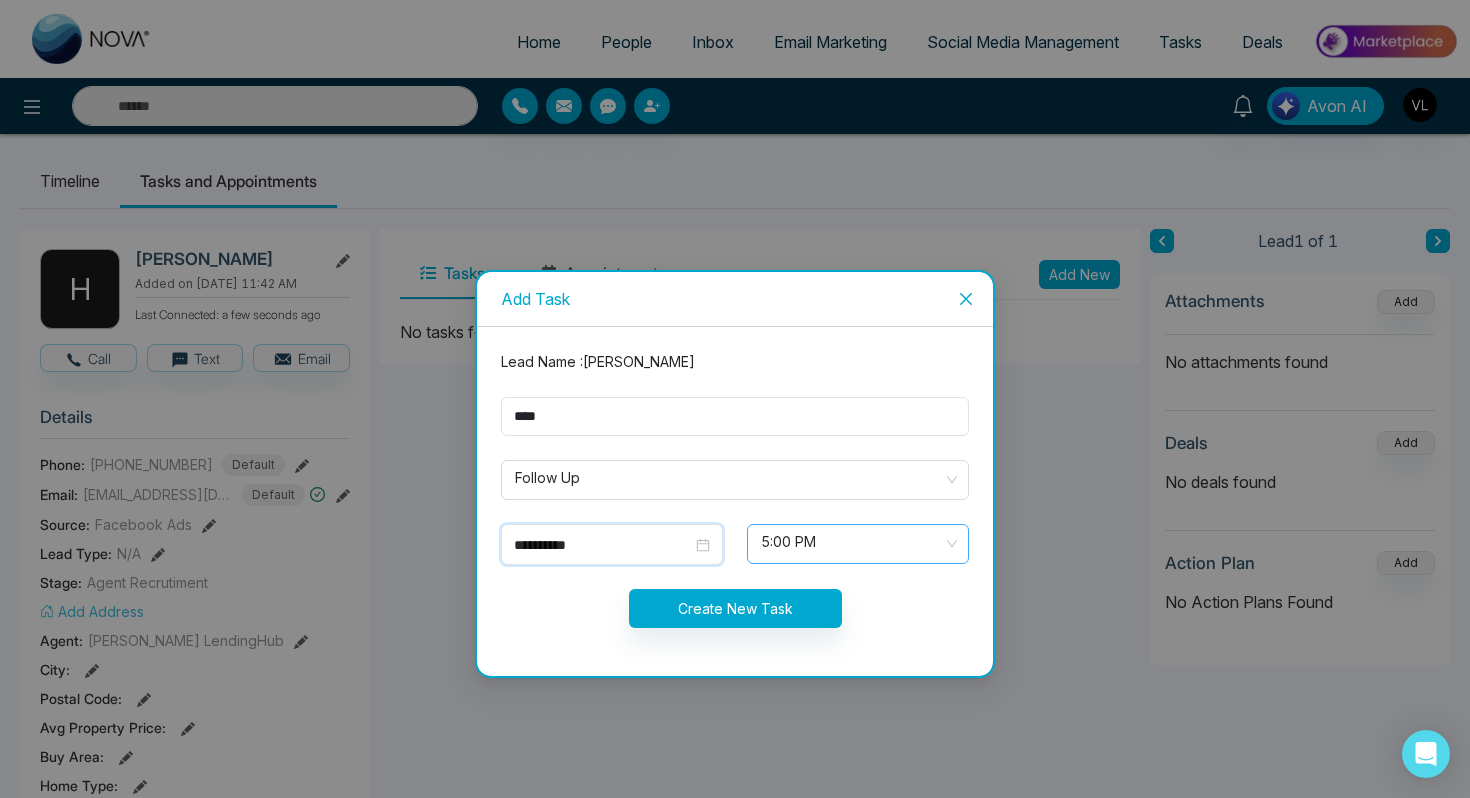 click on "5:00 PM" at bounding box center (858, 544) 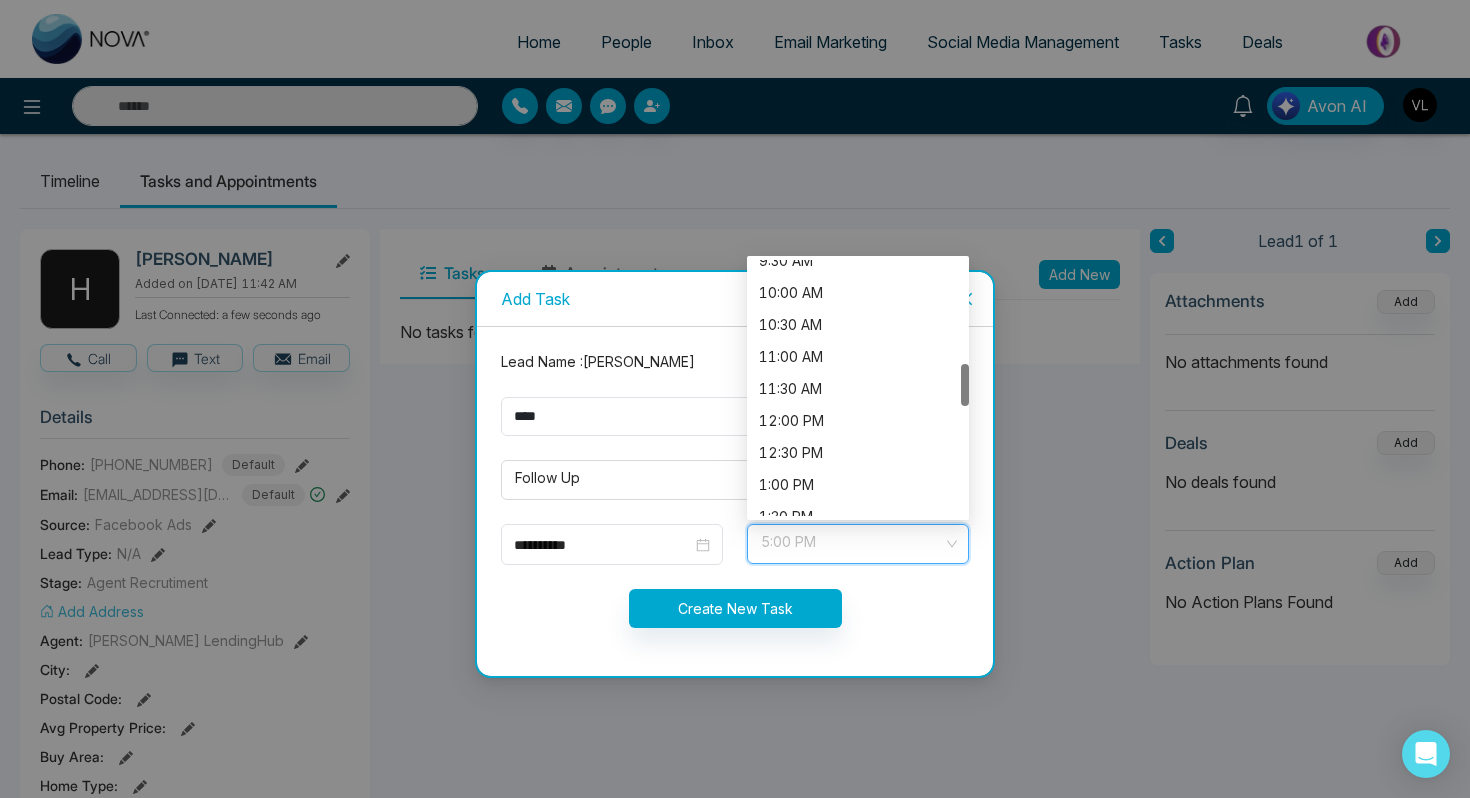 scroll, scrollTop: 621, scrollLeft: 0, axis: vertical 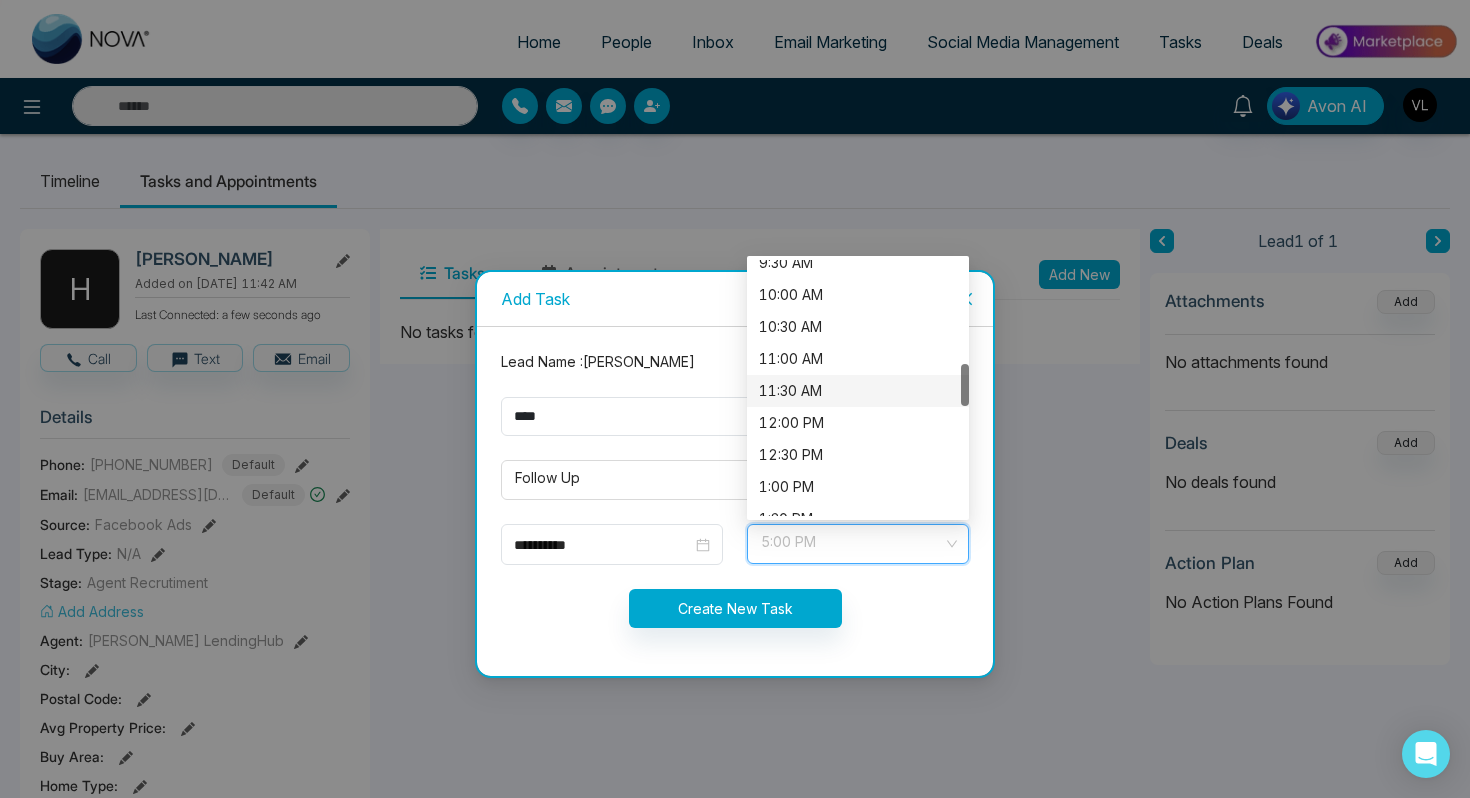 click on "11:30 AM" at bounding box center [858, 391] 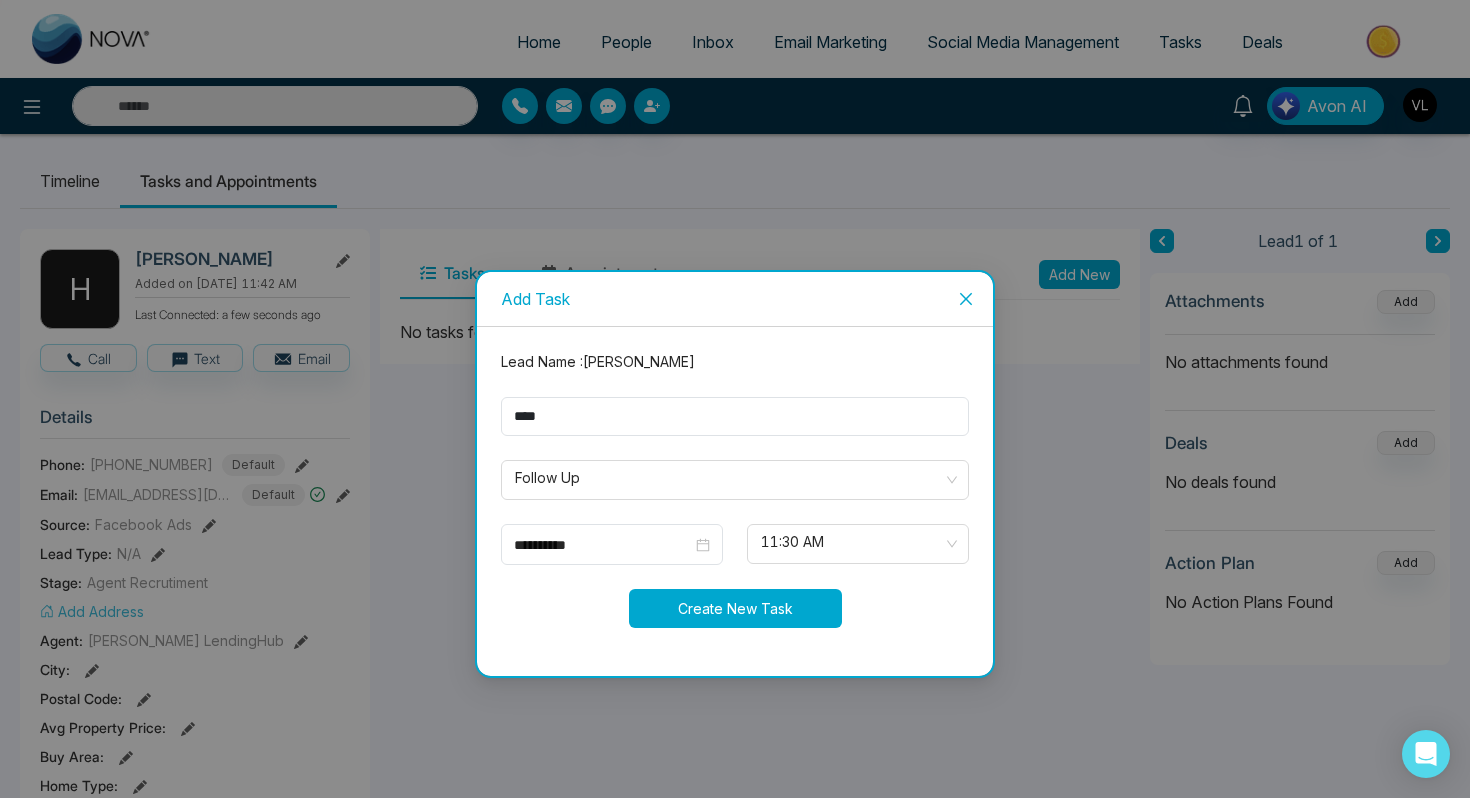 click on "Create New Task" at bounding box center [735, 608] 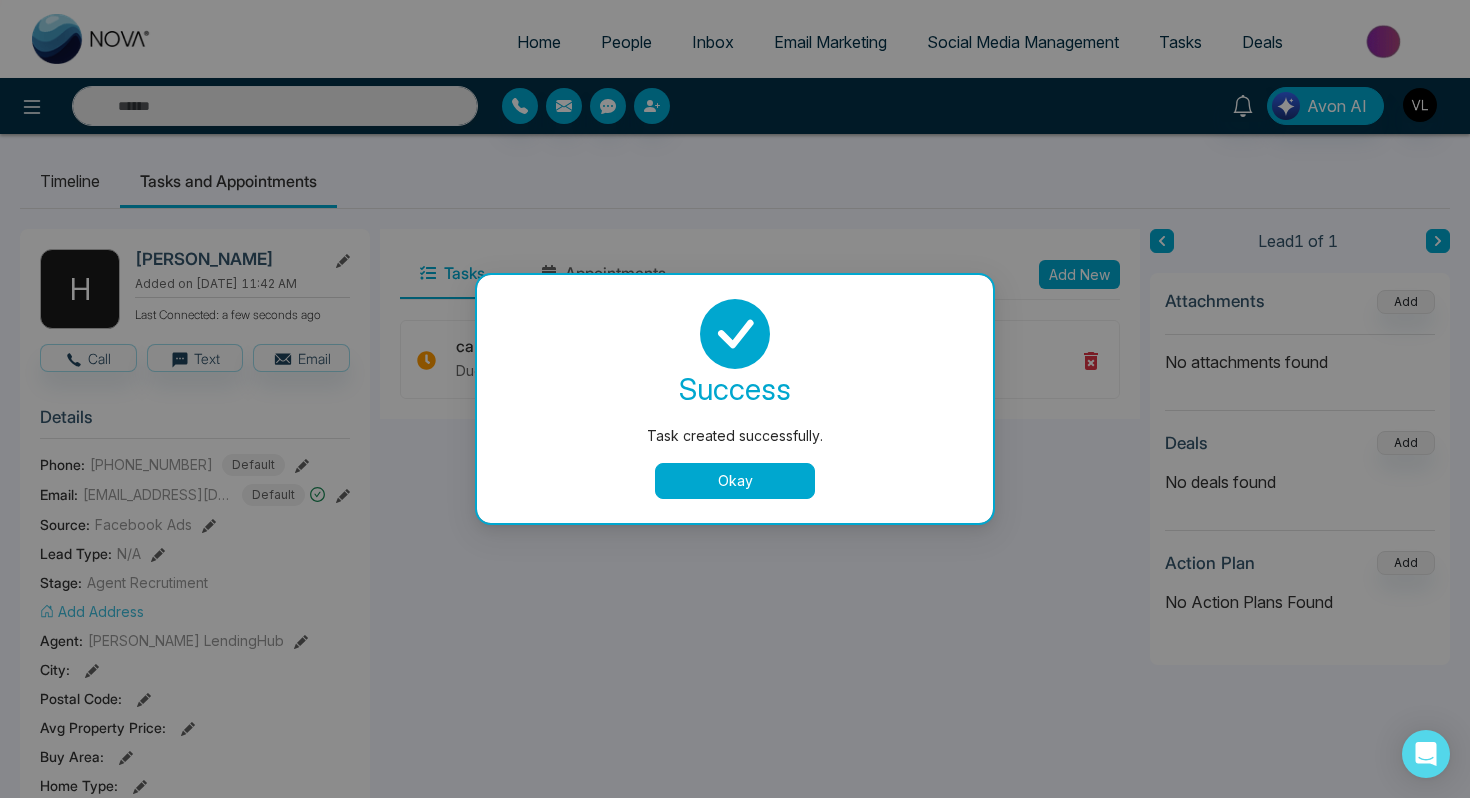 click on "Okay" at bounding box center (735, 481) 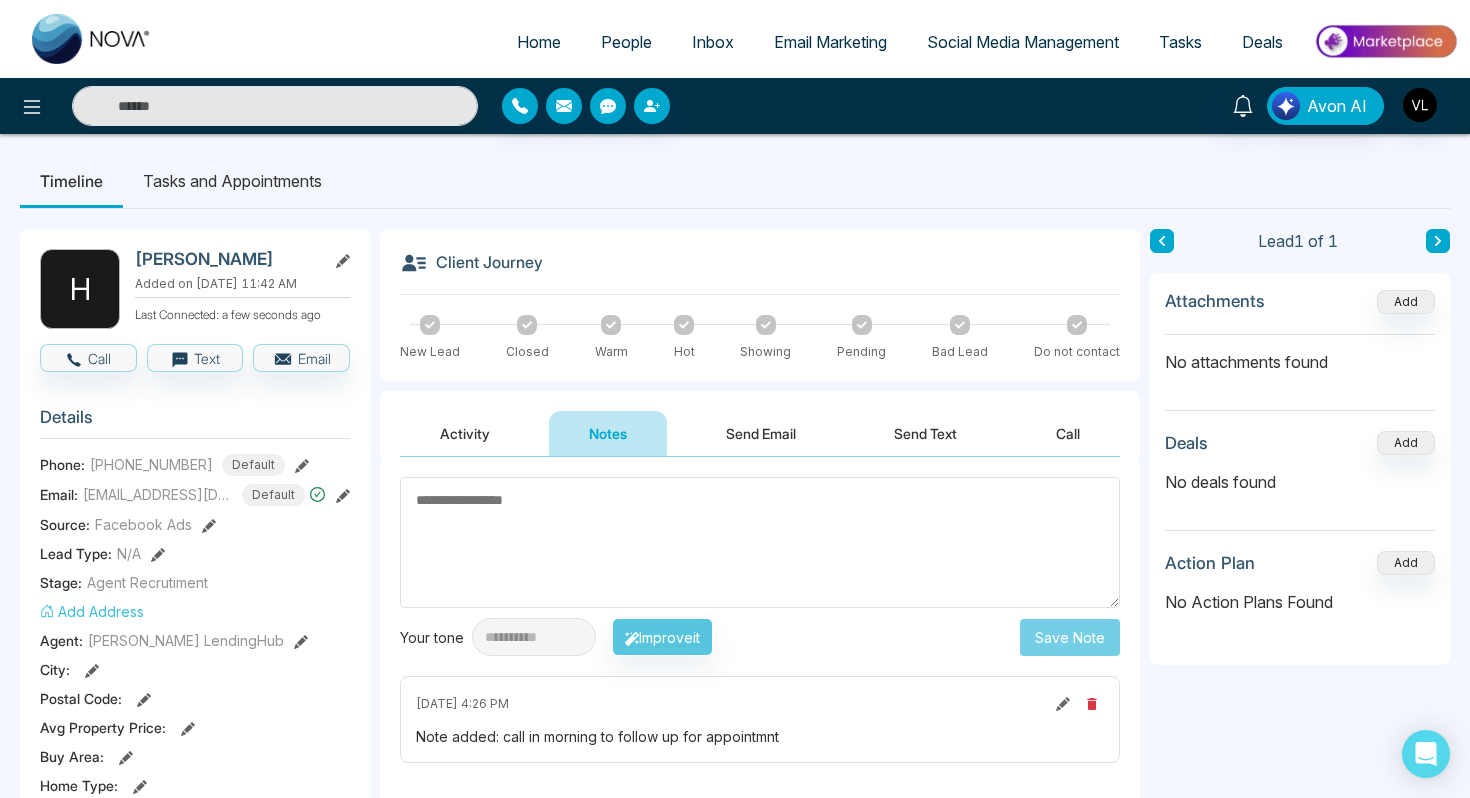 click on "People" at bounding box center (626, 42) 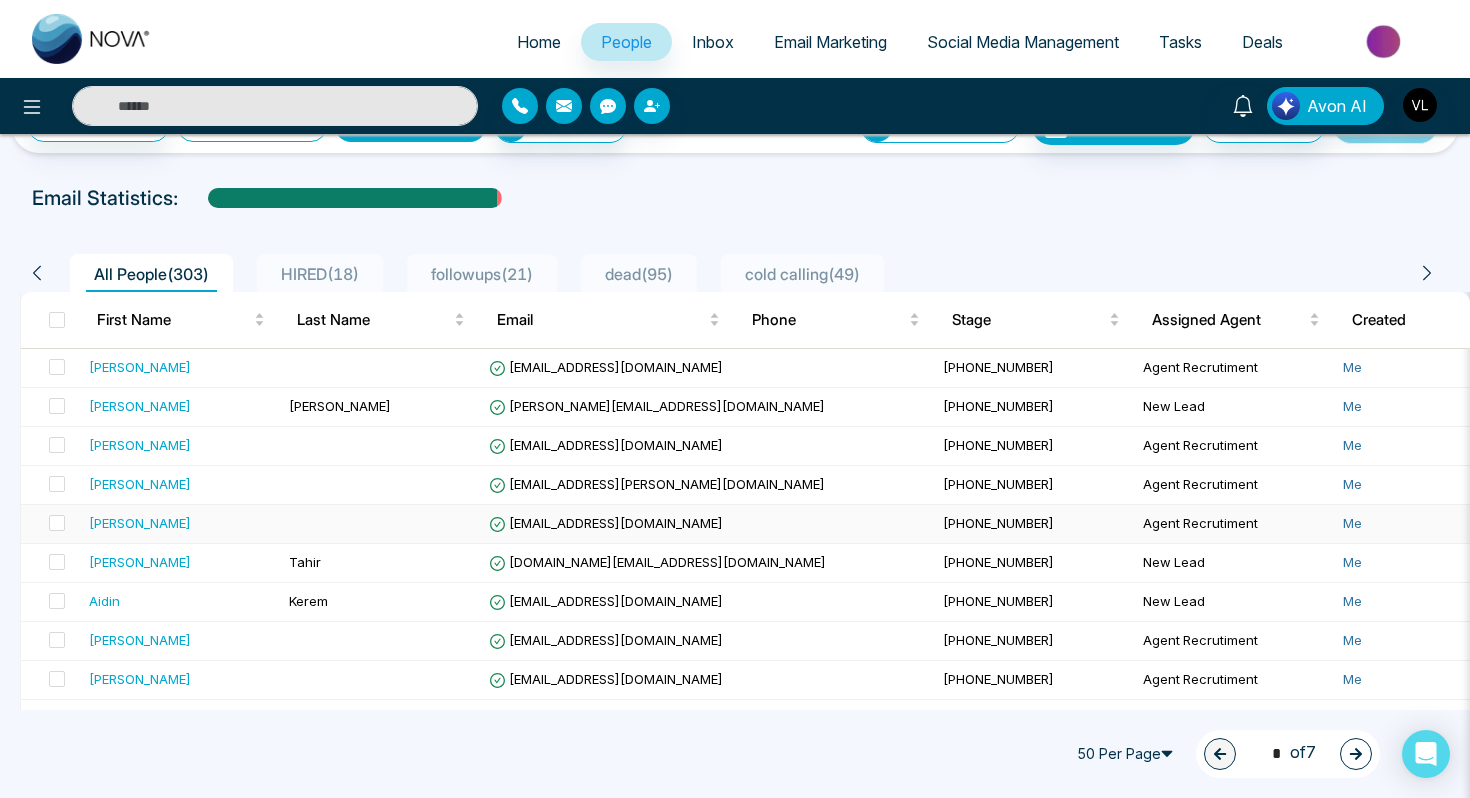 scroll, scrollTop: 67, scrollLeft: 0, axis: vertical 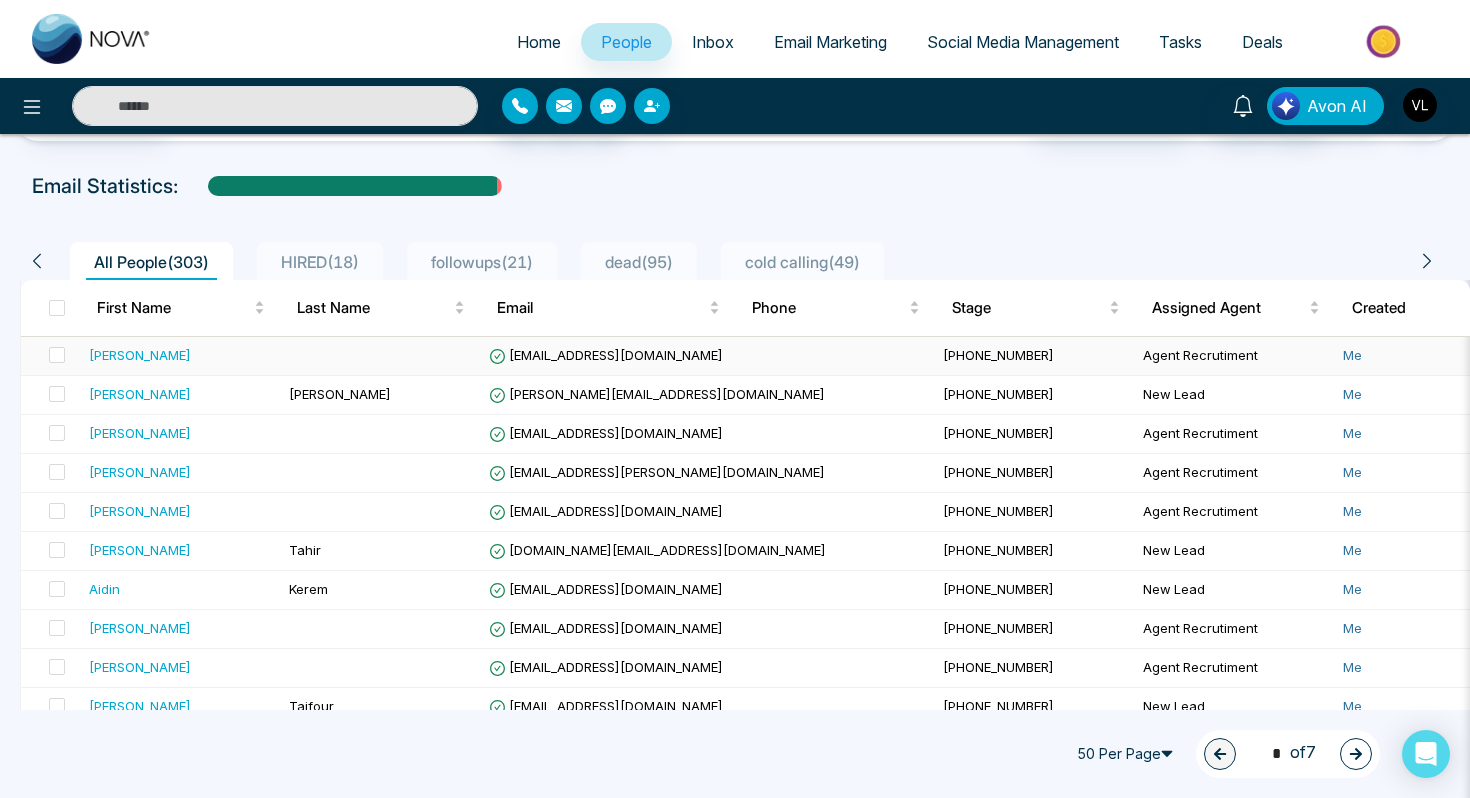 click on "[PERSON_NAME]" at bounding box center (181, 355) 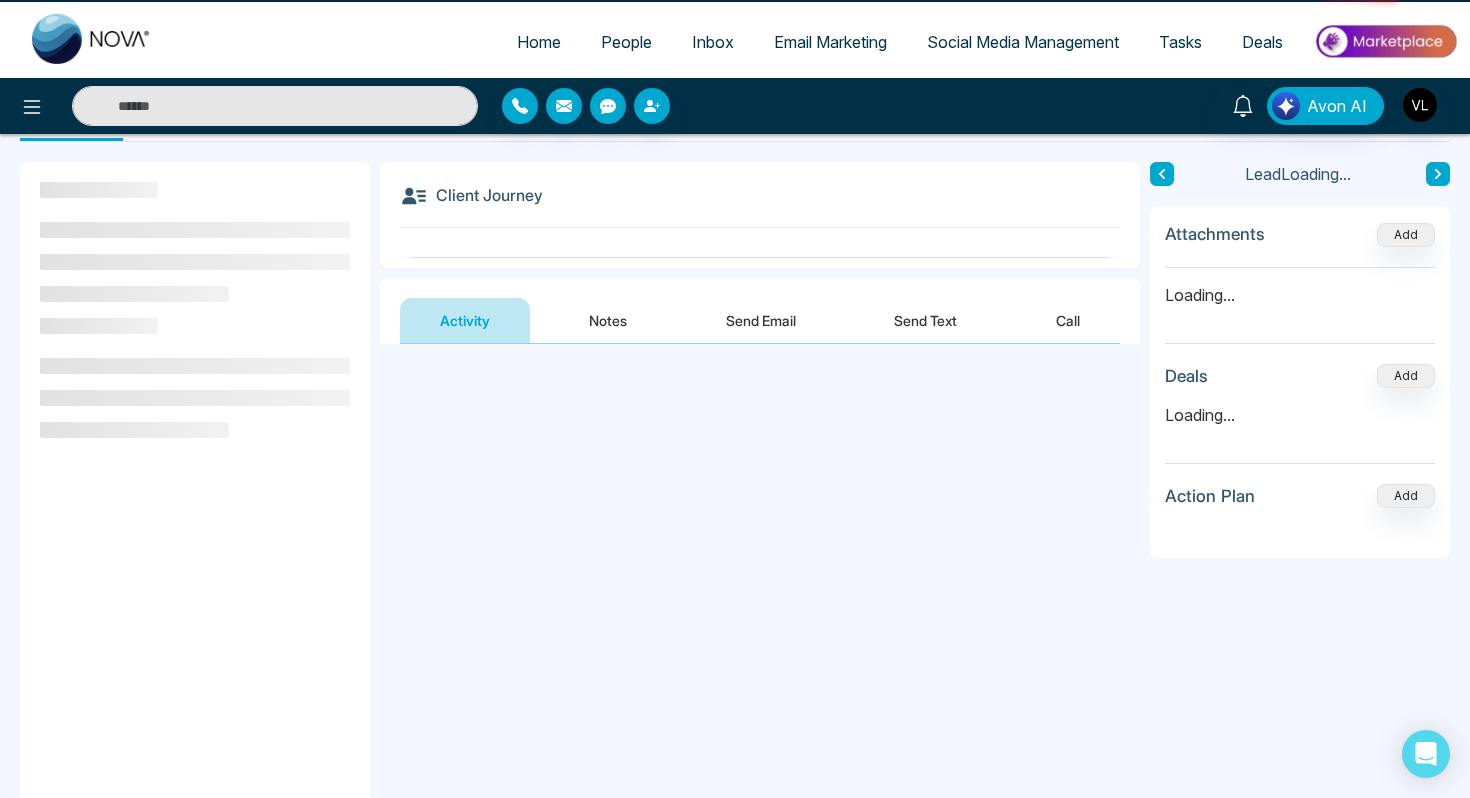 scroll, scrollTop: 0, scrollLeft: 0, axis: both 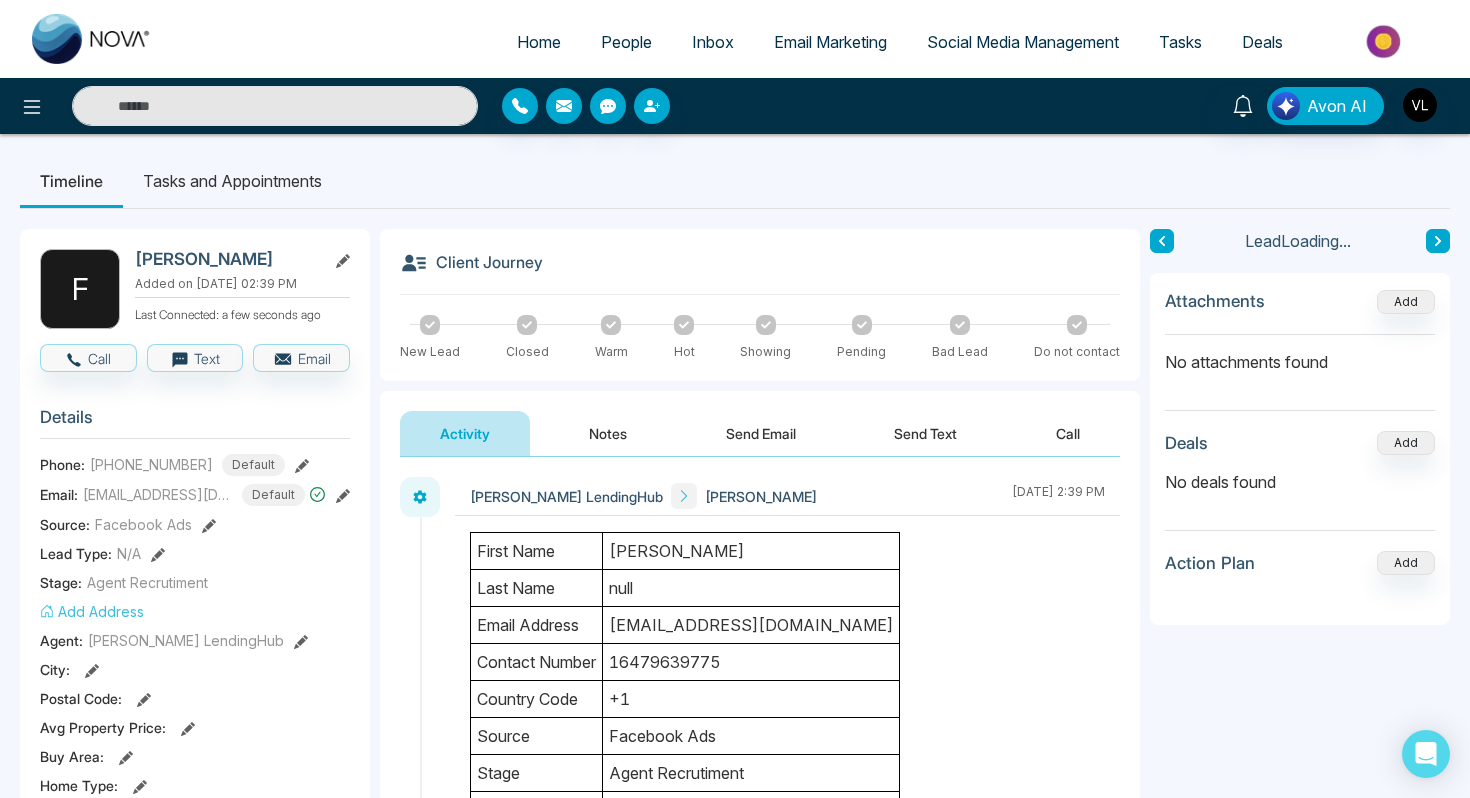 click on "[PERSON_NAME]" at bounding box center (226, 259) 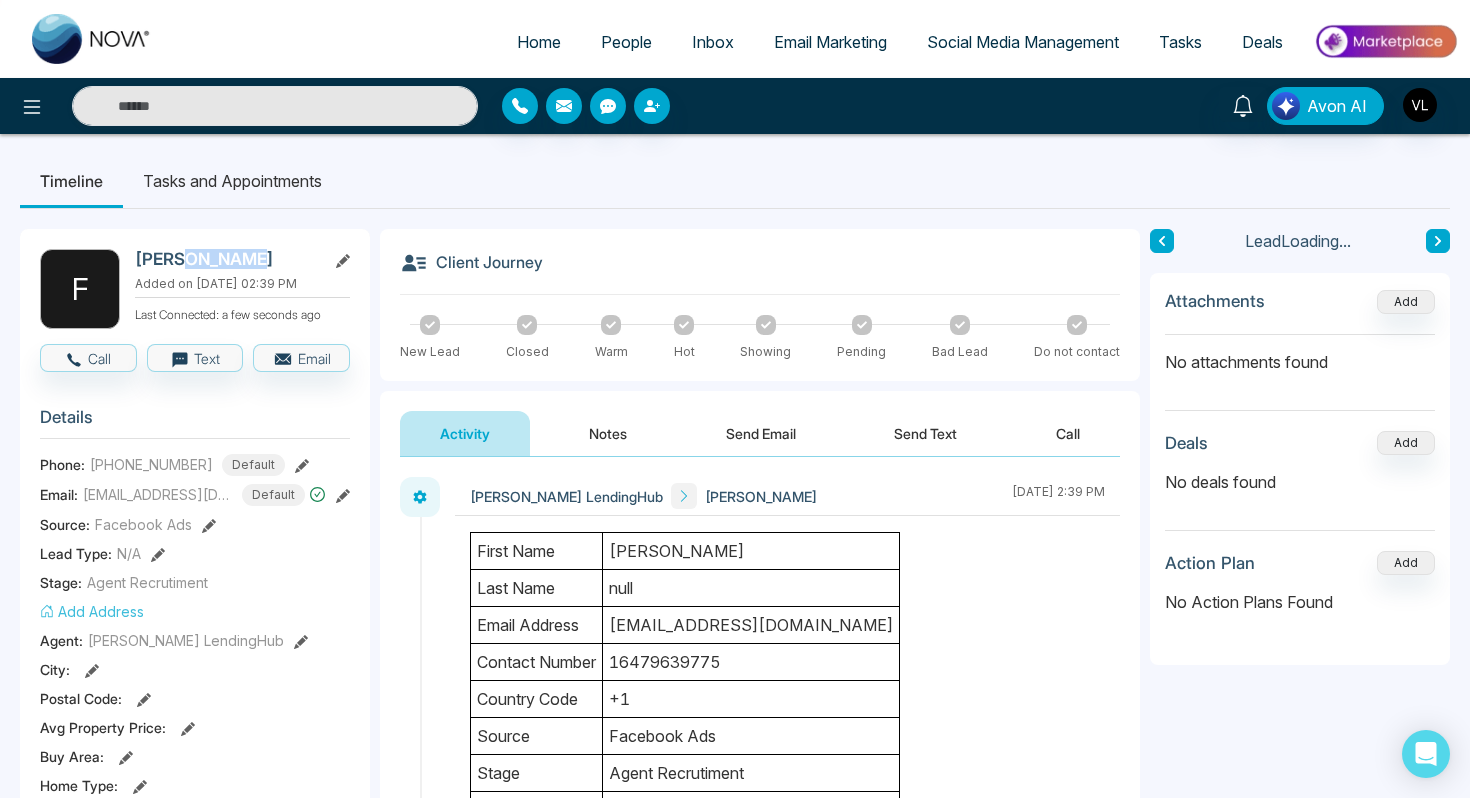 click on "[PERSON_NAME]" at bounding box center [226, 259] 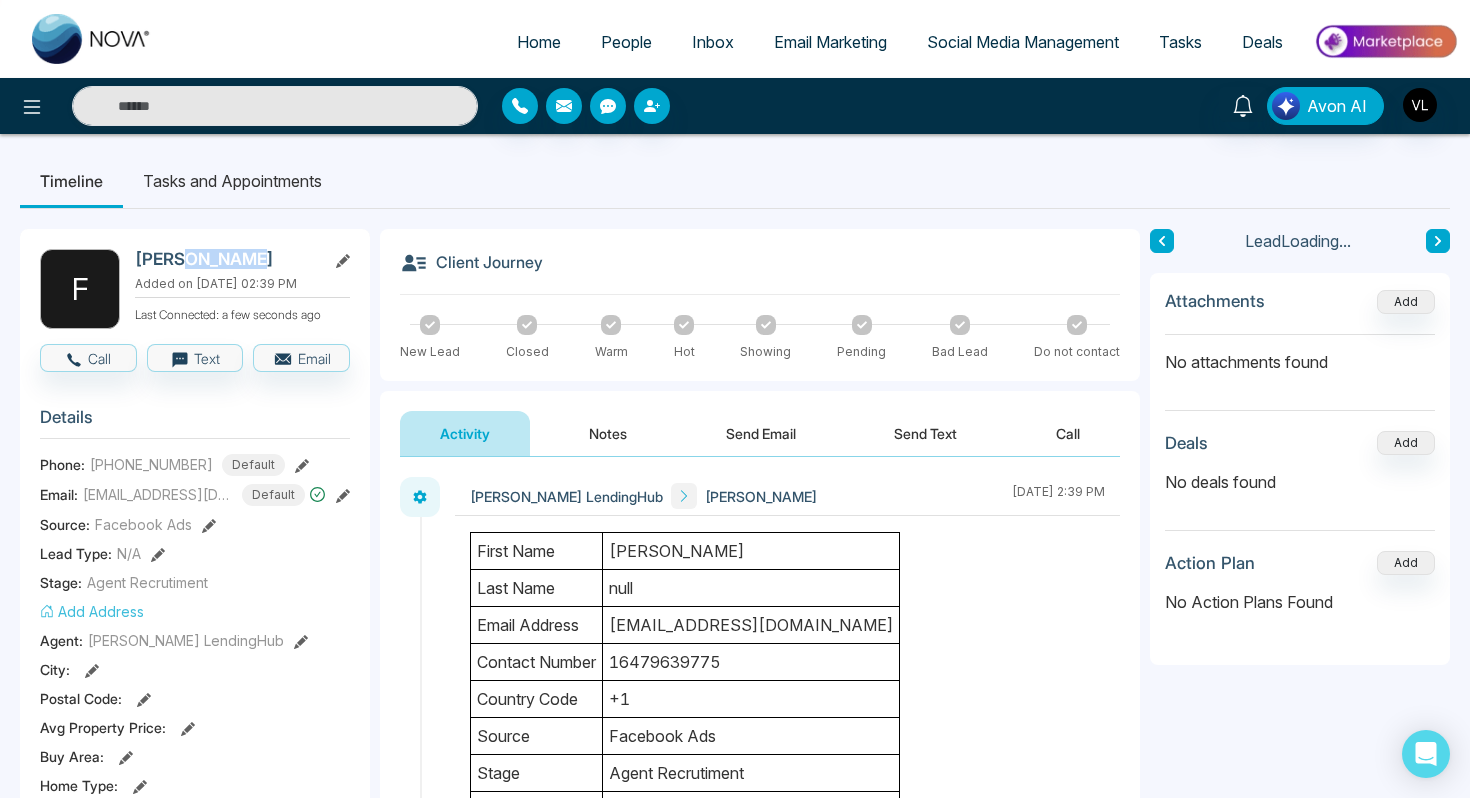 copy on "Tavalla" 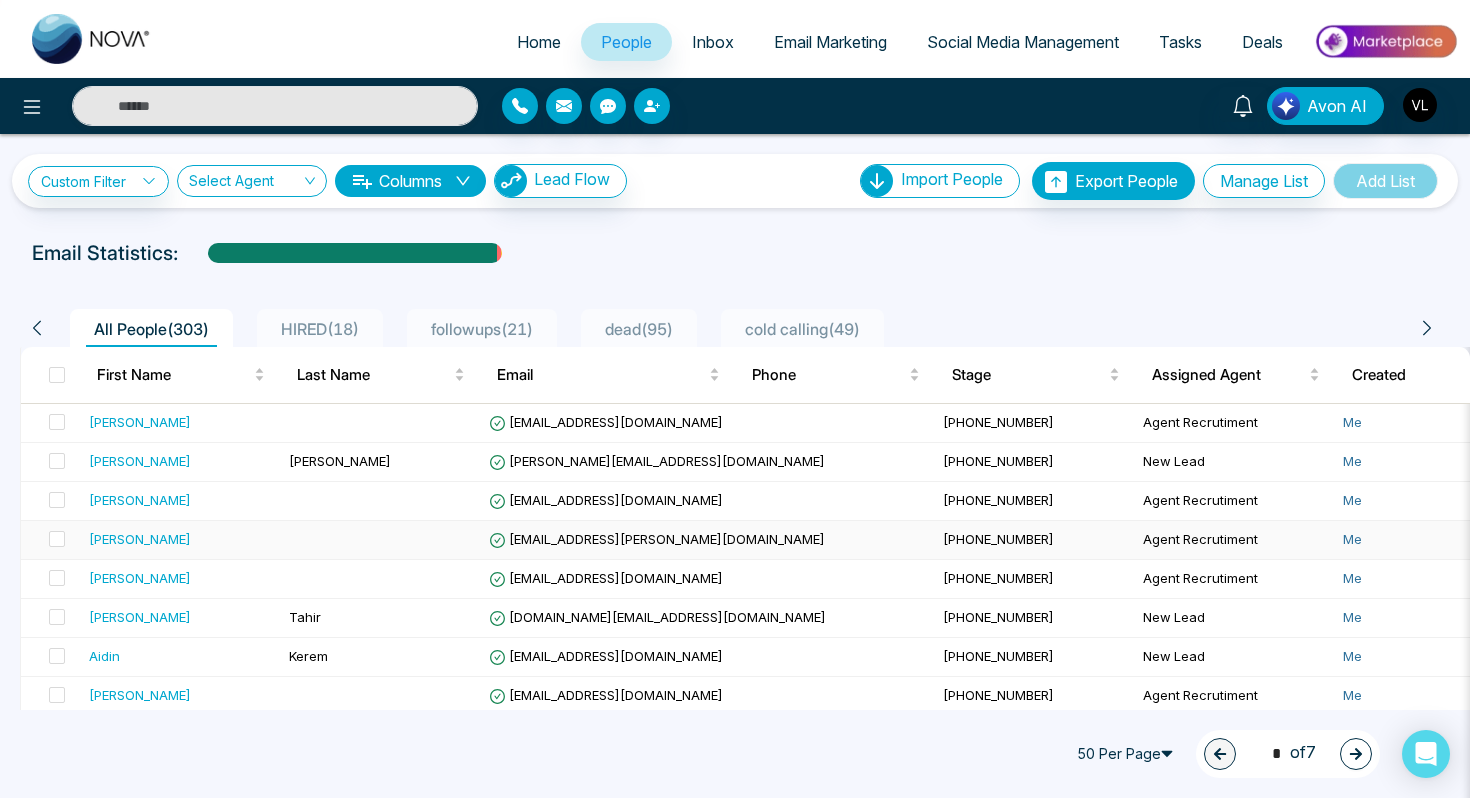 click on "[PERSON_NAME]" at bounding box center (181, 539) 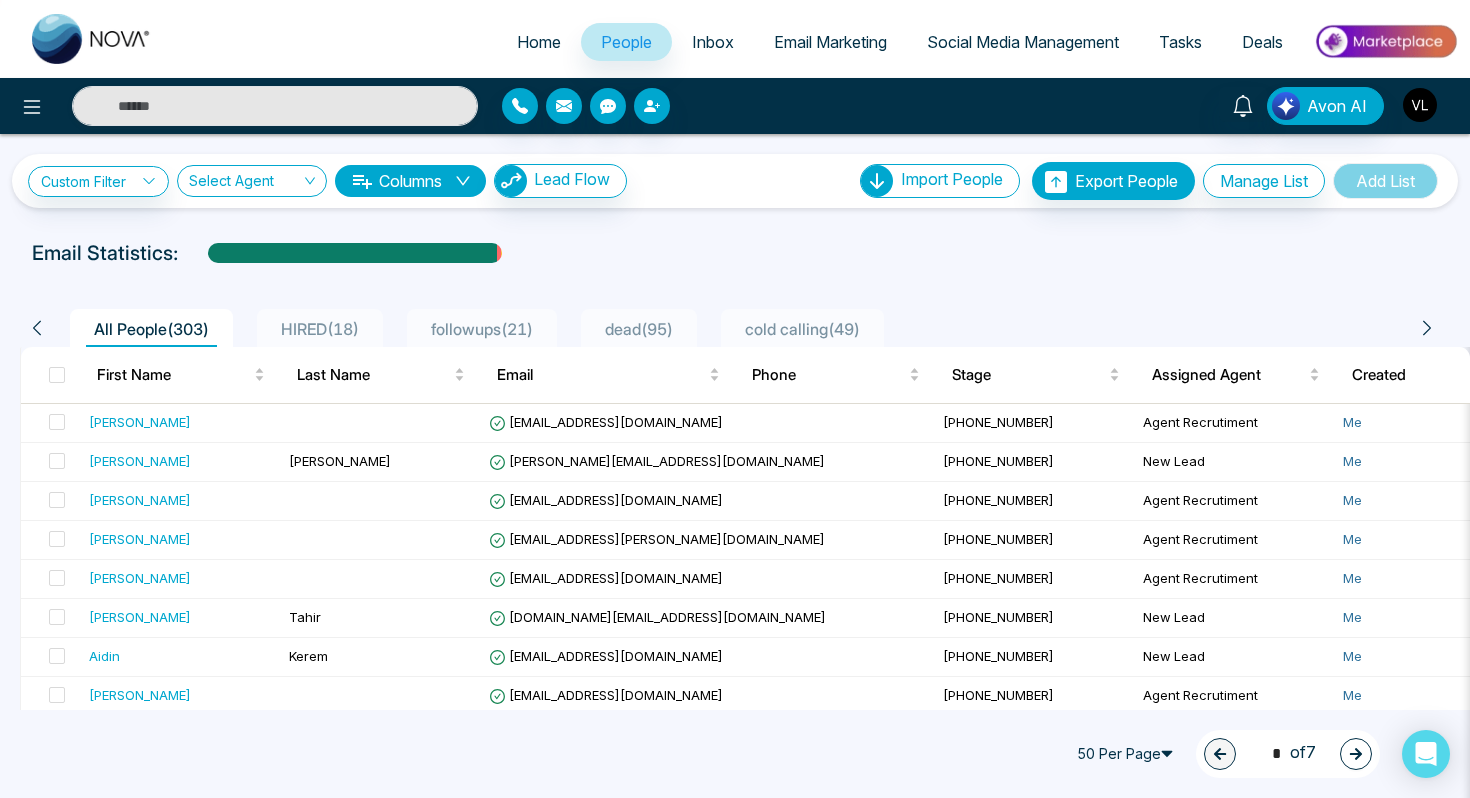 click at bounding box center [1420, 105] 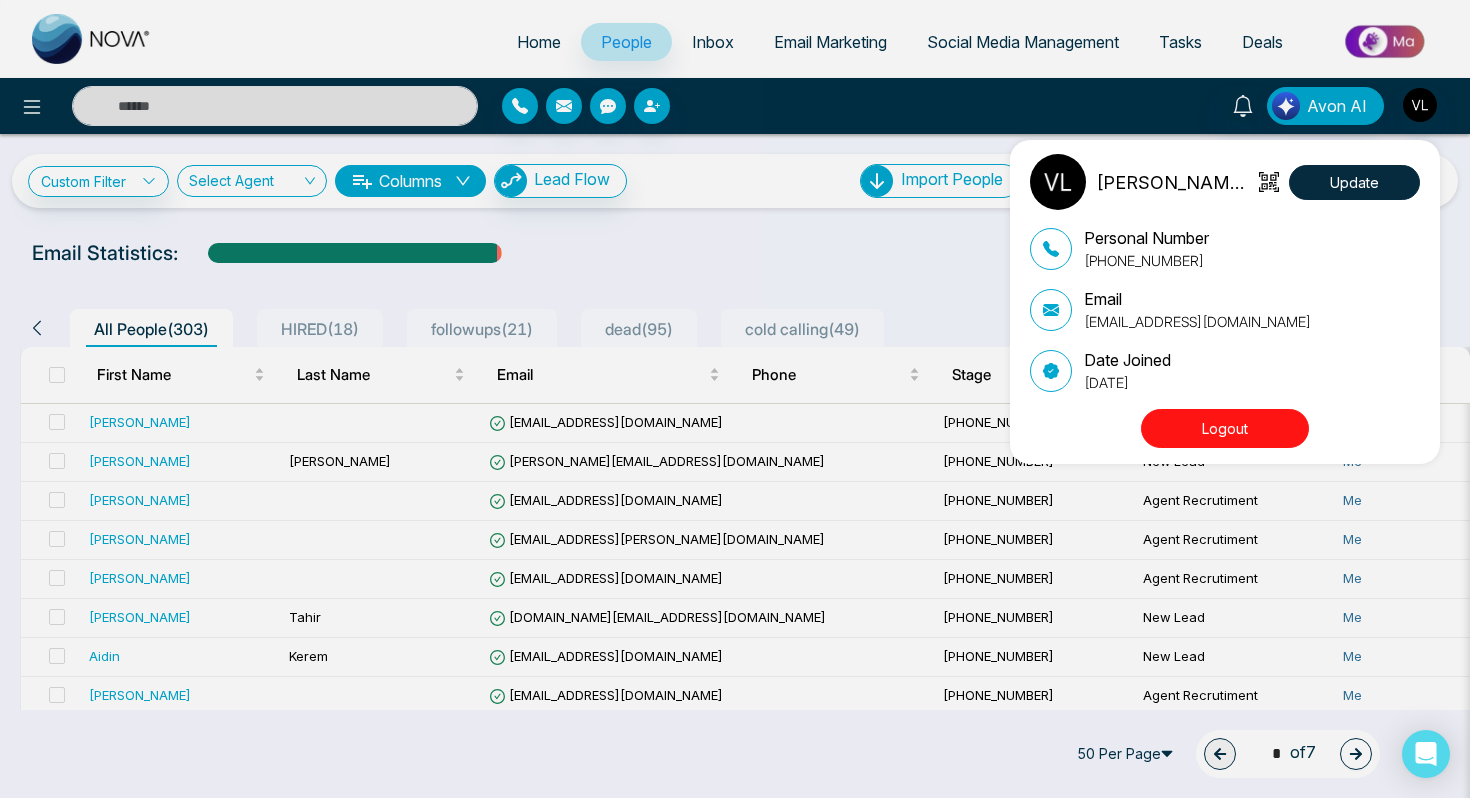 click on "Logout" at bounding box center [1225, 428] 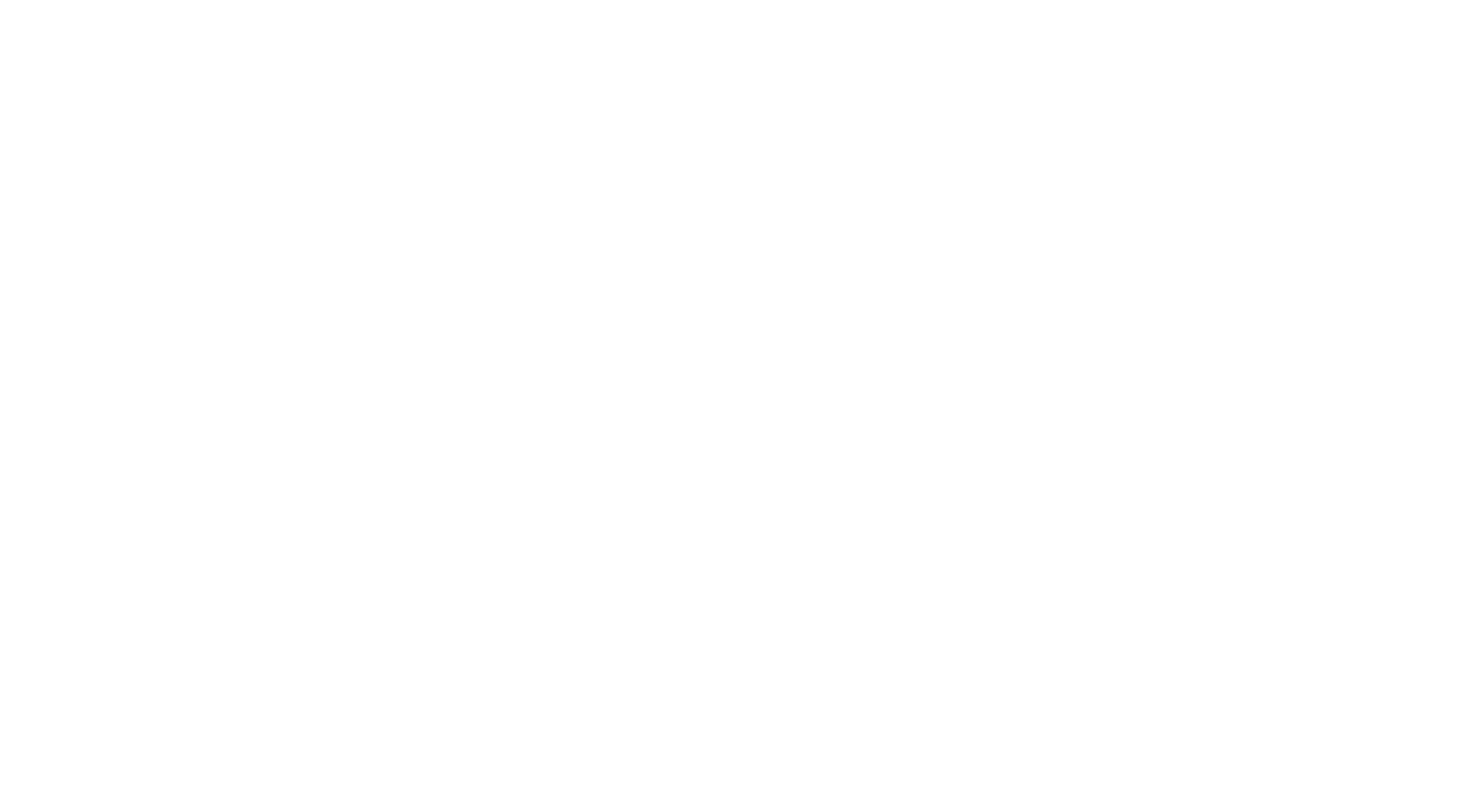 scroll, scrollTop: 0, scrollLeft: 0, axis: both 